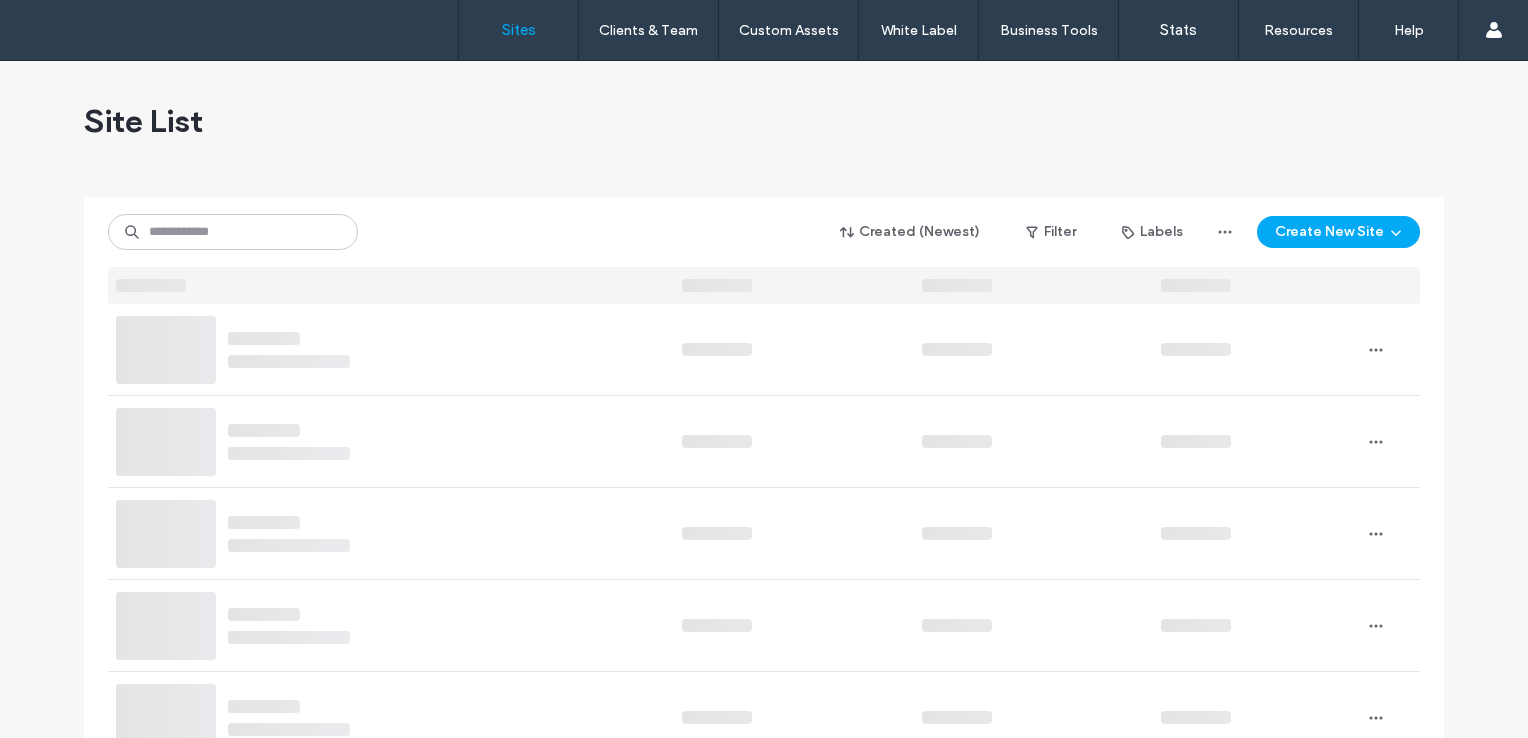scroll, scrollTop: 0, scrollLeft: 0, axis: both 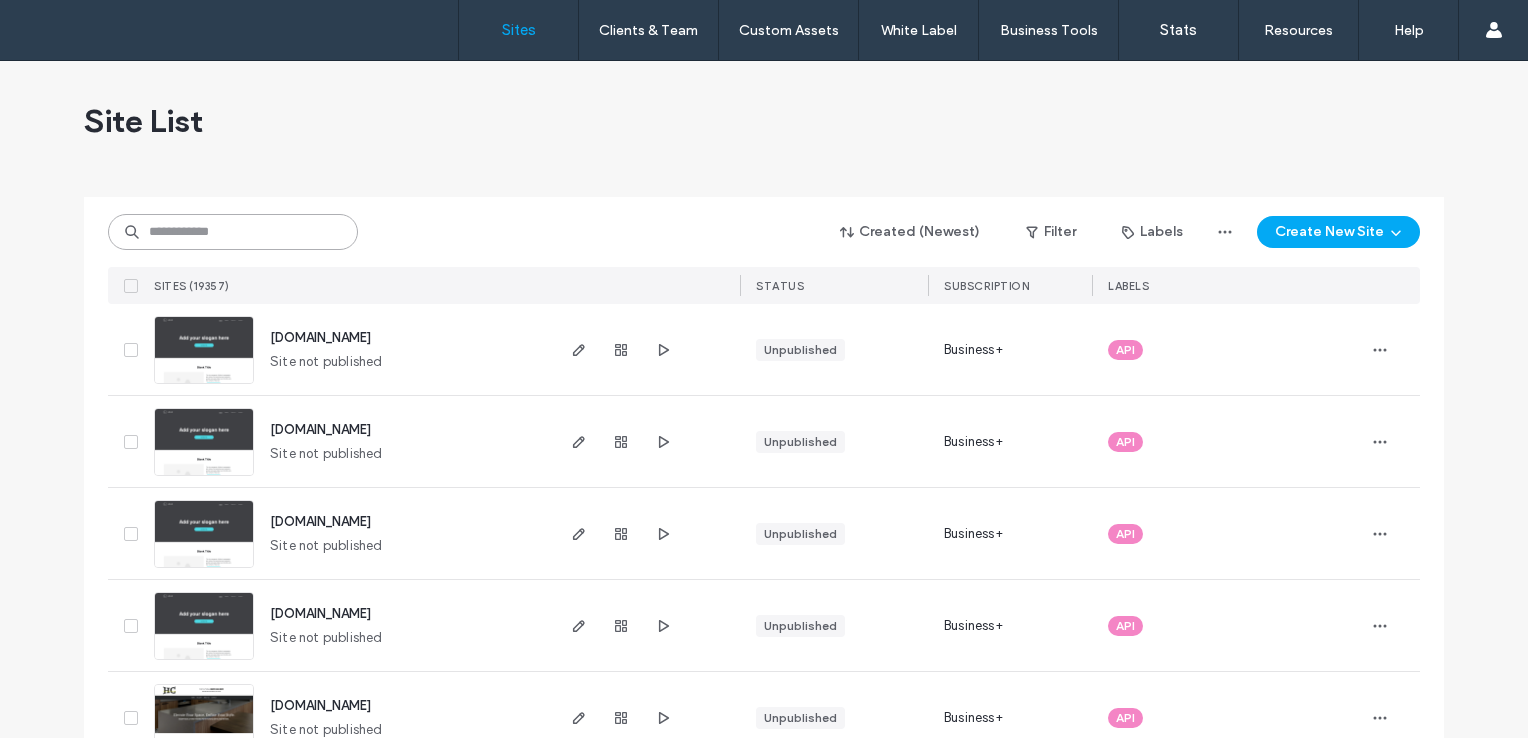 click at bounding box center [233, 232] 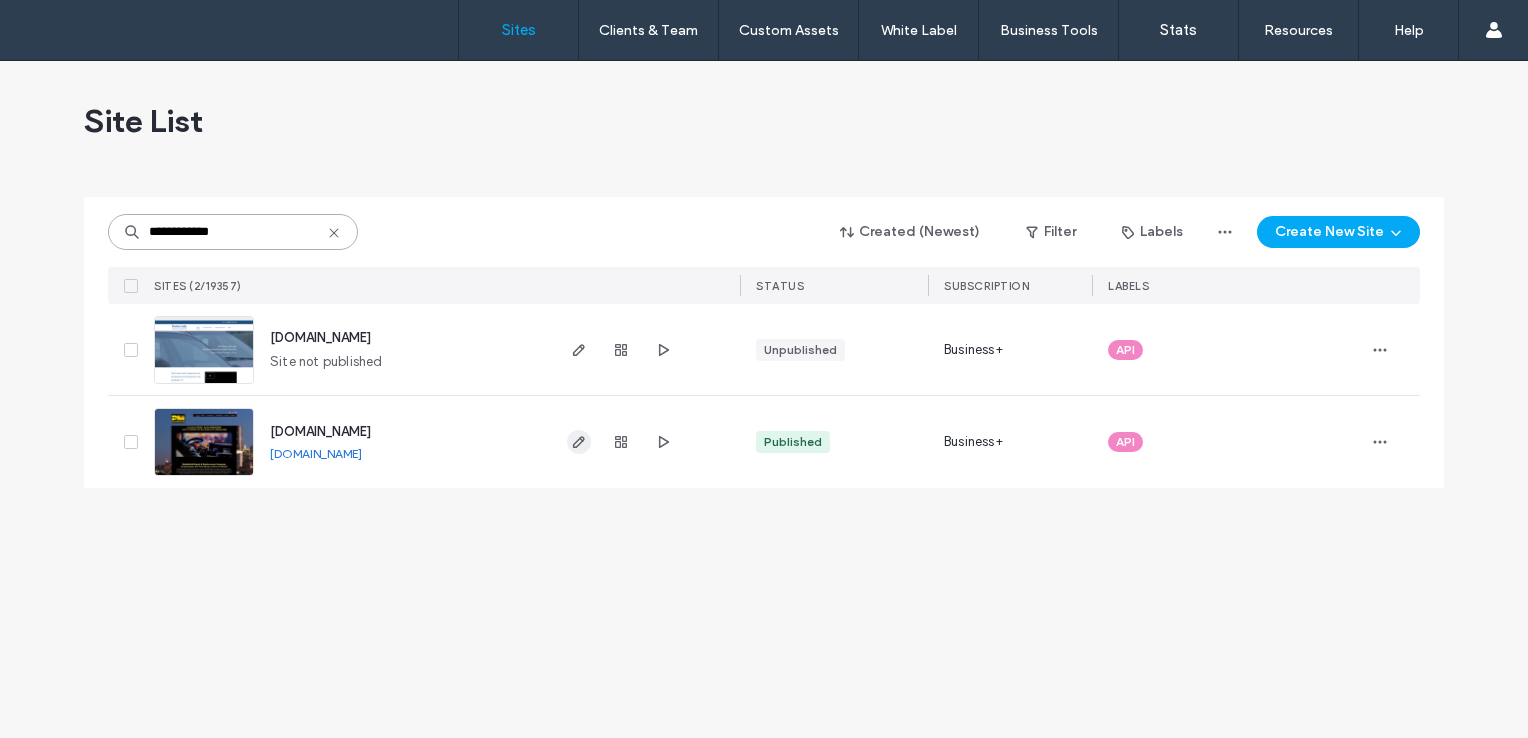 type on "**********" 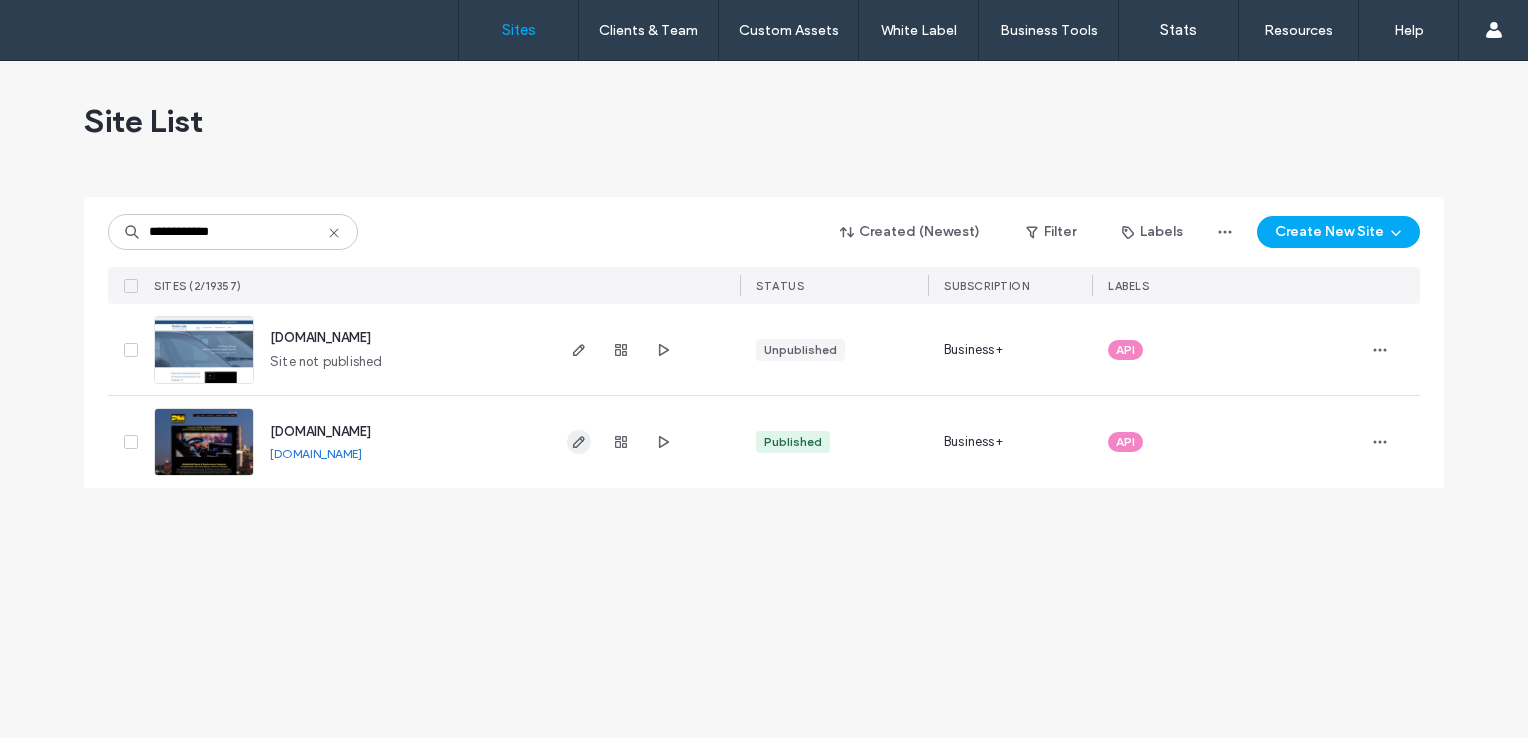click 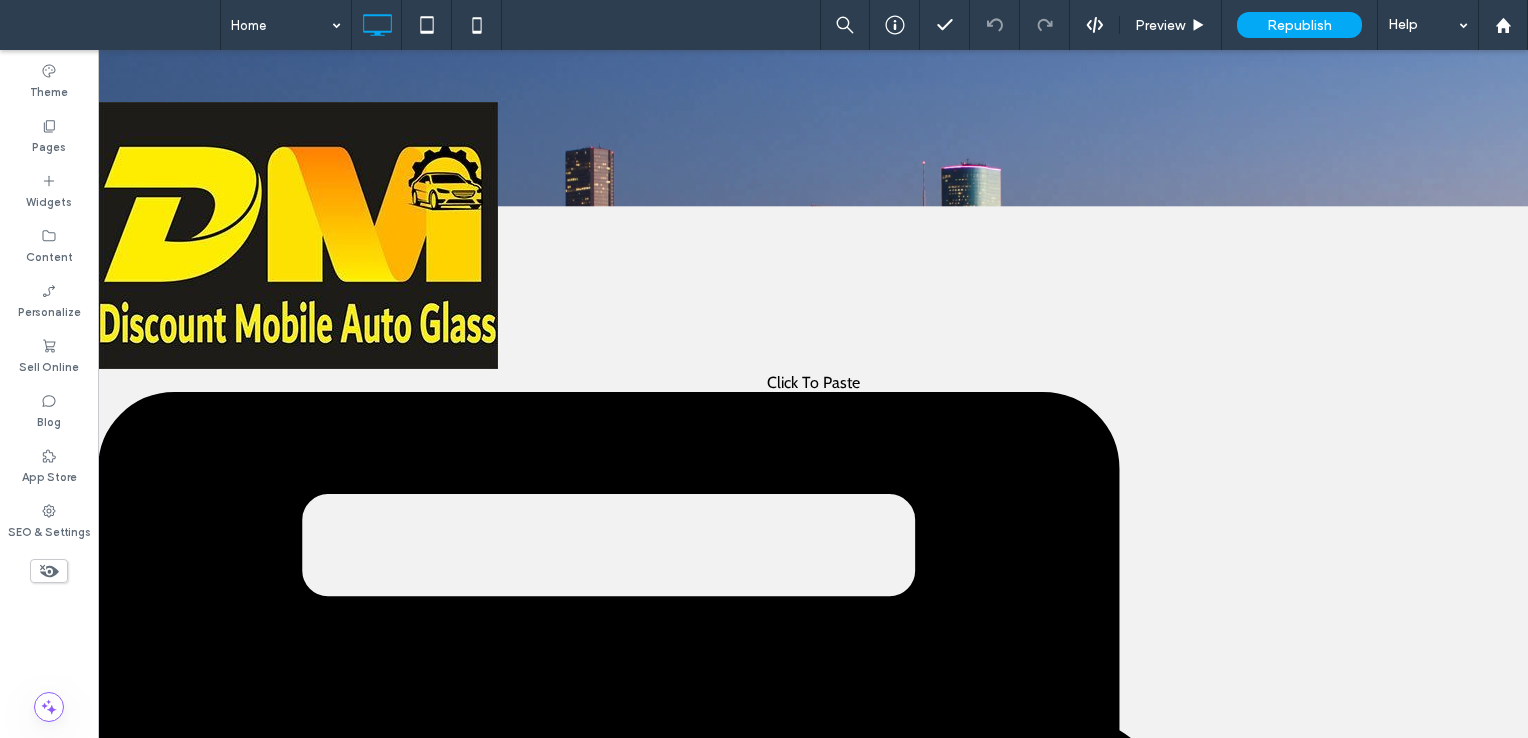 scroll, scrollTop: 0, scrollLeft: 0, axis: both 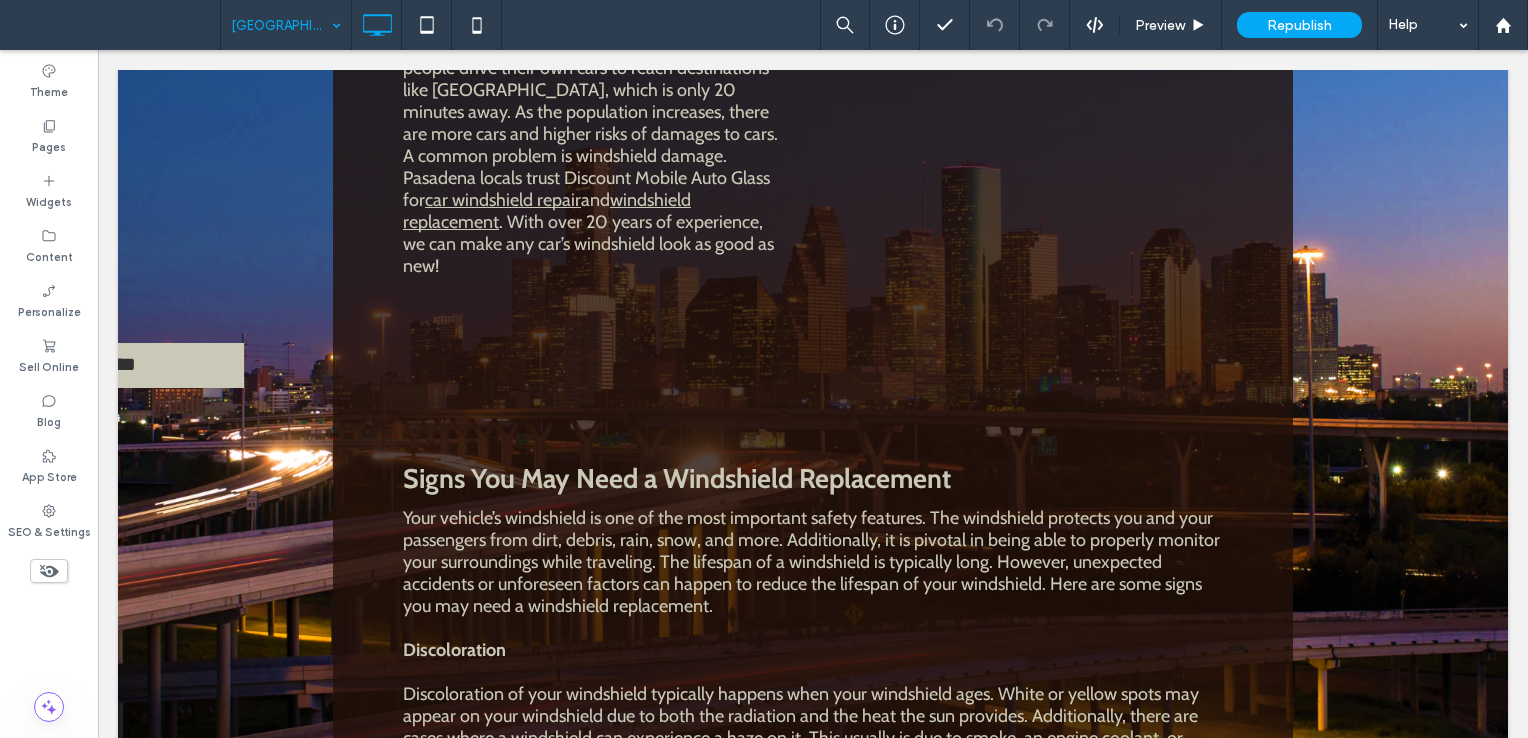 click on "Pasadena, TX" at bounding box center [286, 25] 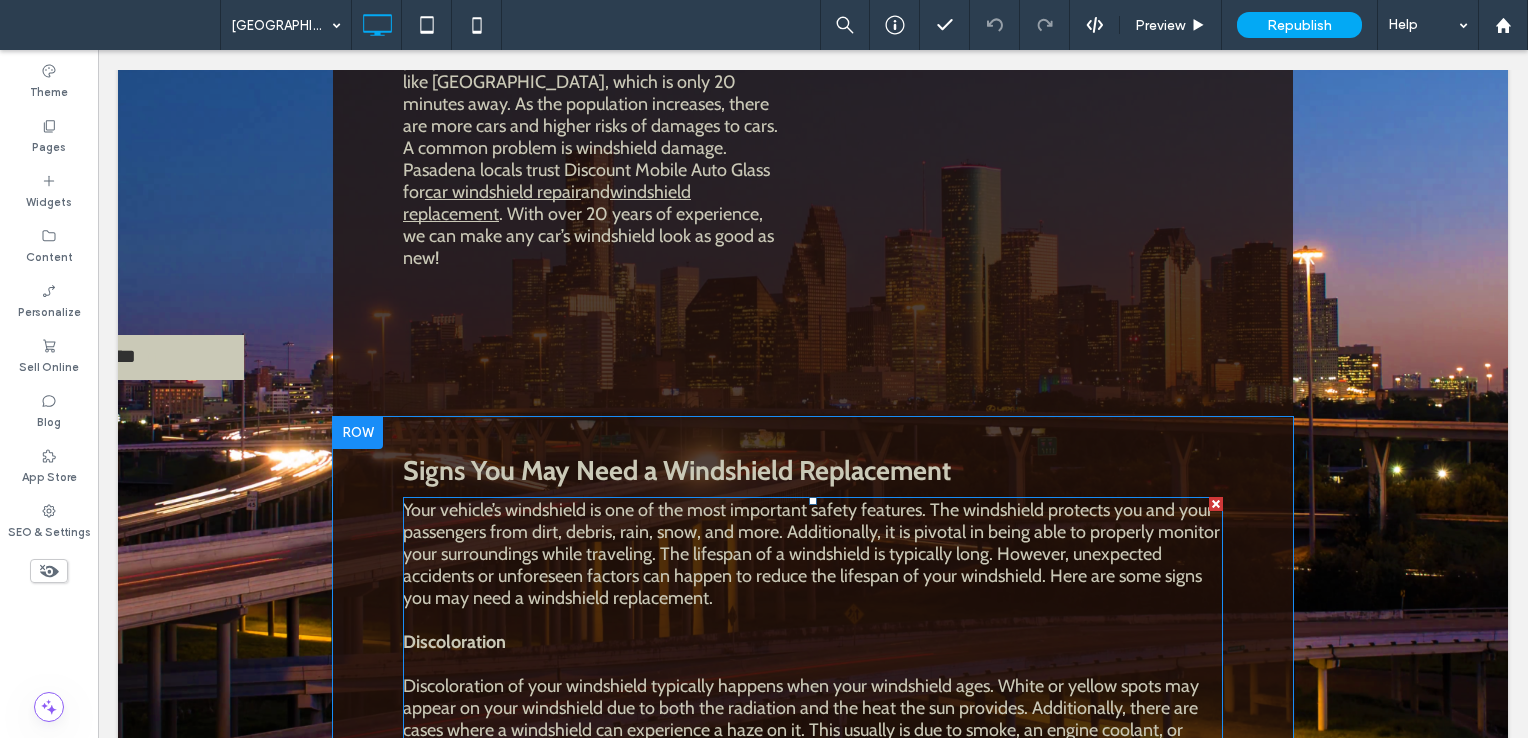 scroll, scrollTop: 900, scrollLeft: 0, axis: vertical 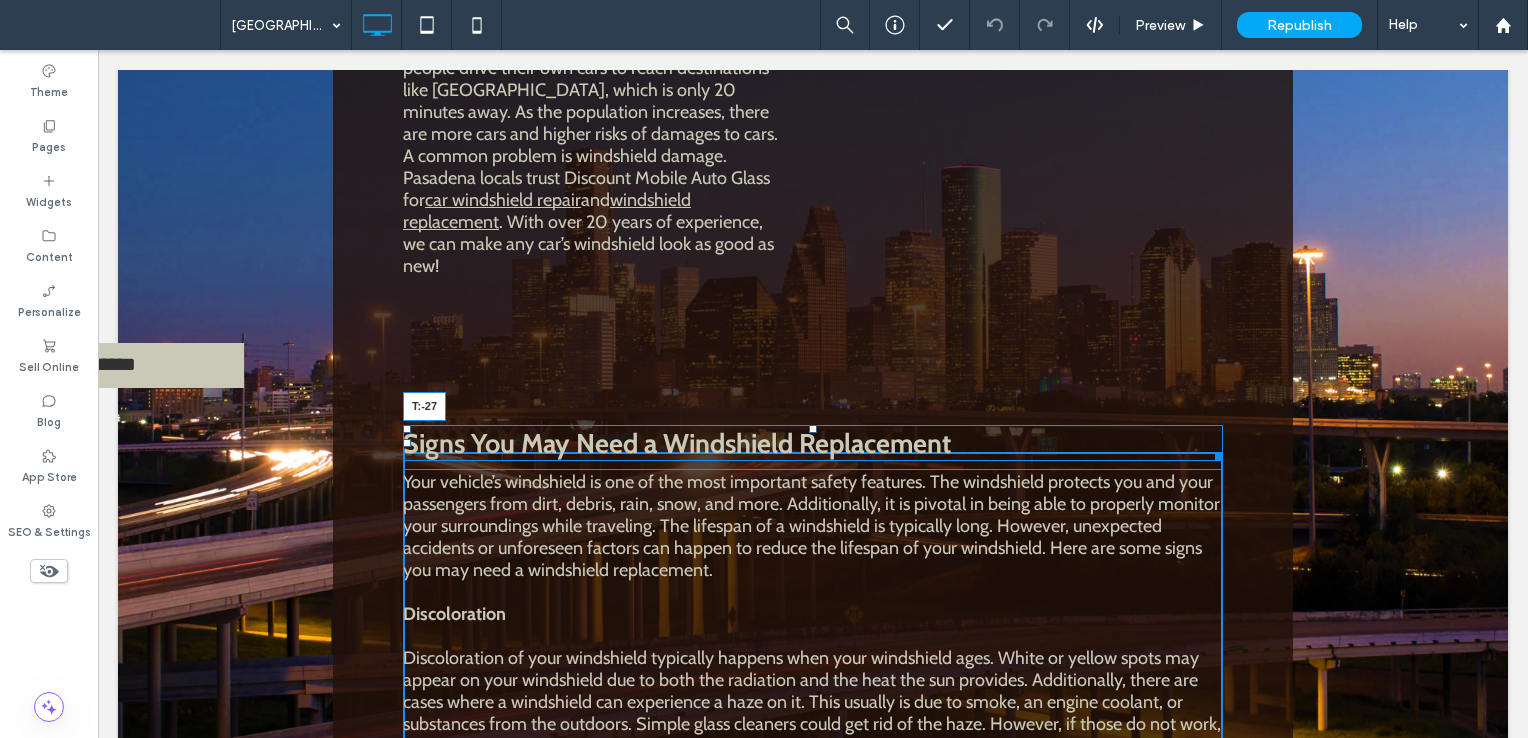 drag, startPoint x: 808, startPoint y: 387, endPoint x: 796, endPoint y: 280, distance: 107.67079 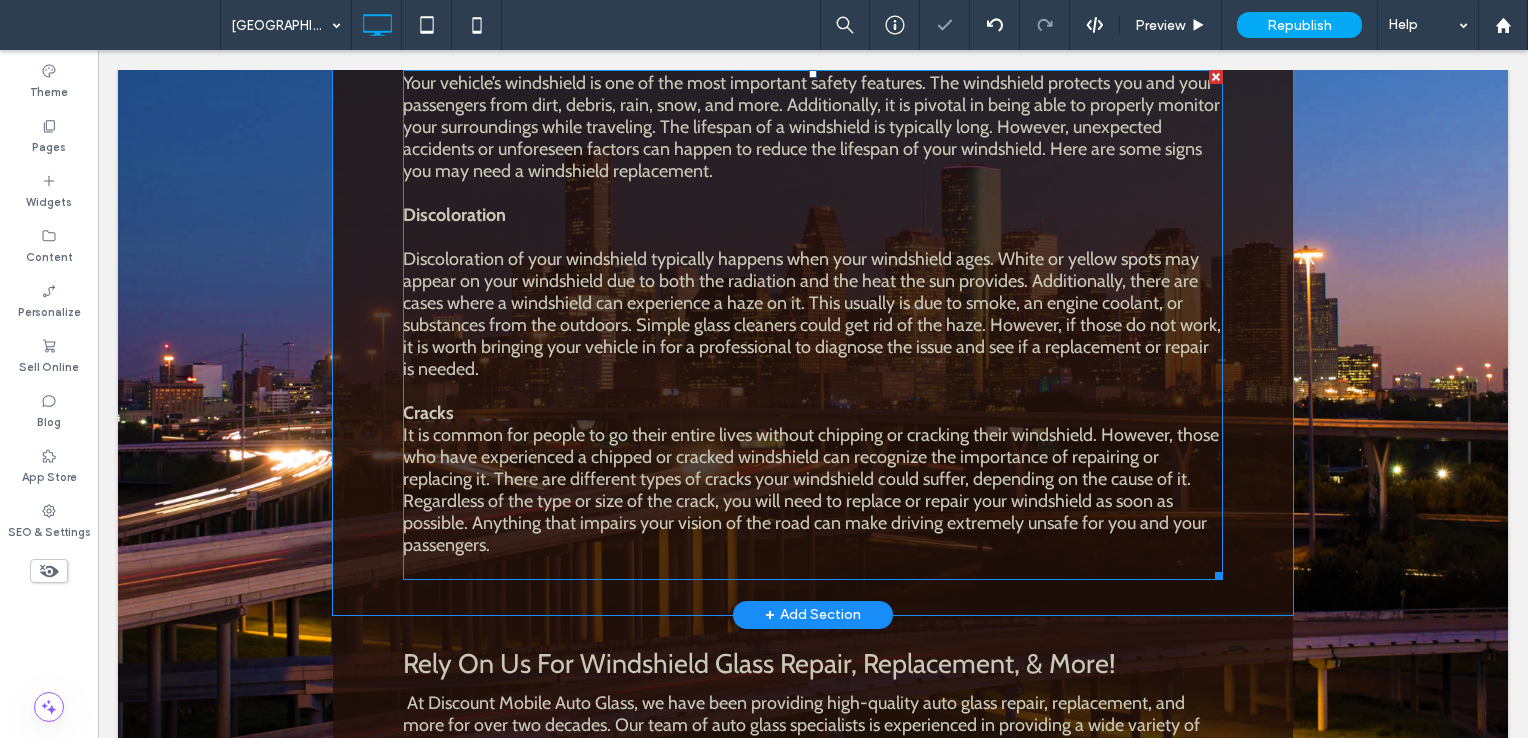 scroll, scrollTop: 1500, scrollLeft: 0, axis: vertical 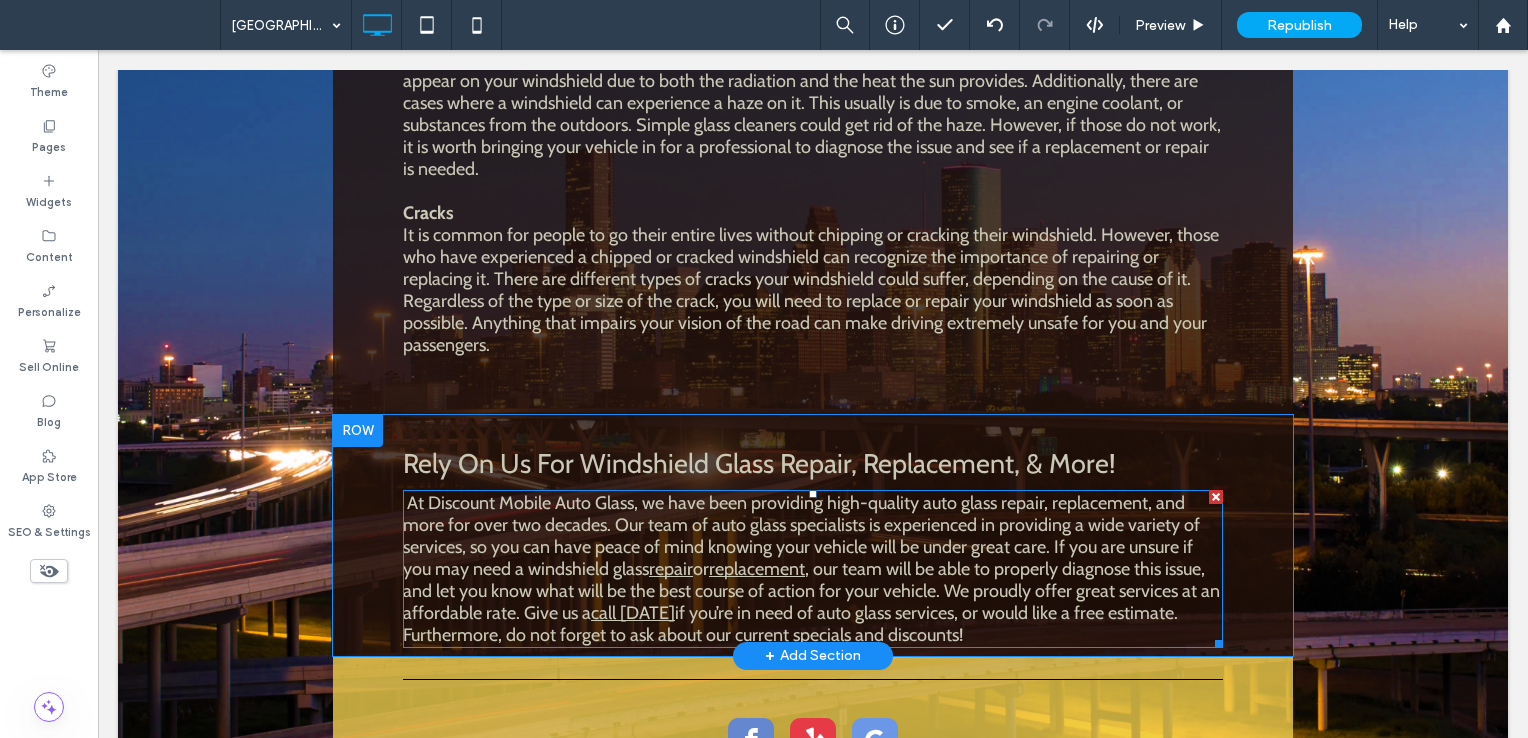 click on "At Discount Mobile Auto Glass, we have been providing high-quality auto glass repair, replacement, and more for over two decades. Our team of auto glass specialists is experienced in providing a wide variety of services, so you can have peace of mind knowing your vehicle will be under great care. If you are unsure if you may need a windshield glass  repair
or  r eplacement , our team will be able to properly diagnose this issue, and let you know what will be the best course of action for your vehicle. We proudly offer great services at an affordable rate. Give us a  call today
if you’re in need of auto glass services, or would like a free estimate. Furthermore, do not forget to ask about our current specials and discounts!" at bounding box center [813, 569] 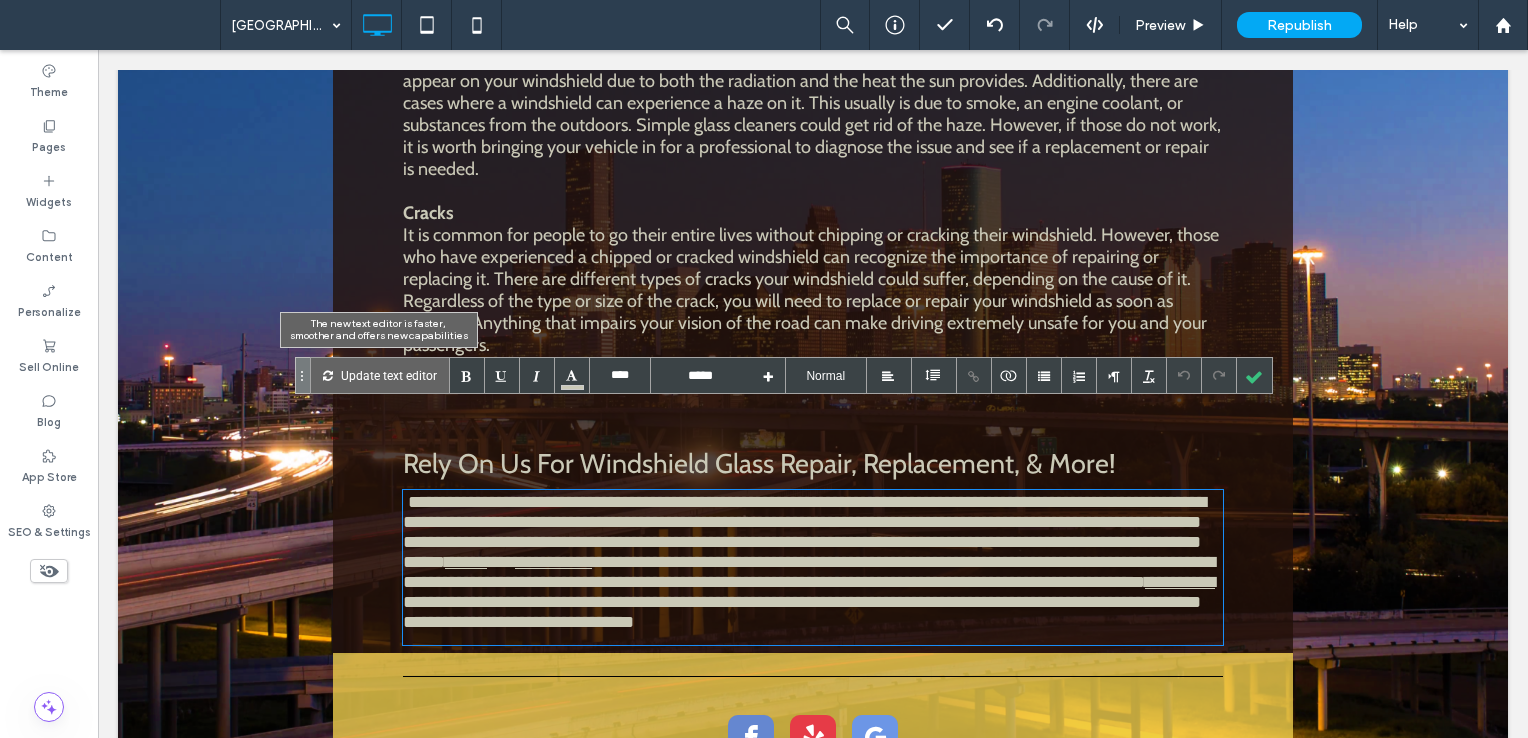 click on "Update text editor" at bounding box center (389, 375) 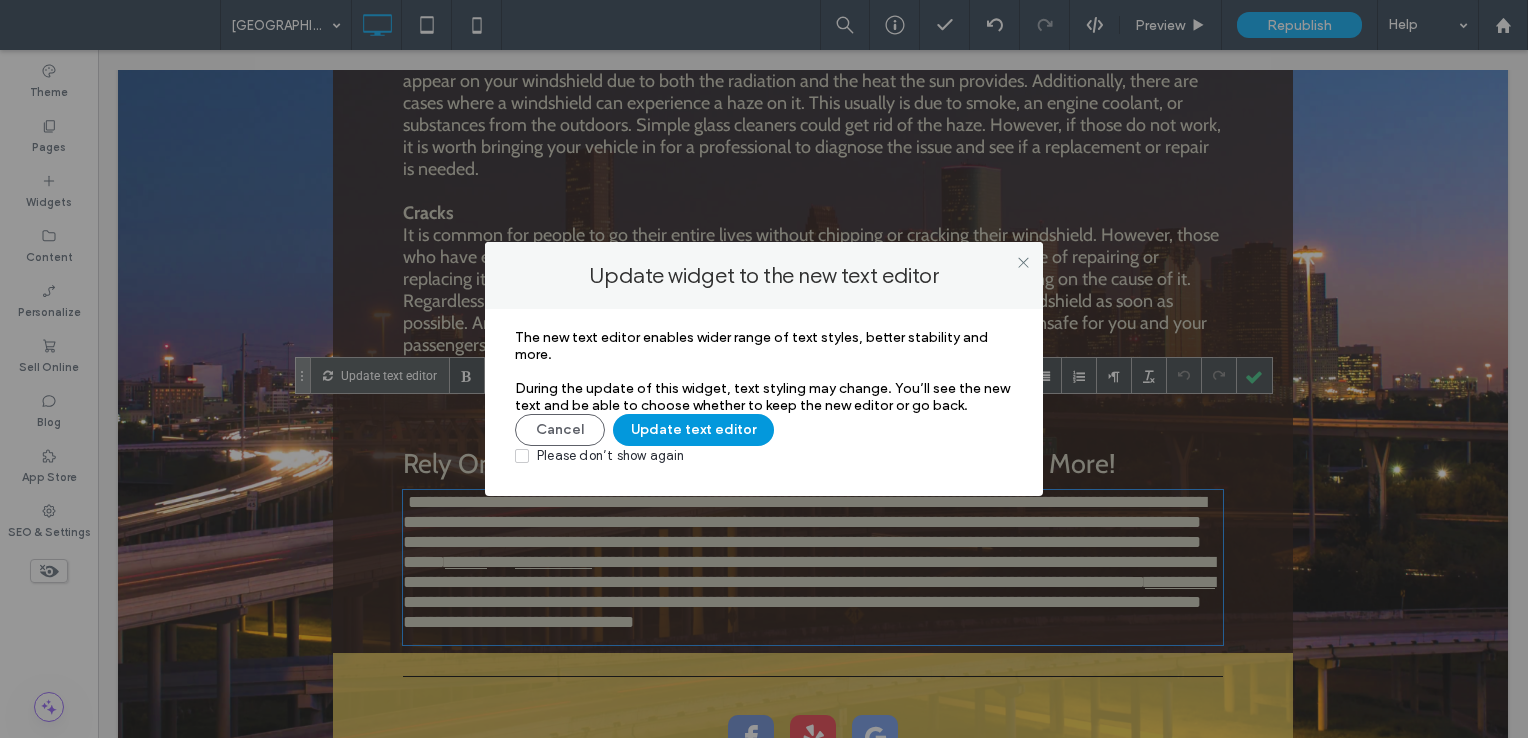 click on "Update text editor" at bounding box center (693, 430) 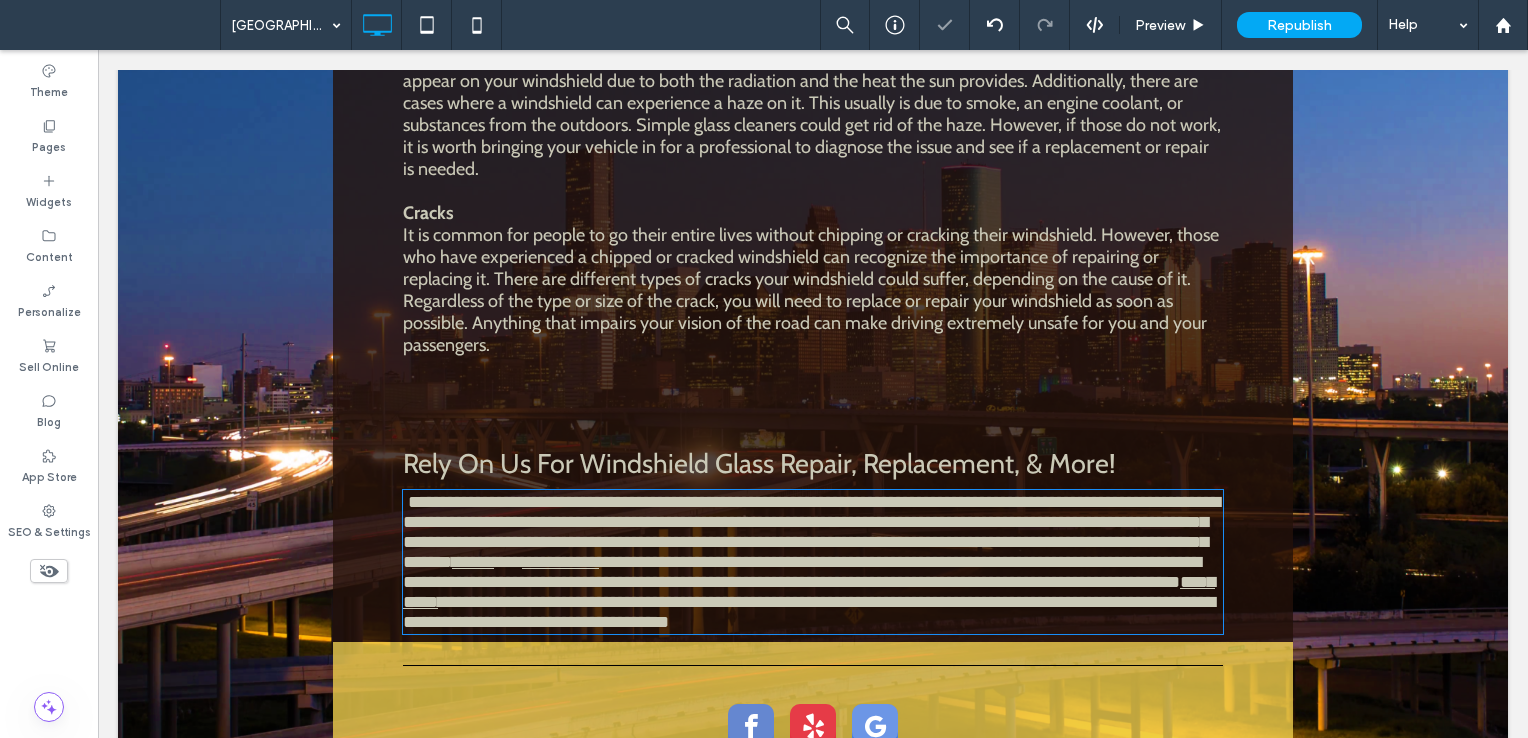 type on "*****" 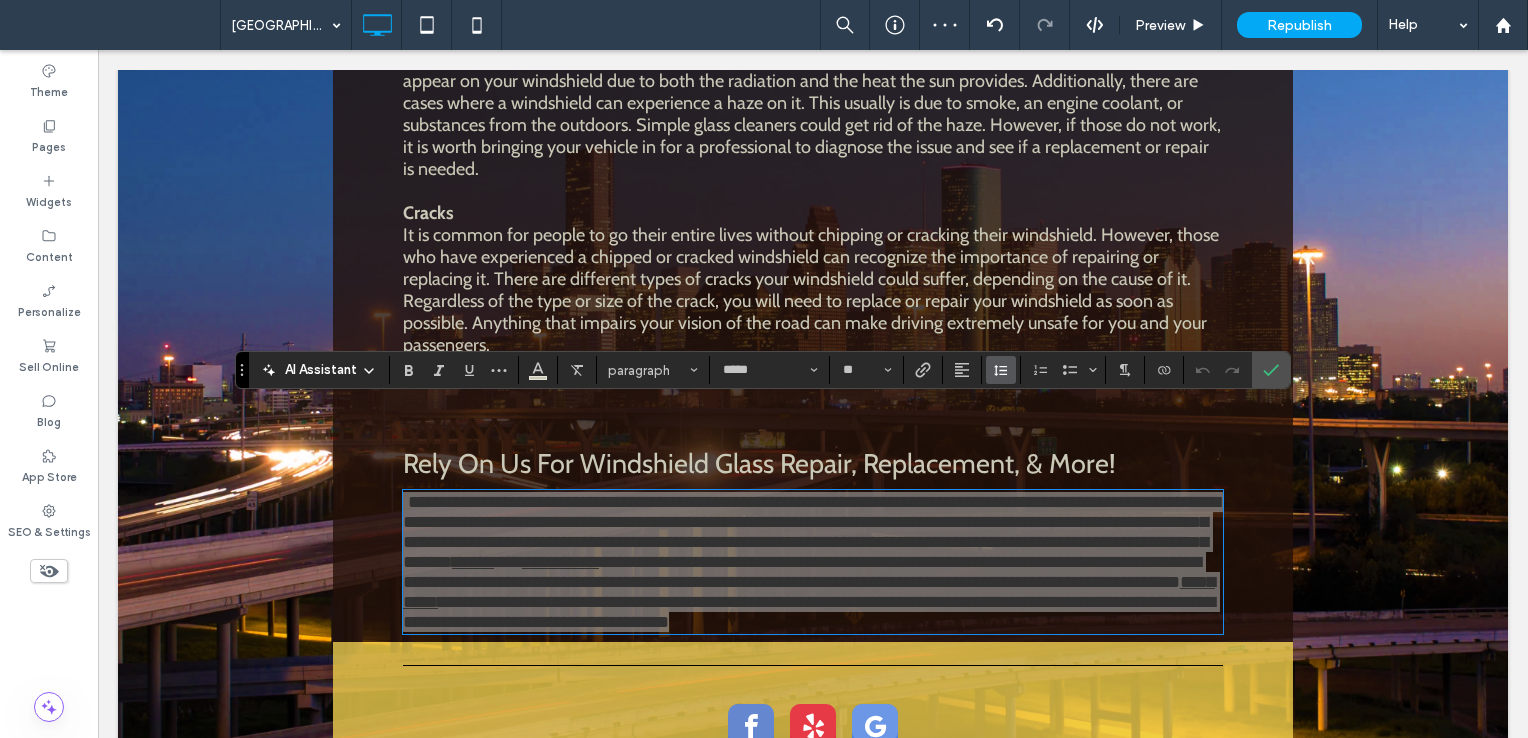 click at bounding box center (1001, 370) 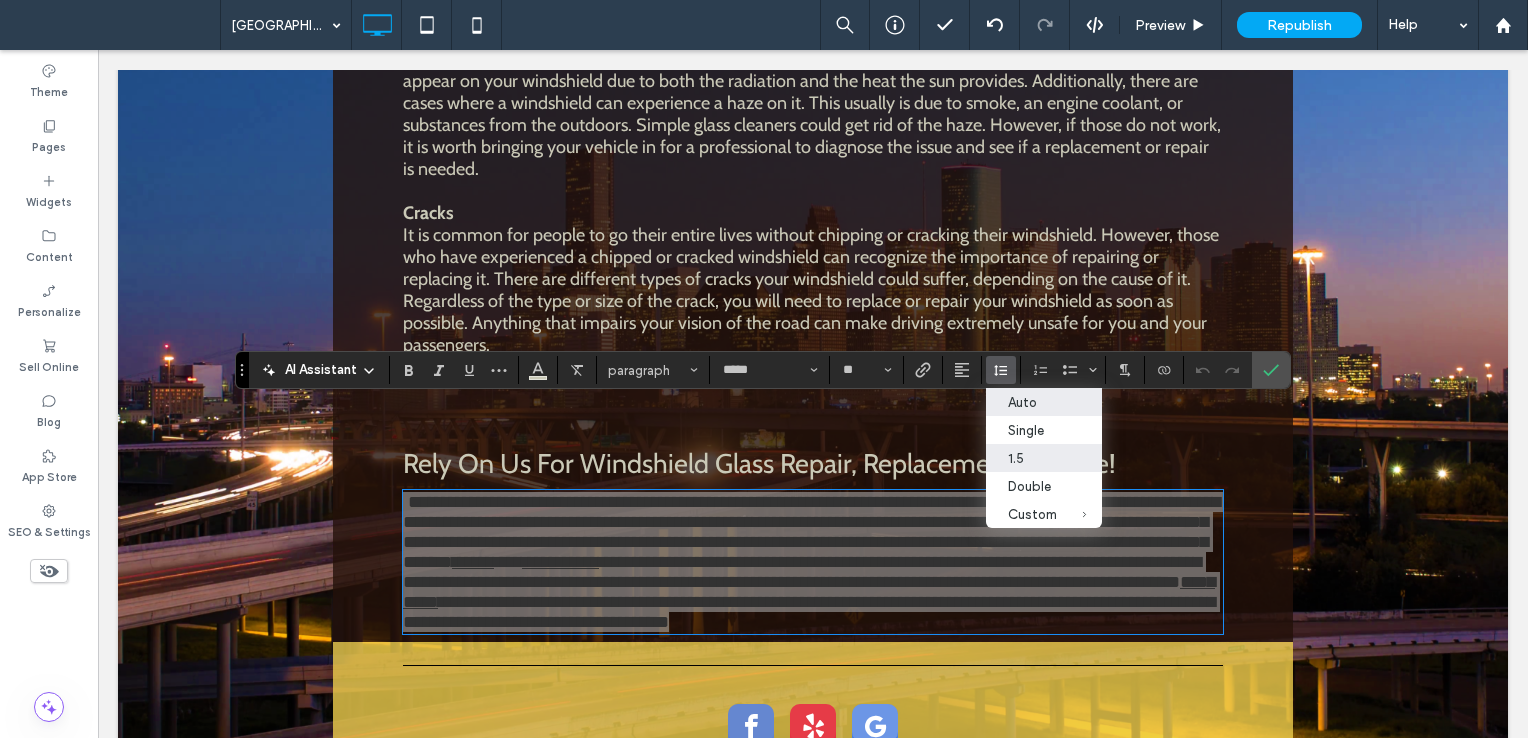 click on "1.5" at bounding box center [1032, 458] 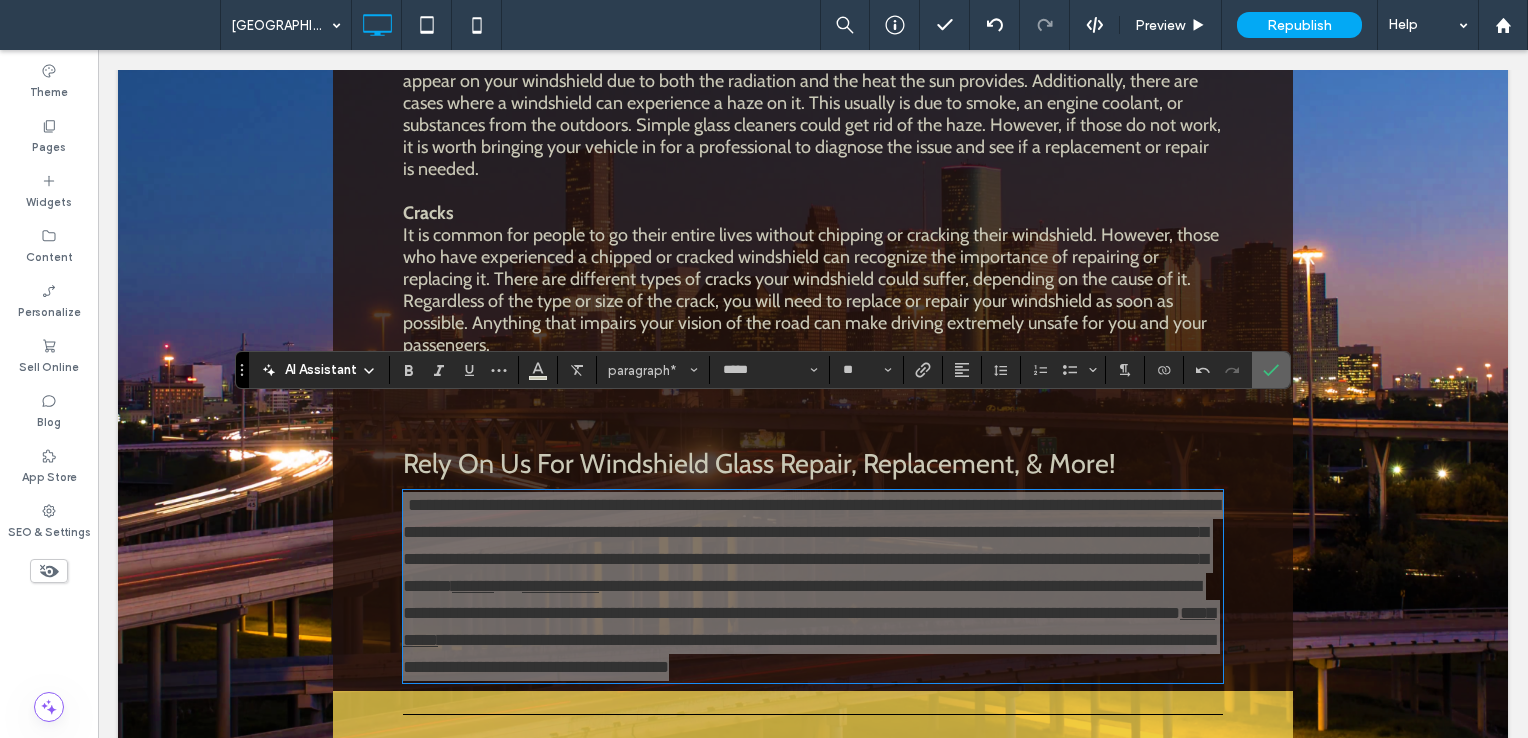 drag, startPoint x: 1270, startPoint y: 374, endPoint x: 1171, endPoint y: 324, distance: 110.909874 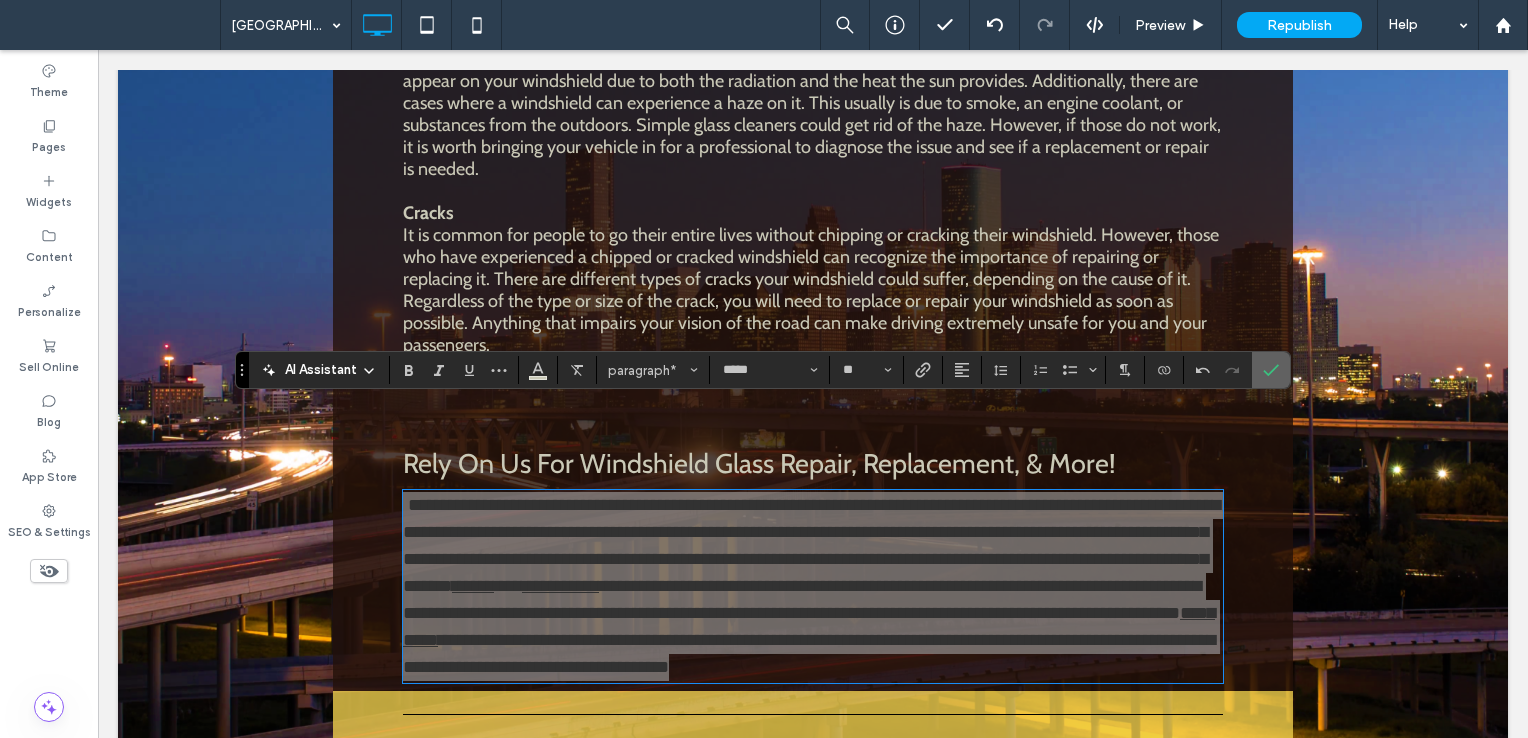 click 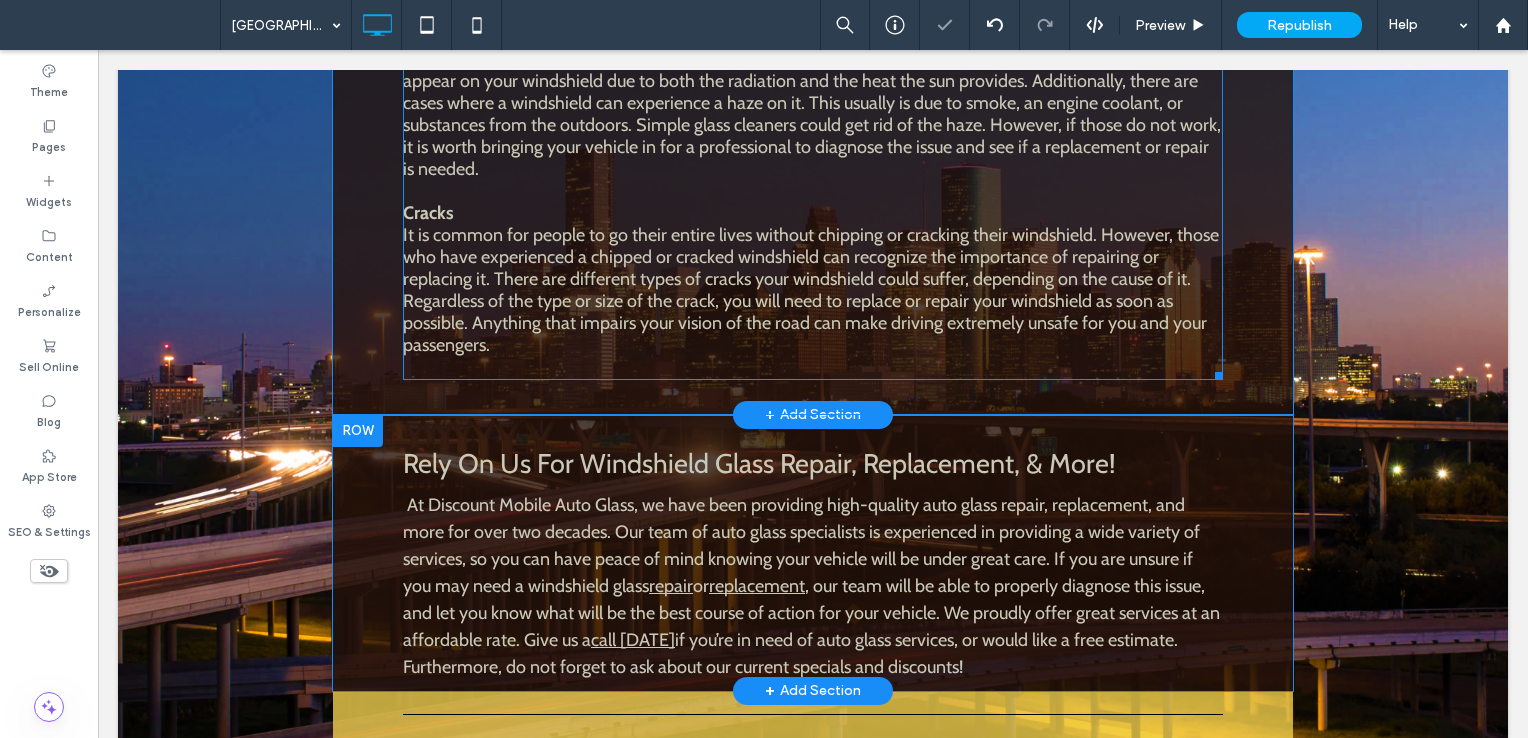 click on "It is common for people to go their entire lives without chipping or cracking their windshield. However, those who have experienced a chipped or cracked windshield can recognize the 	importance of repairing or replacing it. There are different types of cracks your windshield could suffer, depending on the cause of it. Regardless of the type or size of the crack, you will need to replace or repair your windshield as soon as possible. Anything that impairs your vision of the road can make driving extremely unsafe for you and your passengers." at bounding box center [811, 290] 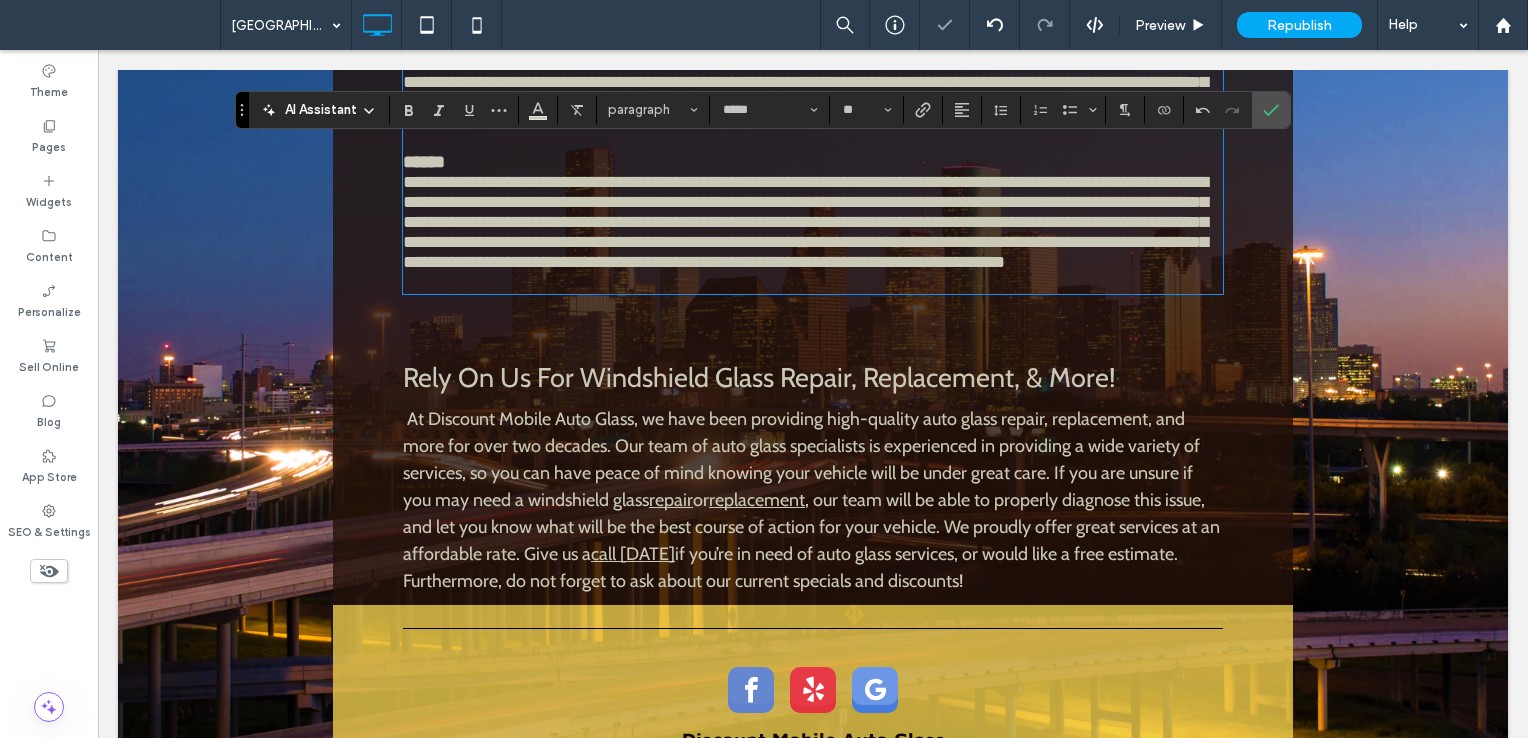 scroll, scrollTop: 1150, scrollLeft: 0, axis: vertical 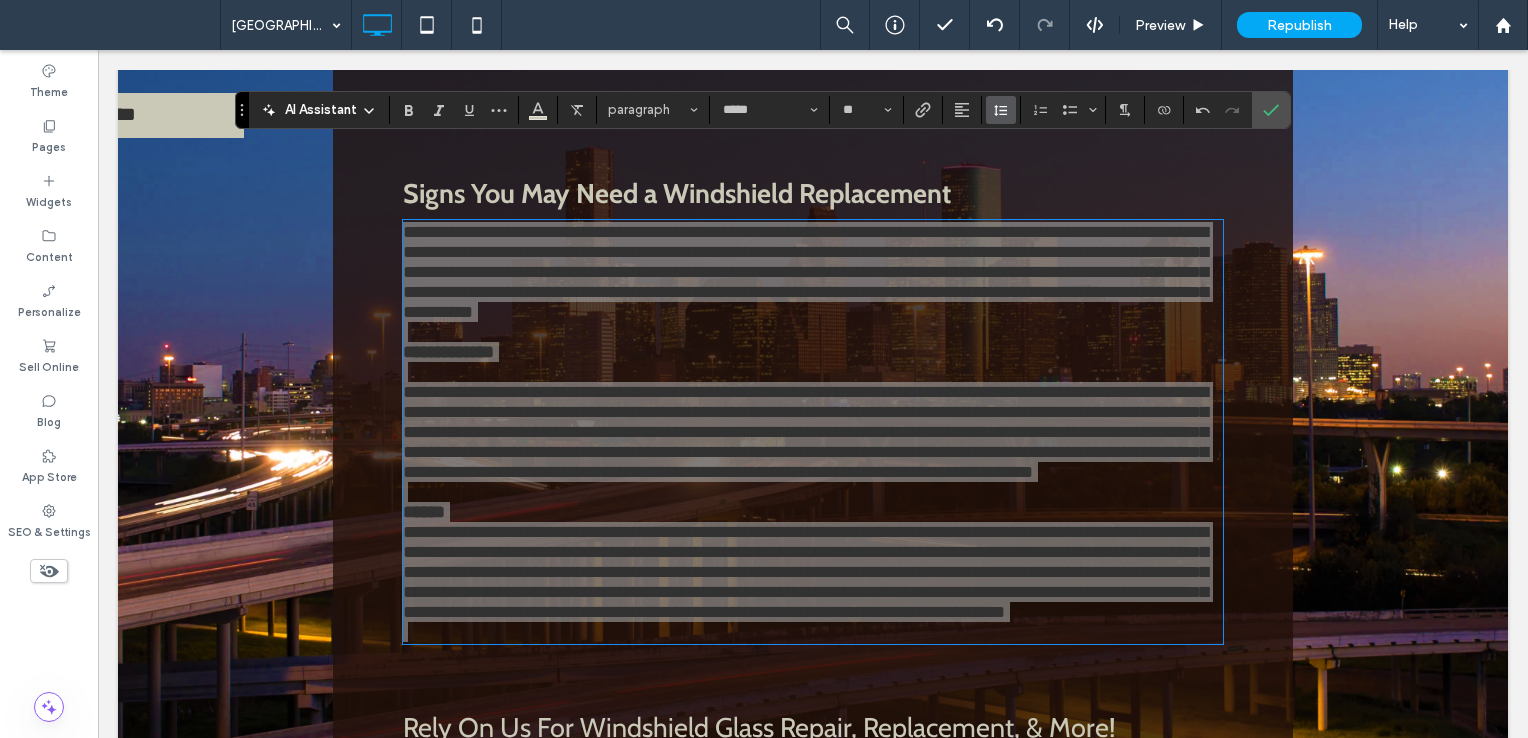 click 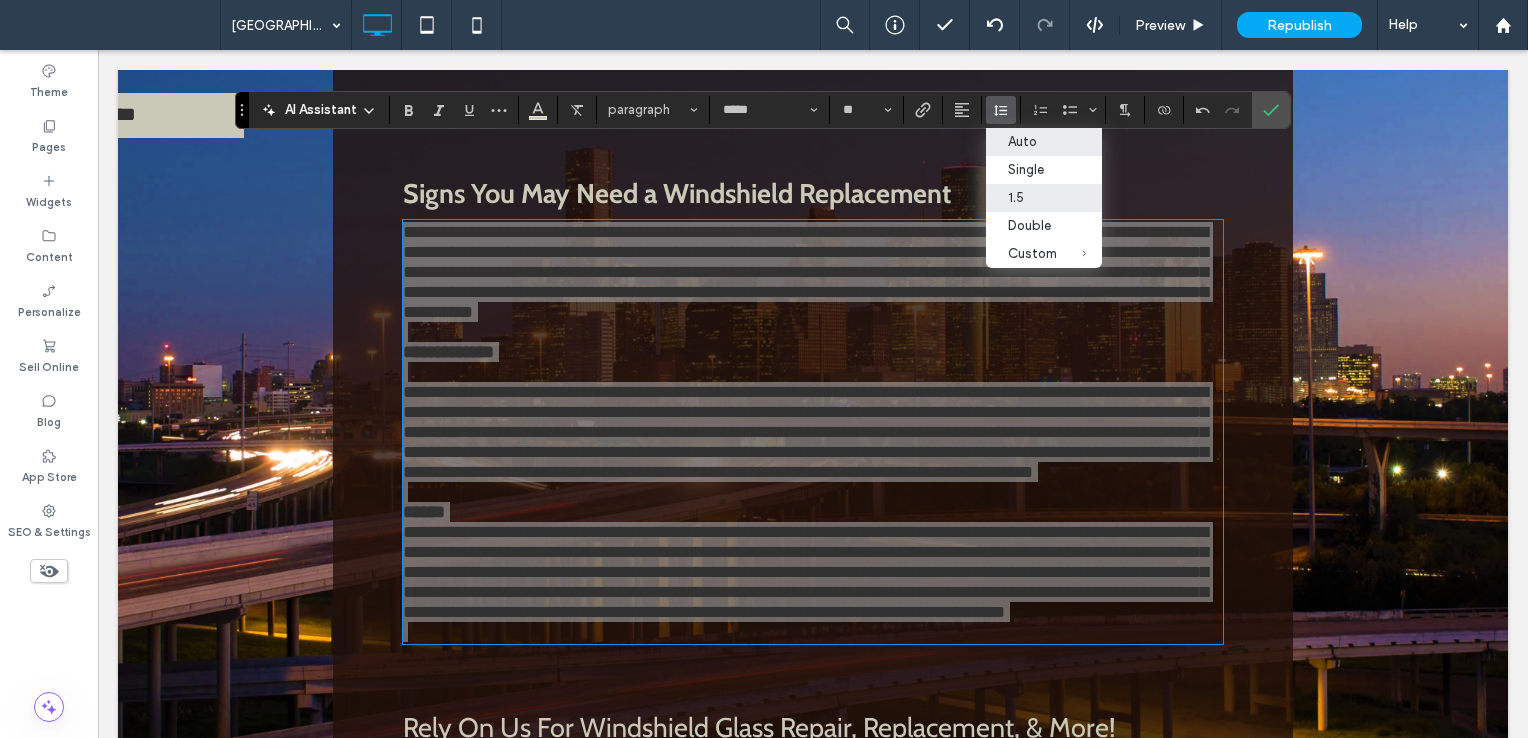 click on "1.5" at bounding box center (1032, 197) 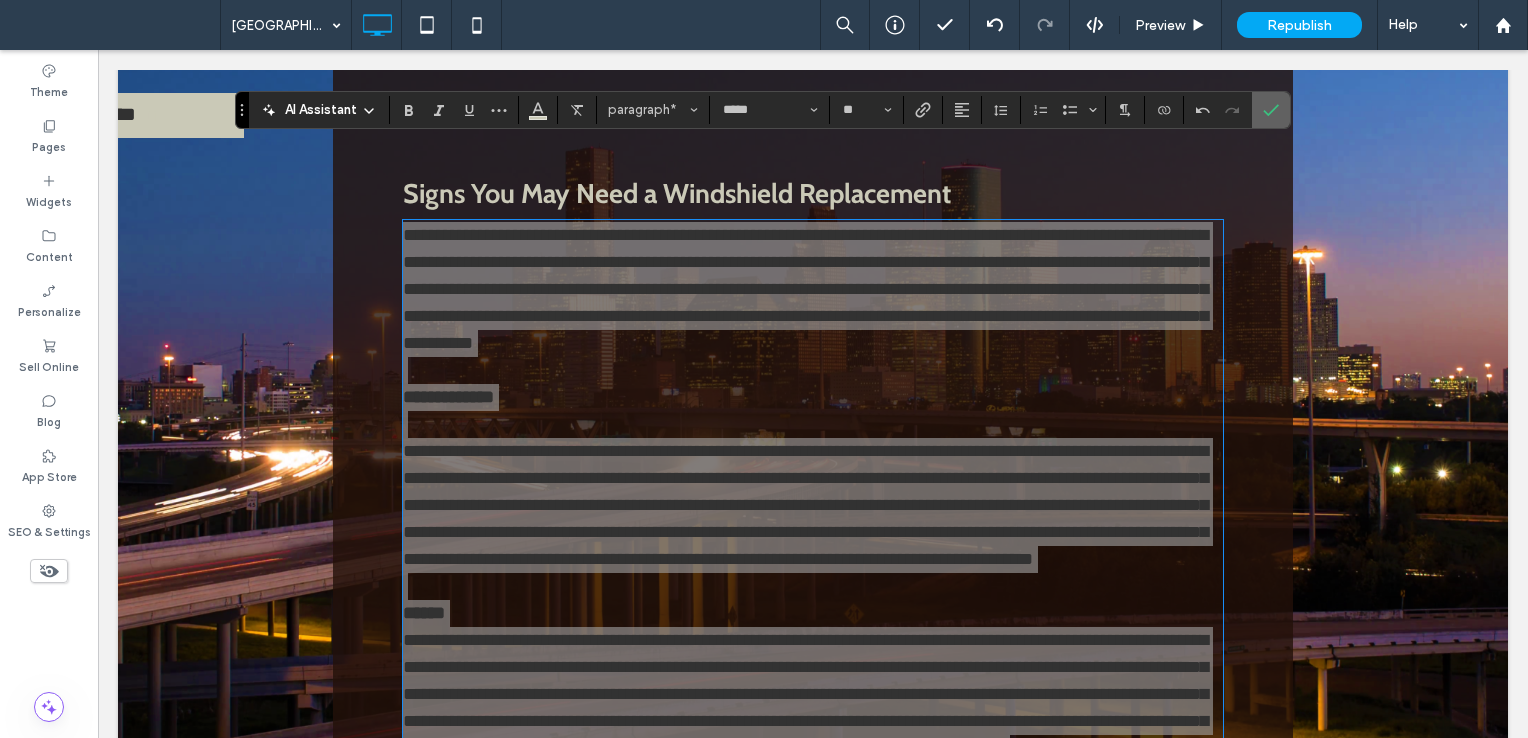click at bounding box center (1271, 110) 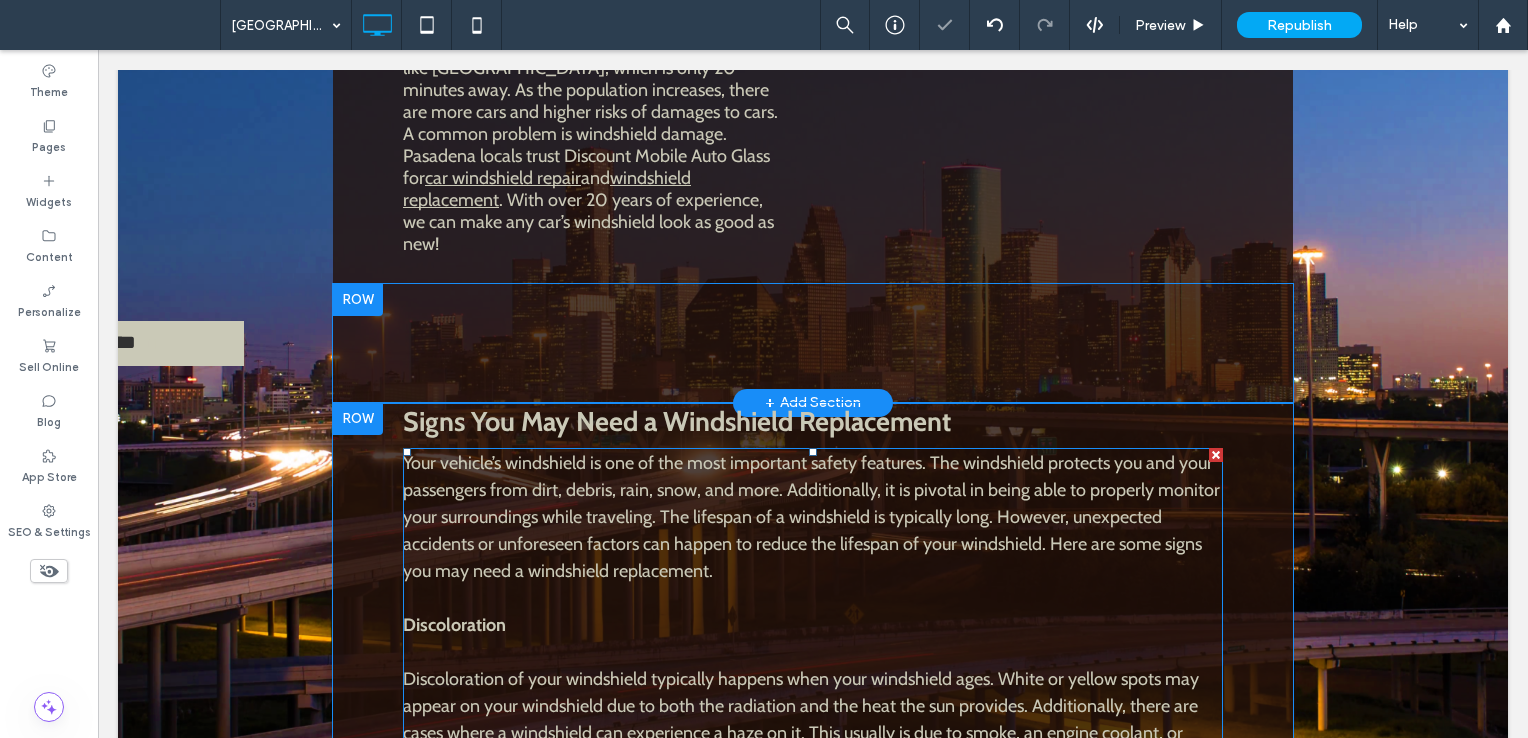 scroll, scrollTop: 850, scrollLeft: 0, axis: vertical 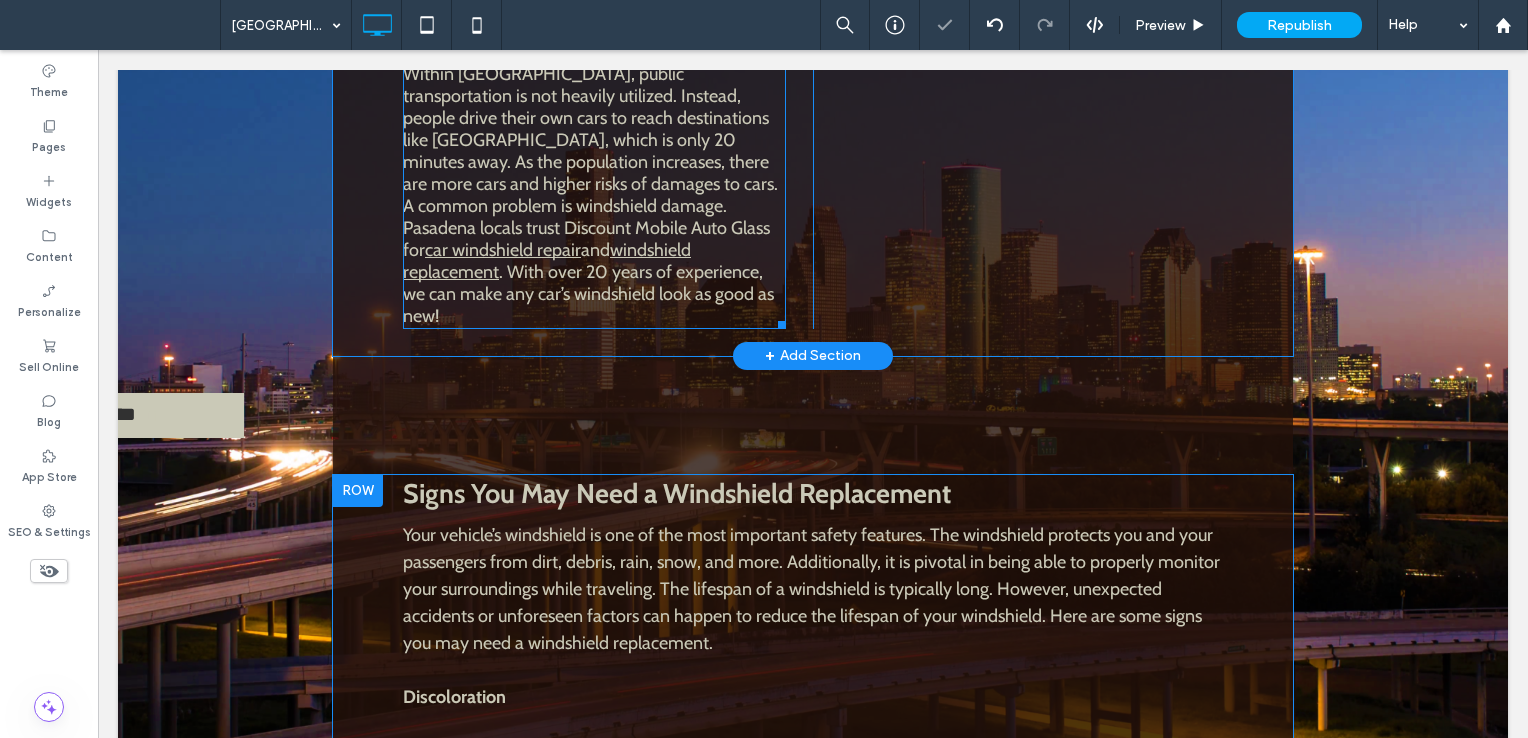 click on "Within Pasadena, public transportation is not heavily utilized. Instead, people drive their own cars to reach destinations like Houston, which is only 20 minutes away. As the population increases, there are more cars and higher risks of damages to cars. A common problem is windshield damage. Pasadena locals trust Discount Mobile Auto Glass for  car windshield repair
and  windshield replacement . With over 20 years of experience, we can make any car’s windshield look as good as new!" at bounding box center [594, 195] 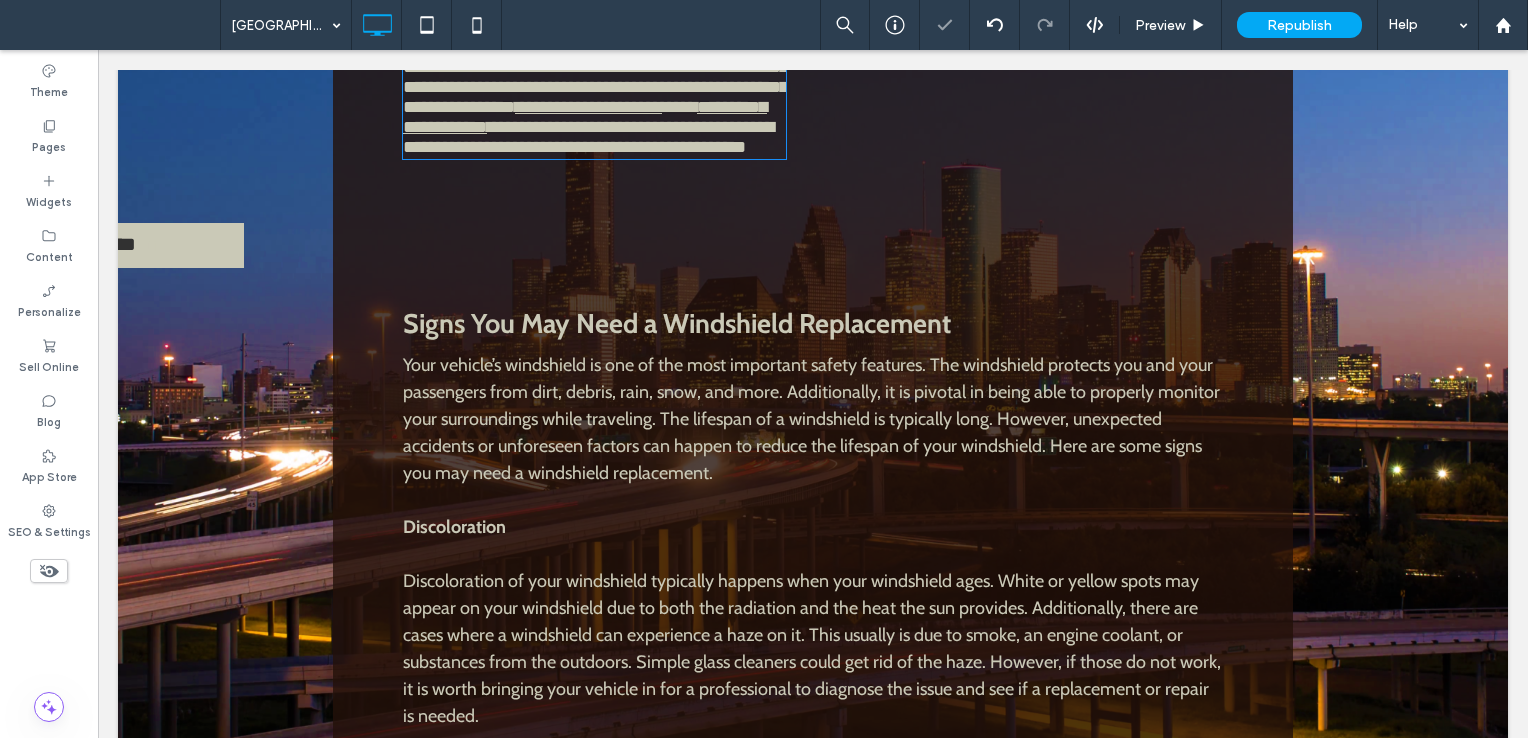 scroll, scrollTop: 243, scrollLeft: 0, axis: vertical 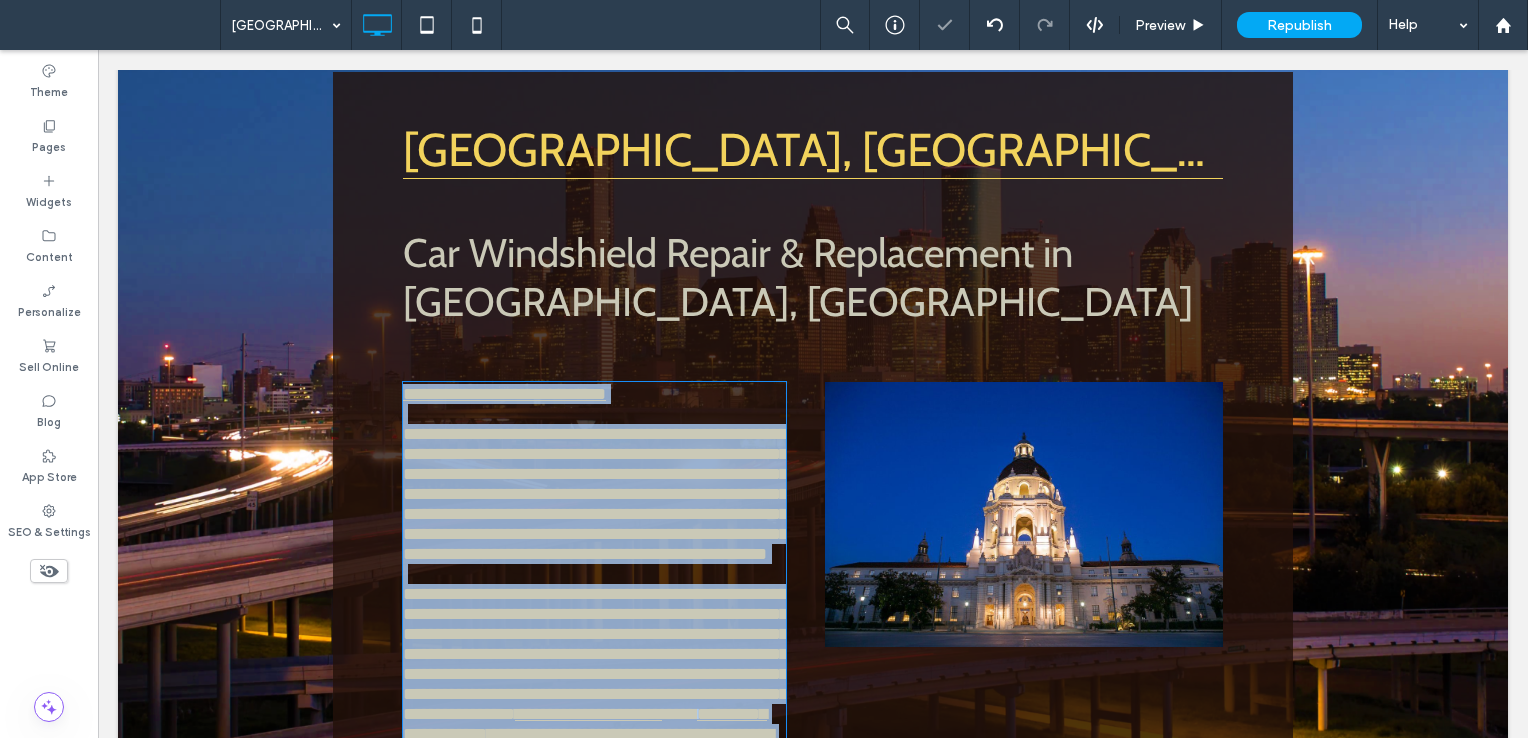type on "*****" 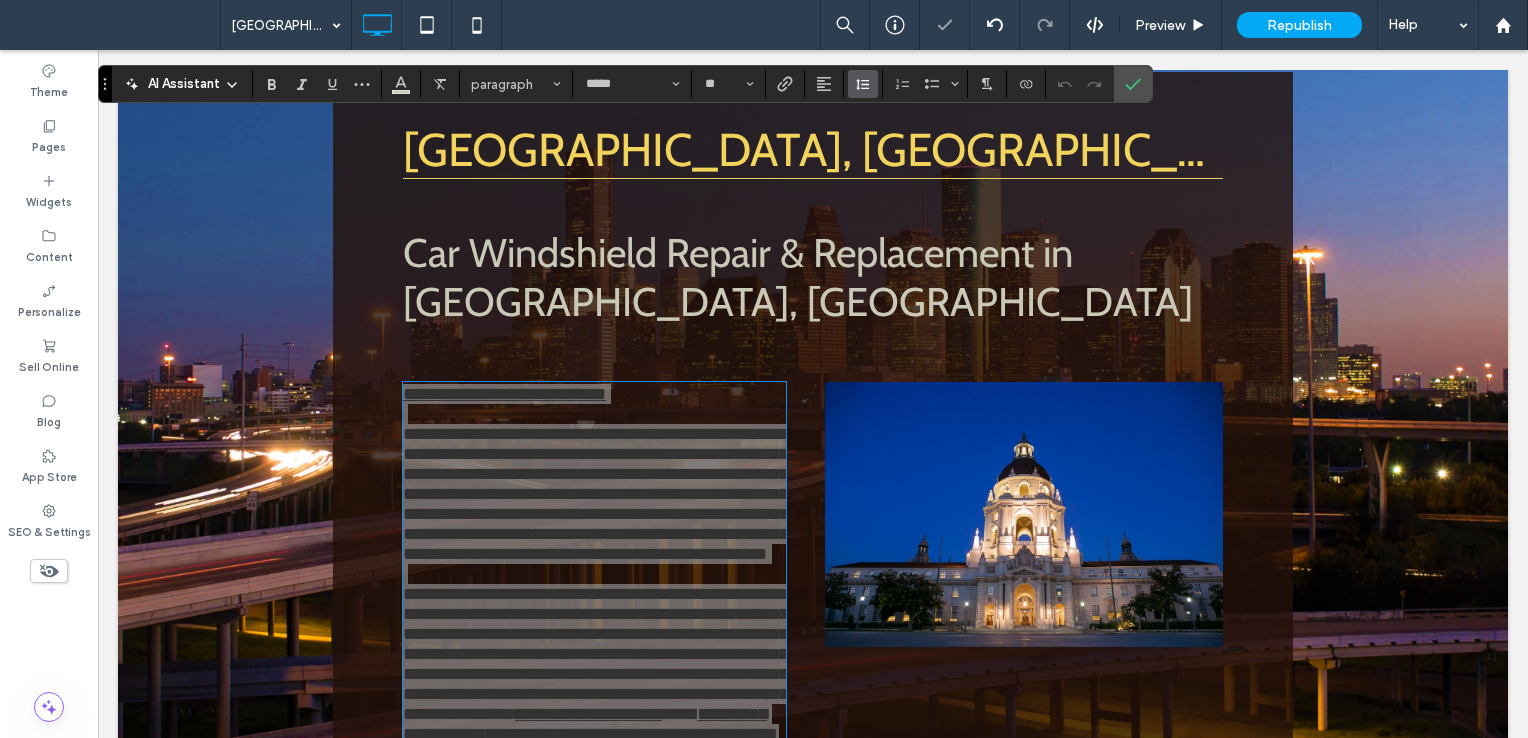 click at bounding box center (863, 84) 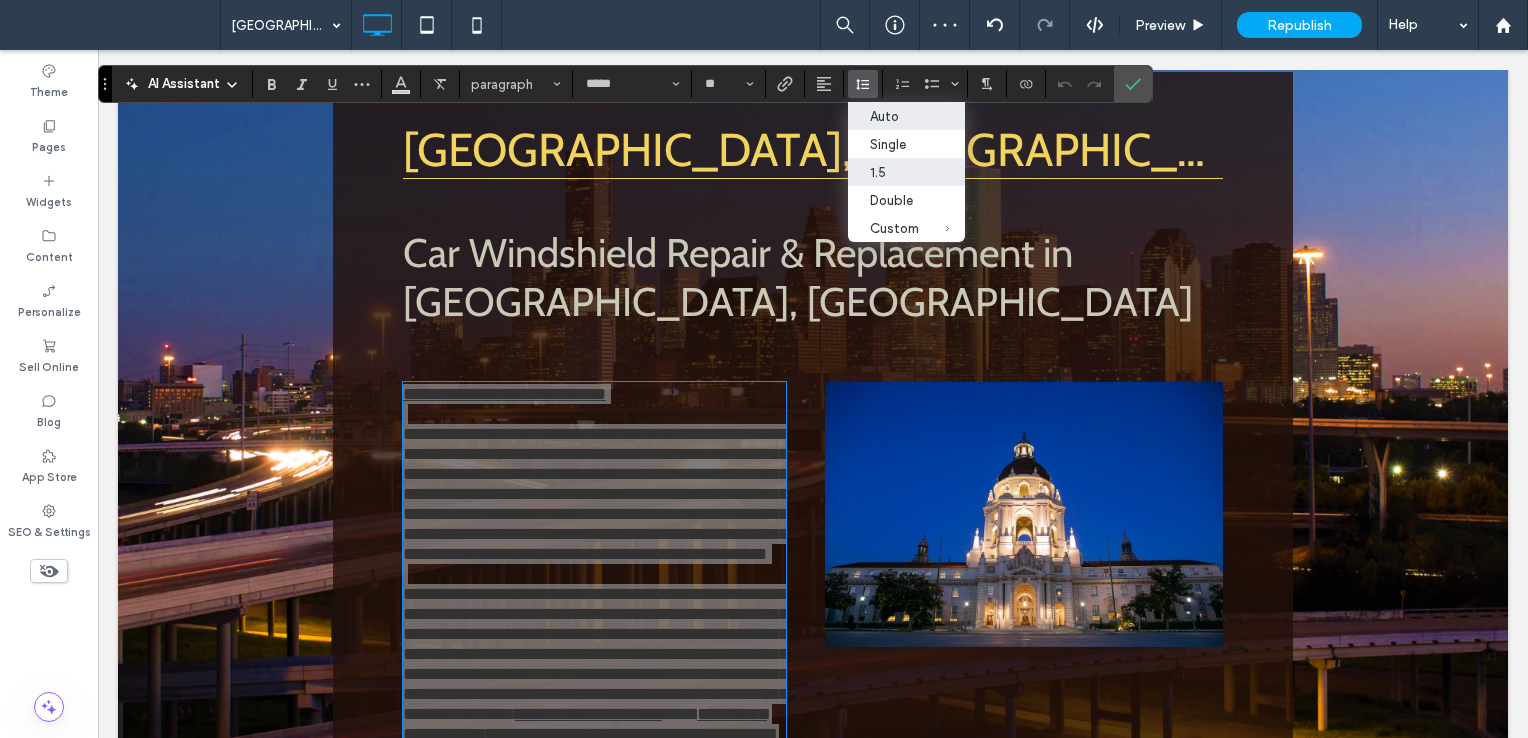 click on "1.5" at bounding box center [906, 172] 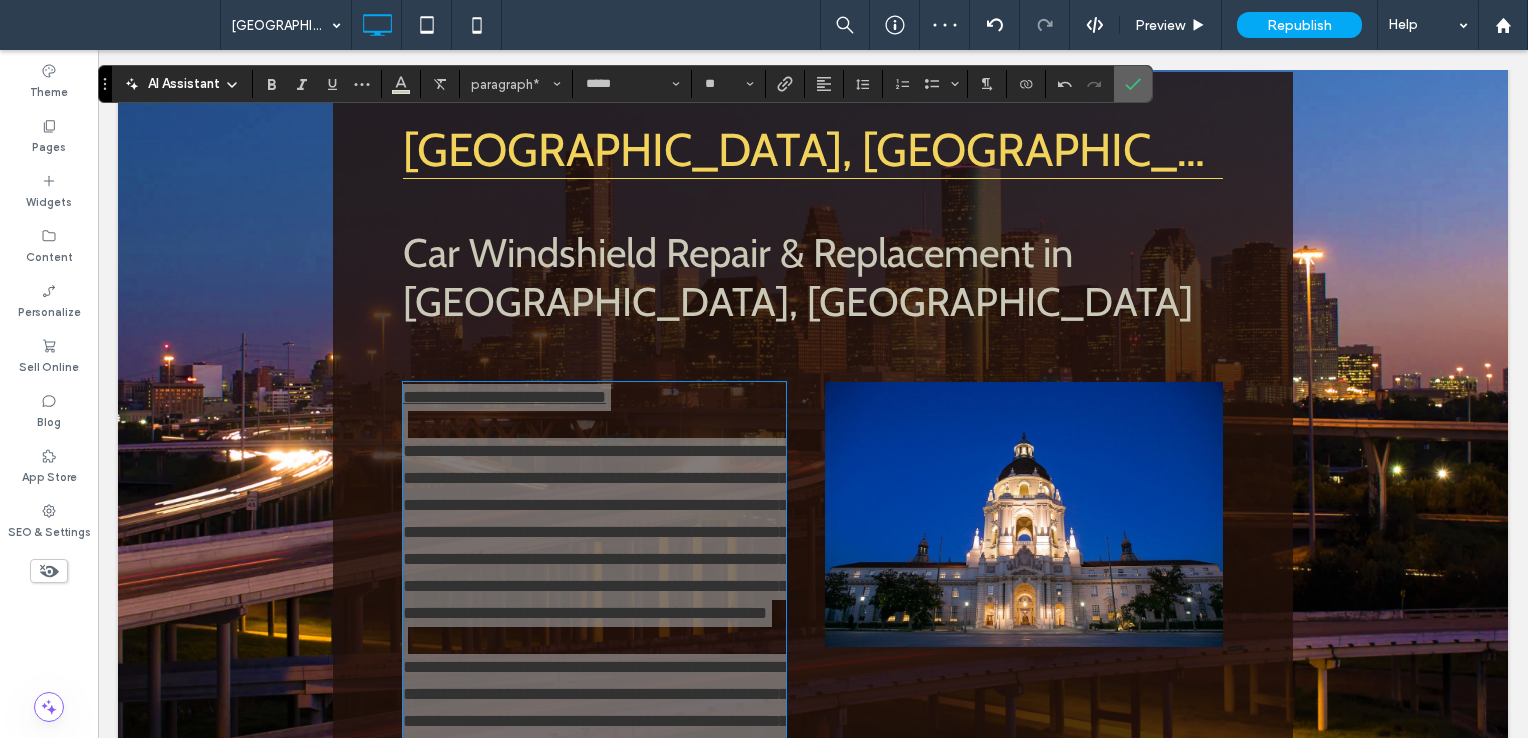 click at bounding box center [1133, 84] 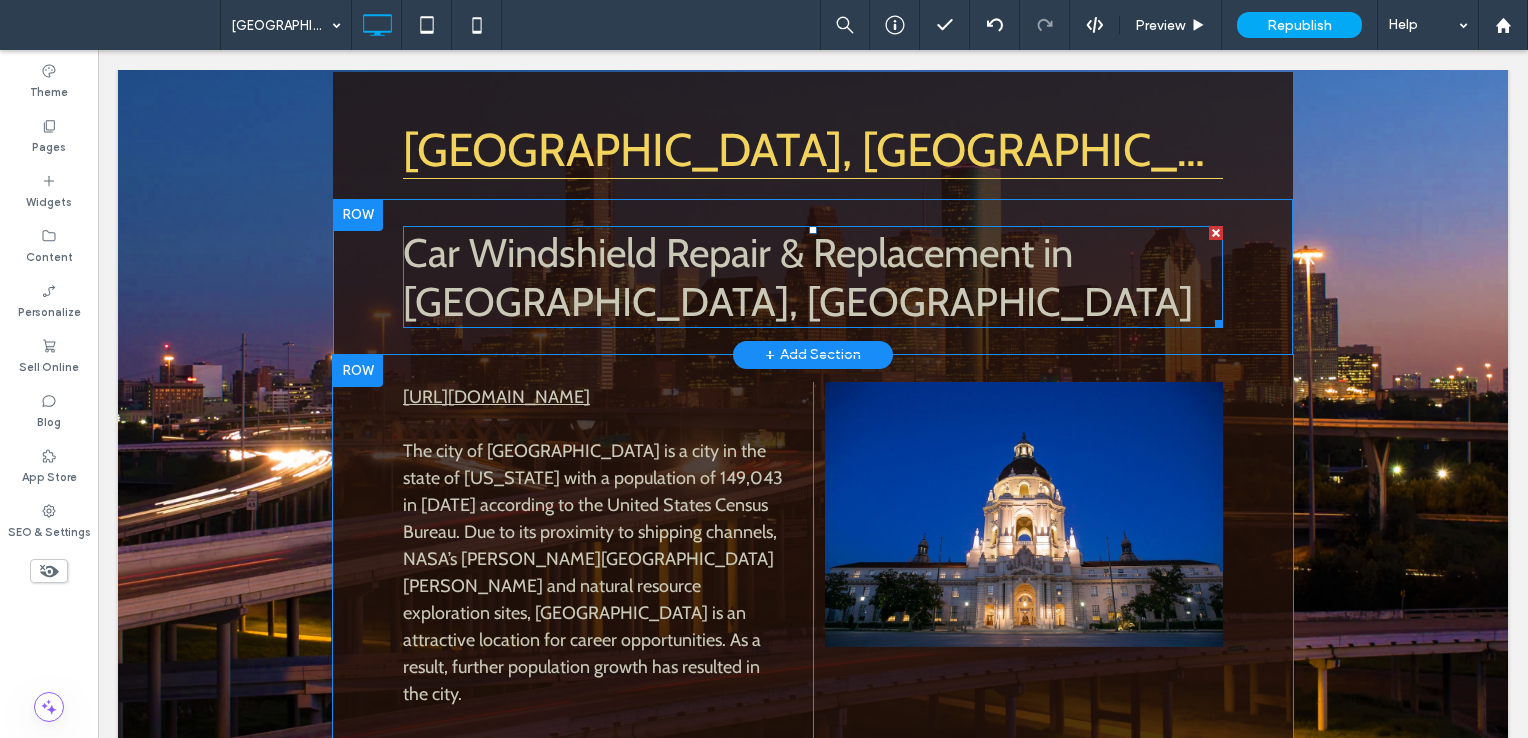click on "Car Windshield Repair & Replacement in Pasadena, TX" at bounding box center (813, 277) 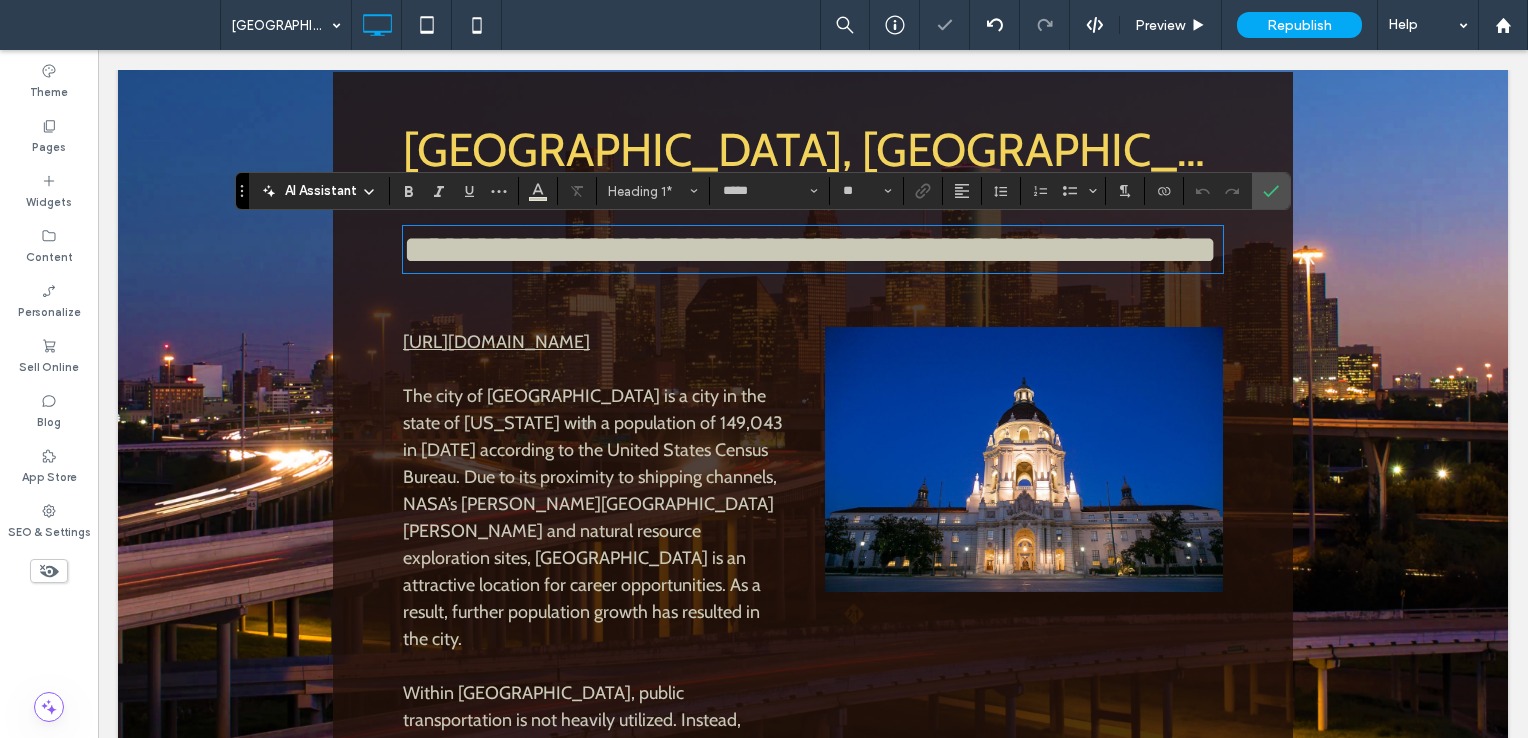 click on "**********" at bounding box center [810, 249] 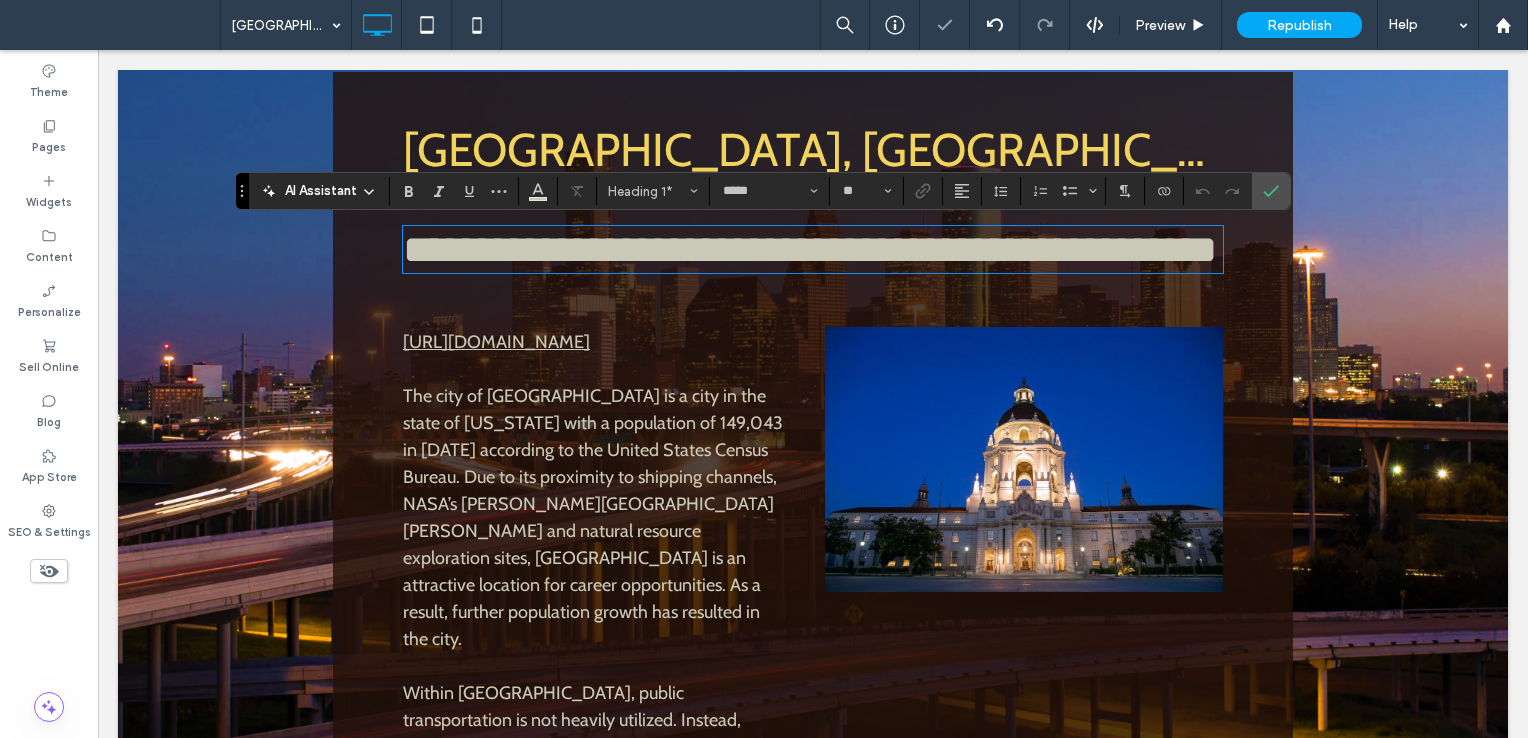 type 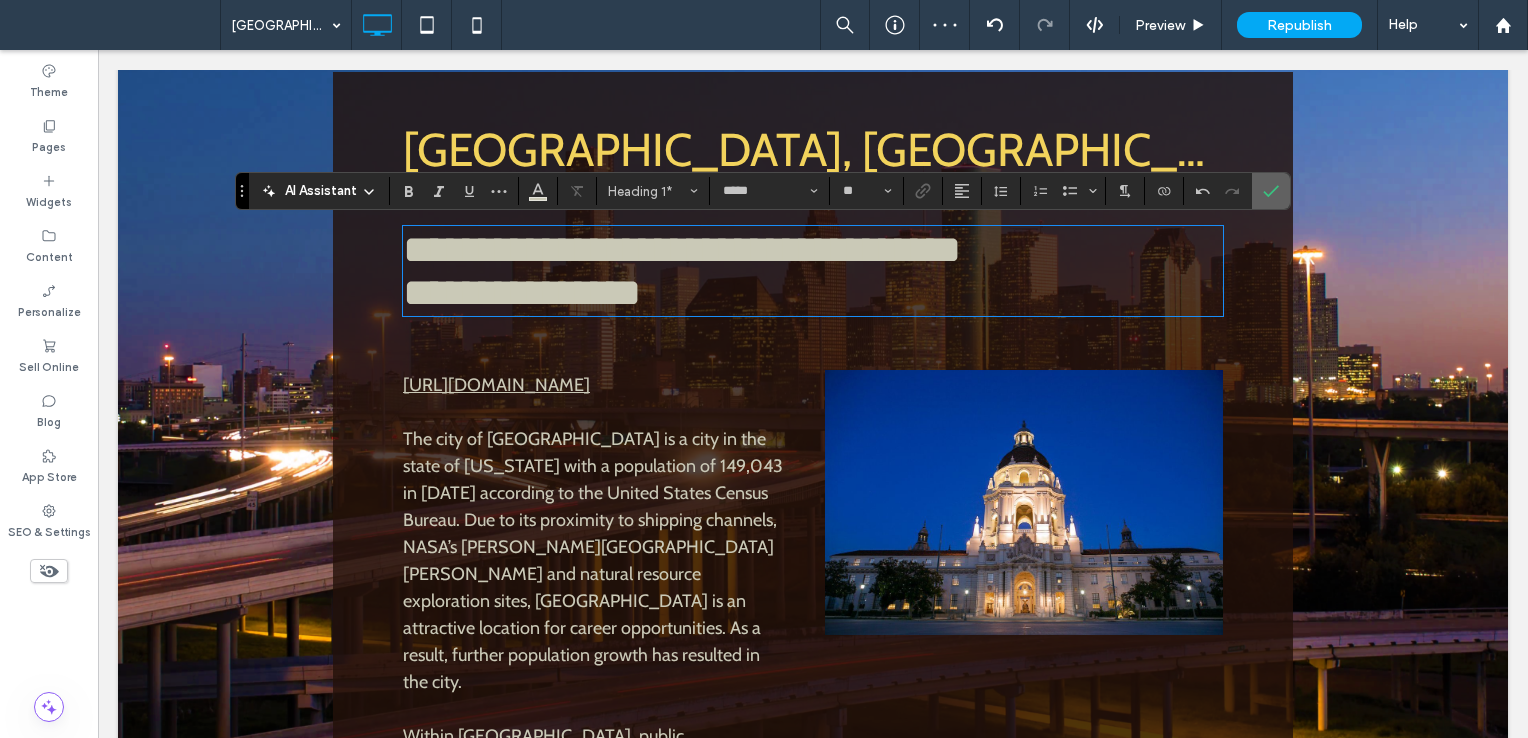 click at bounding box center (1271, 191) 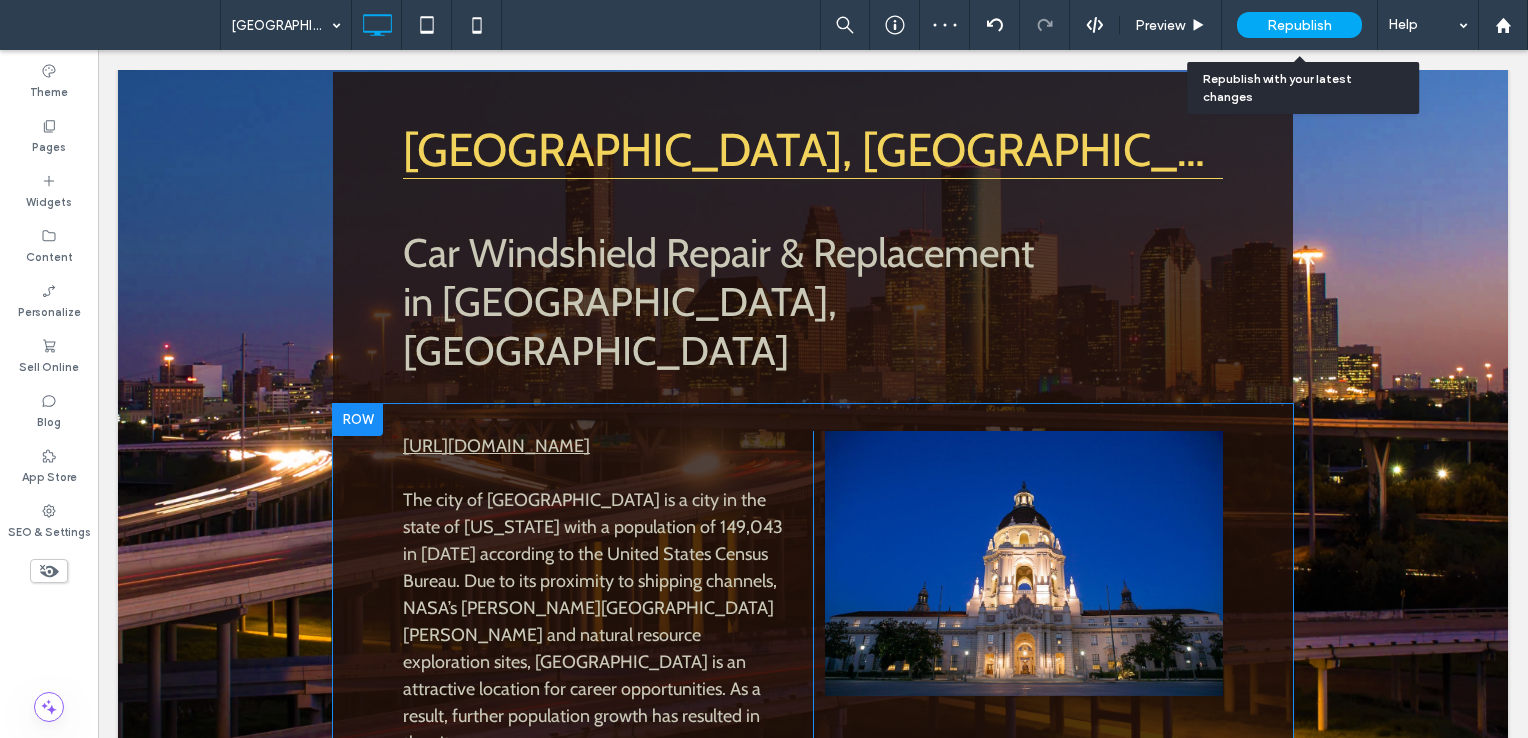 click on "Republish" at bounding box center [1299, 25] 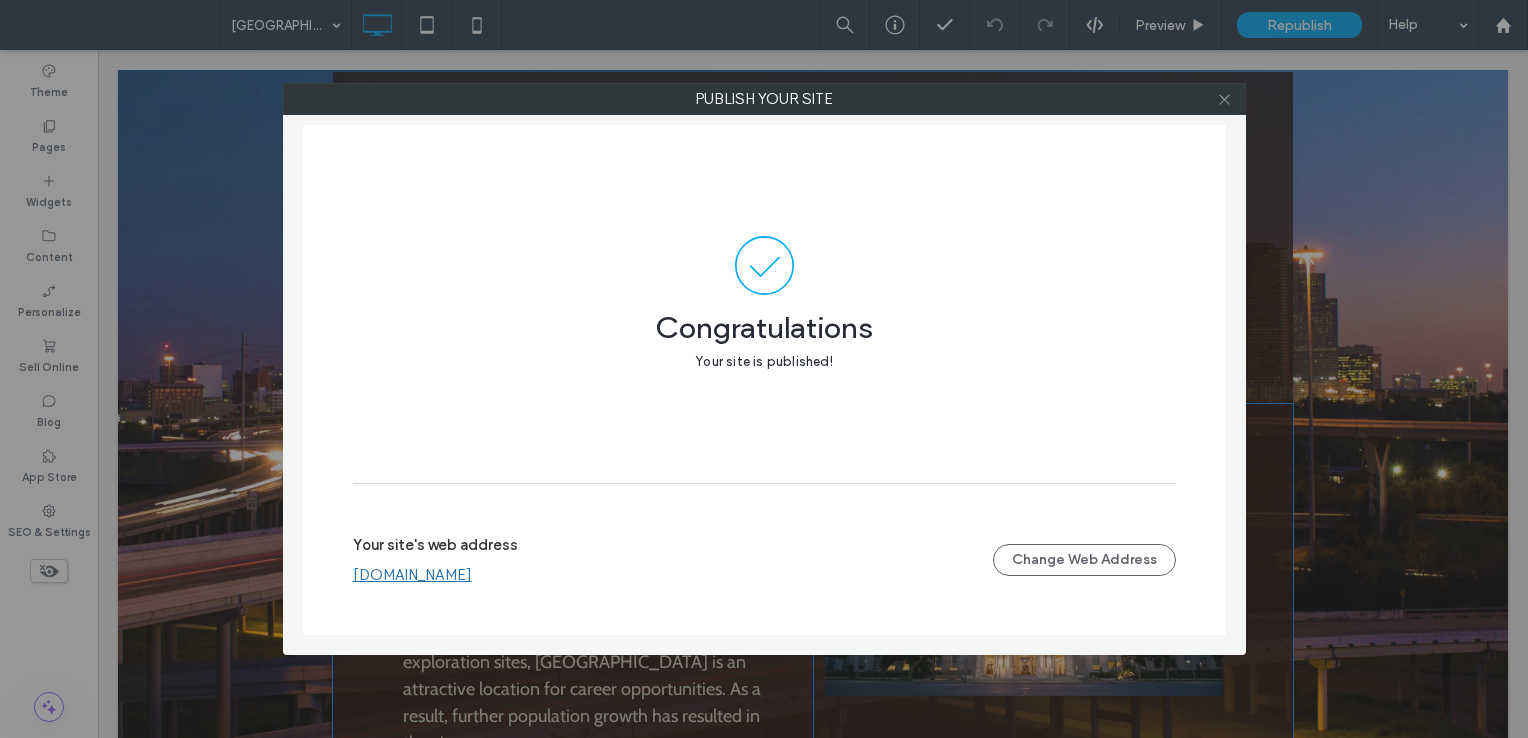 click 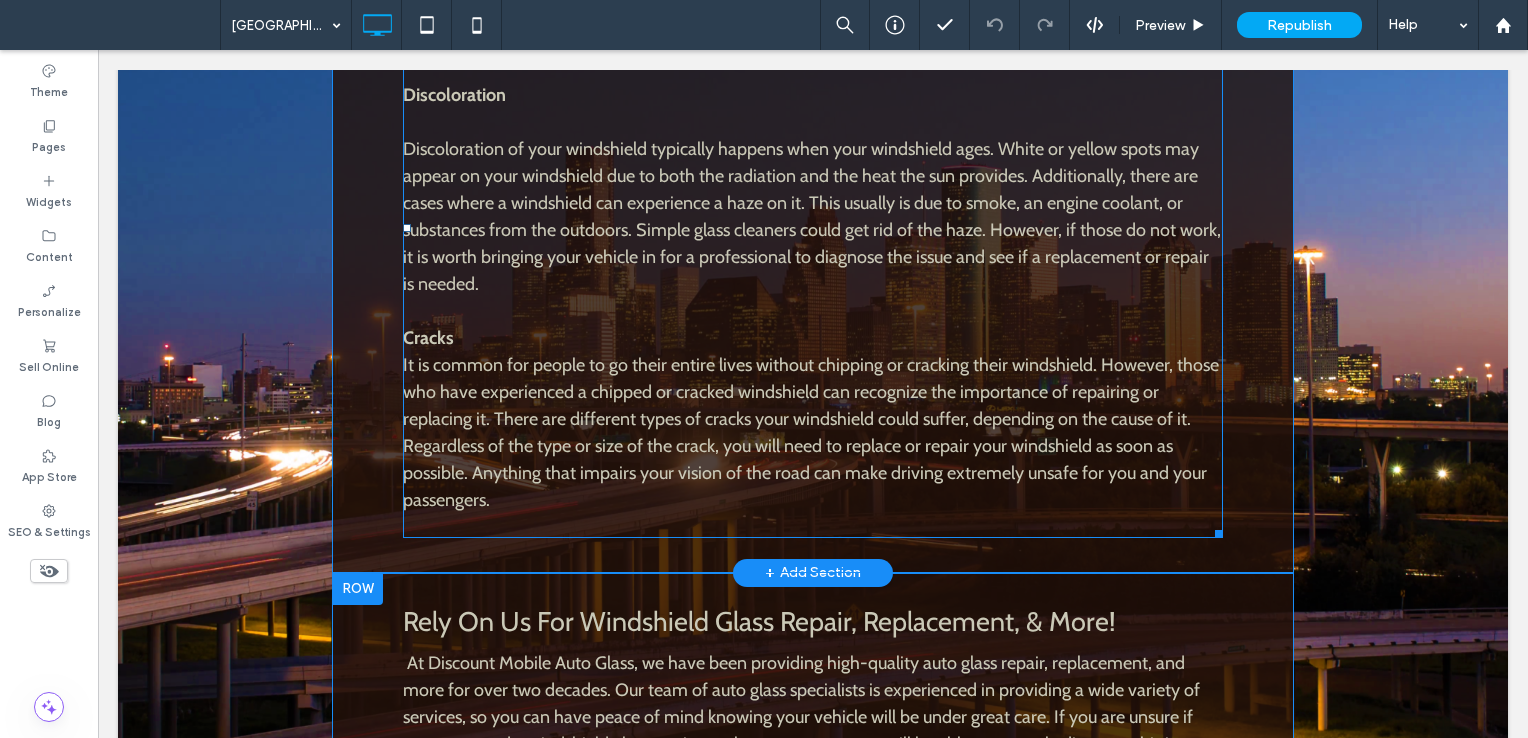 scroll, scrollTop: 1743, scrollLeft: 0, axis: vertical 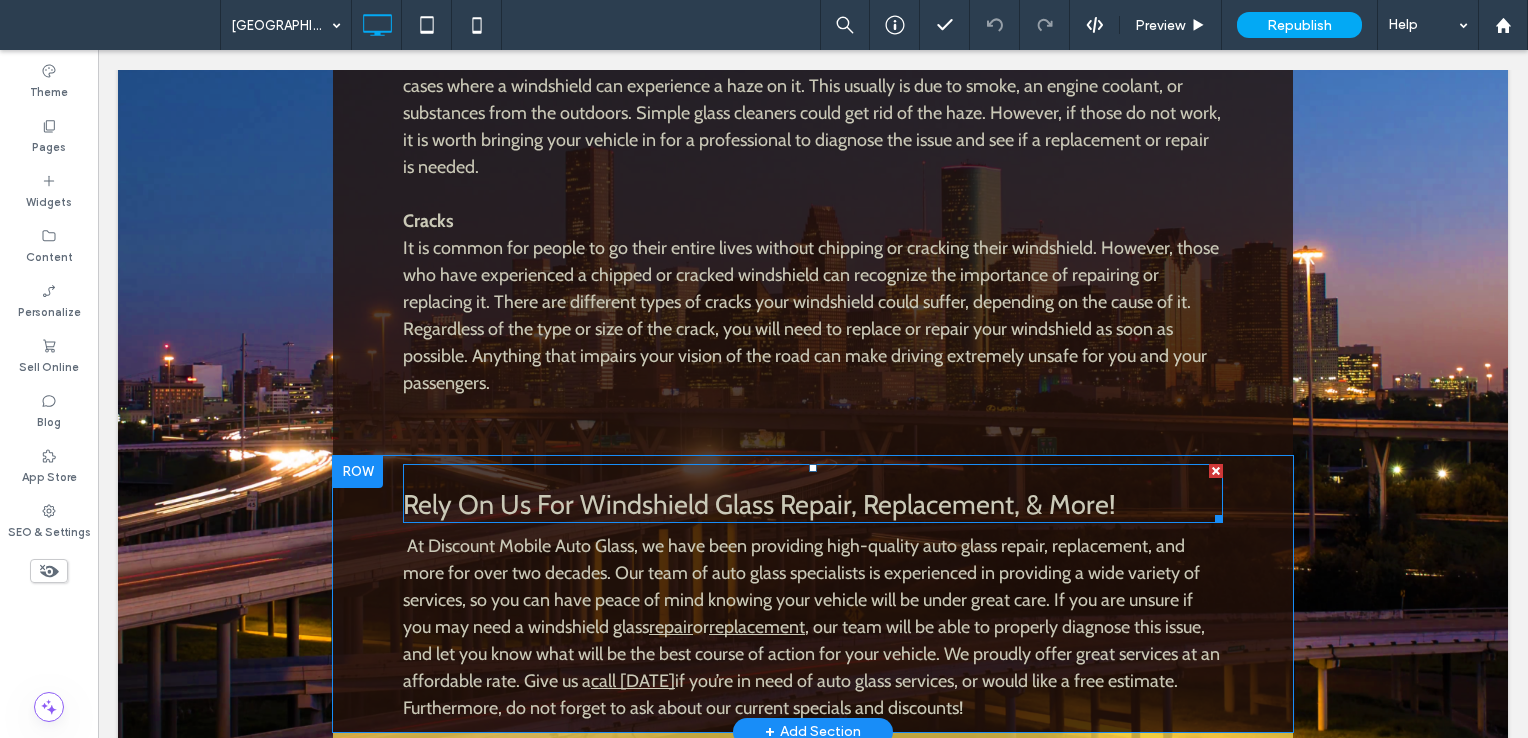 click on "Rely On Us For Windshield Glass Repair, Replacement, & More!" at bounding box center (759, 504) 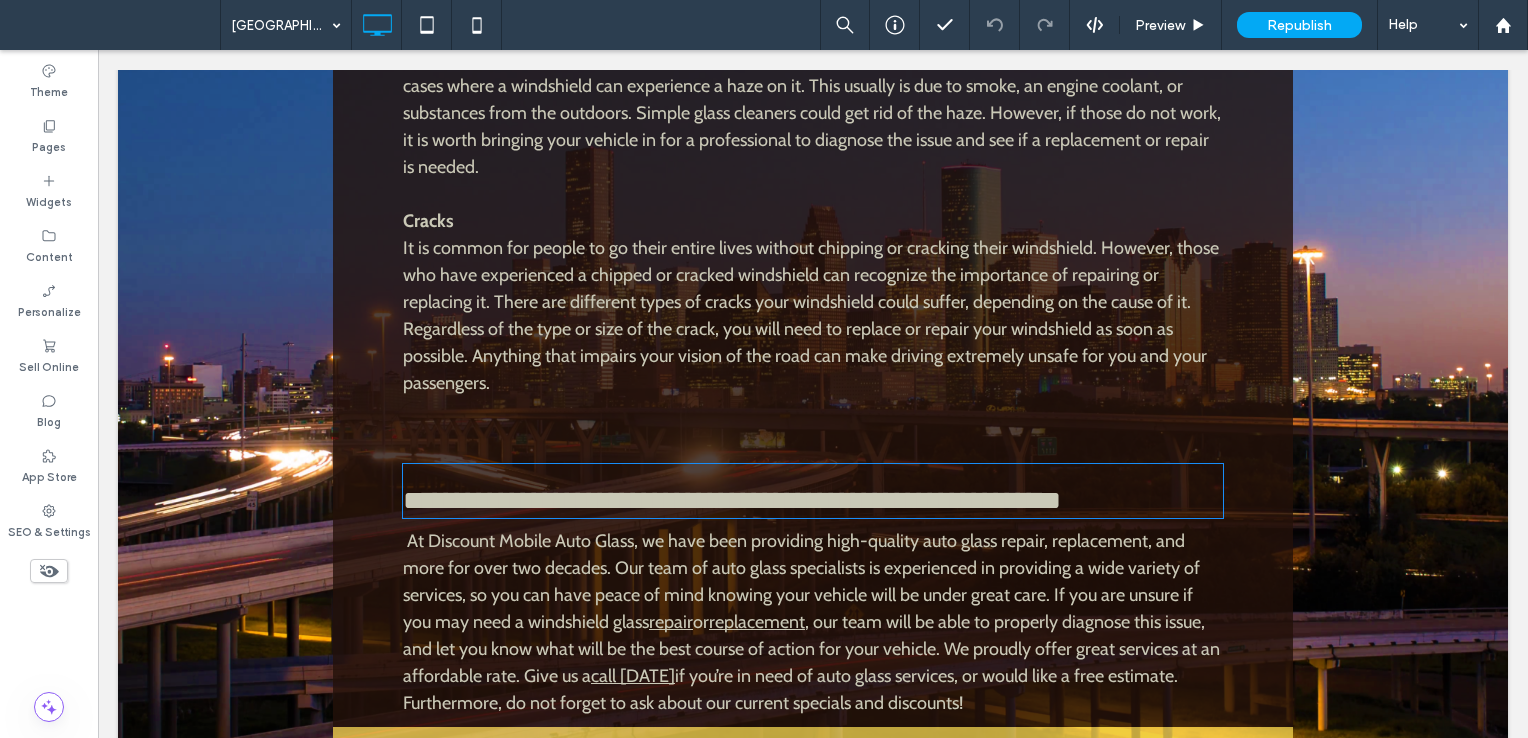 type on "*****" 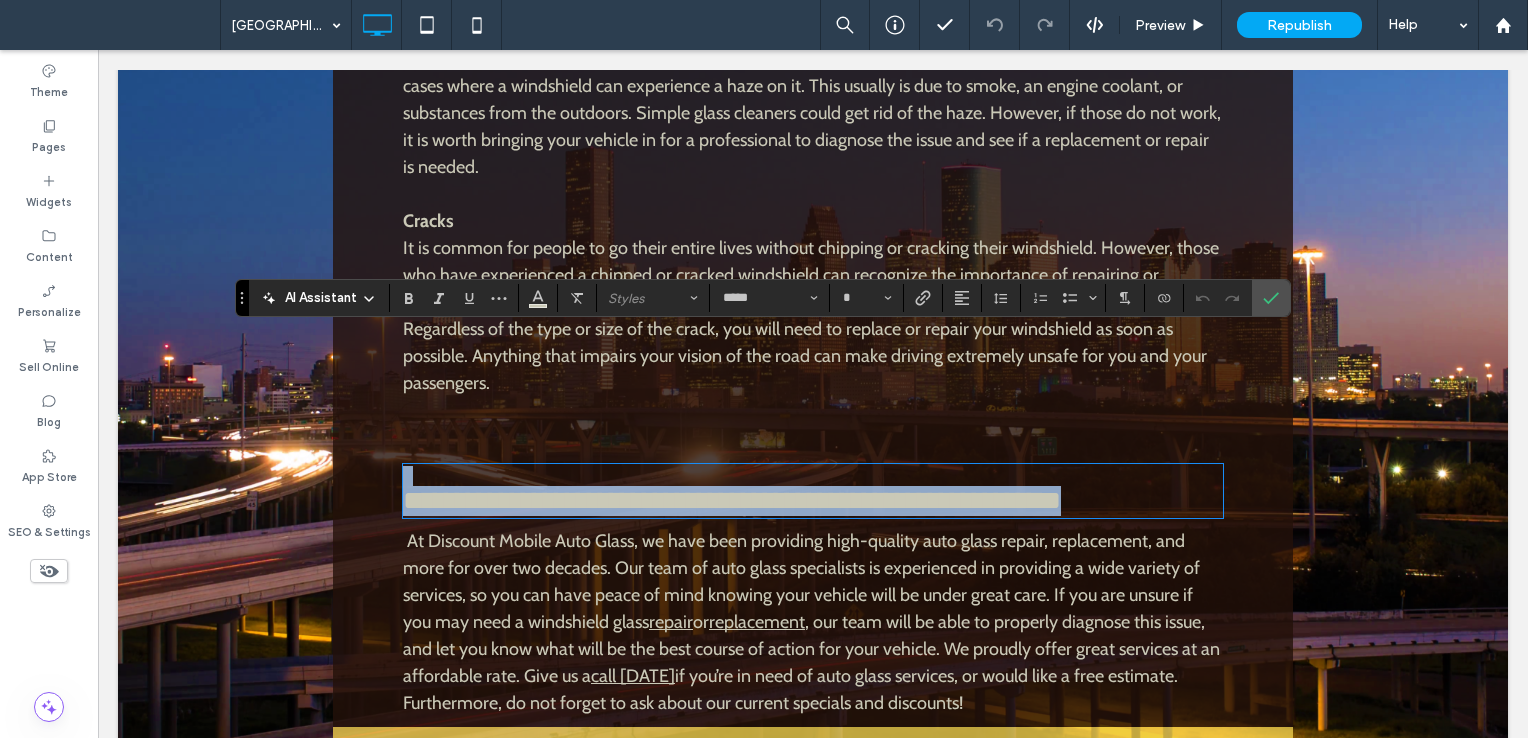 click on "**********" at bounding box center [732, 500] 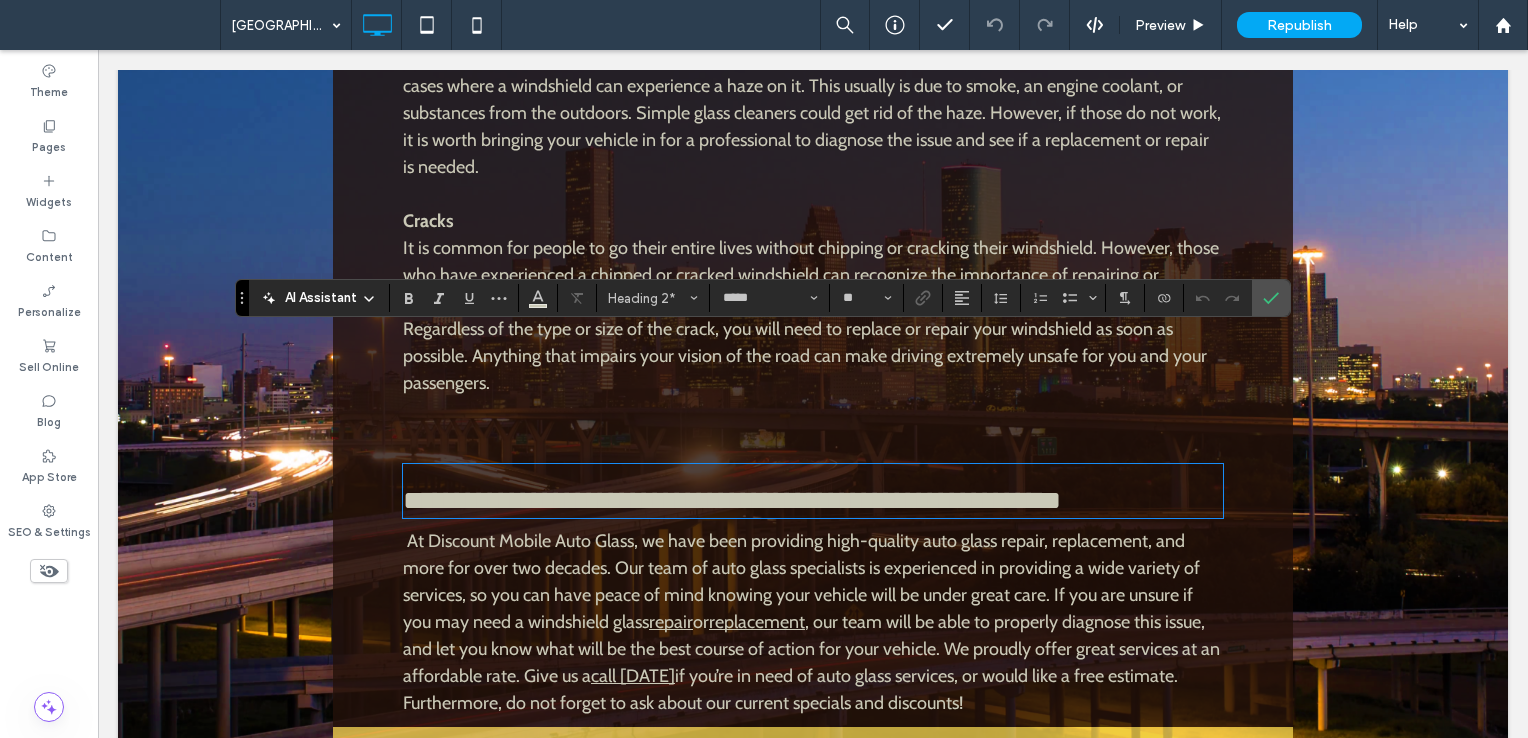 click on "**********" at bounding box center (732, 500) 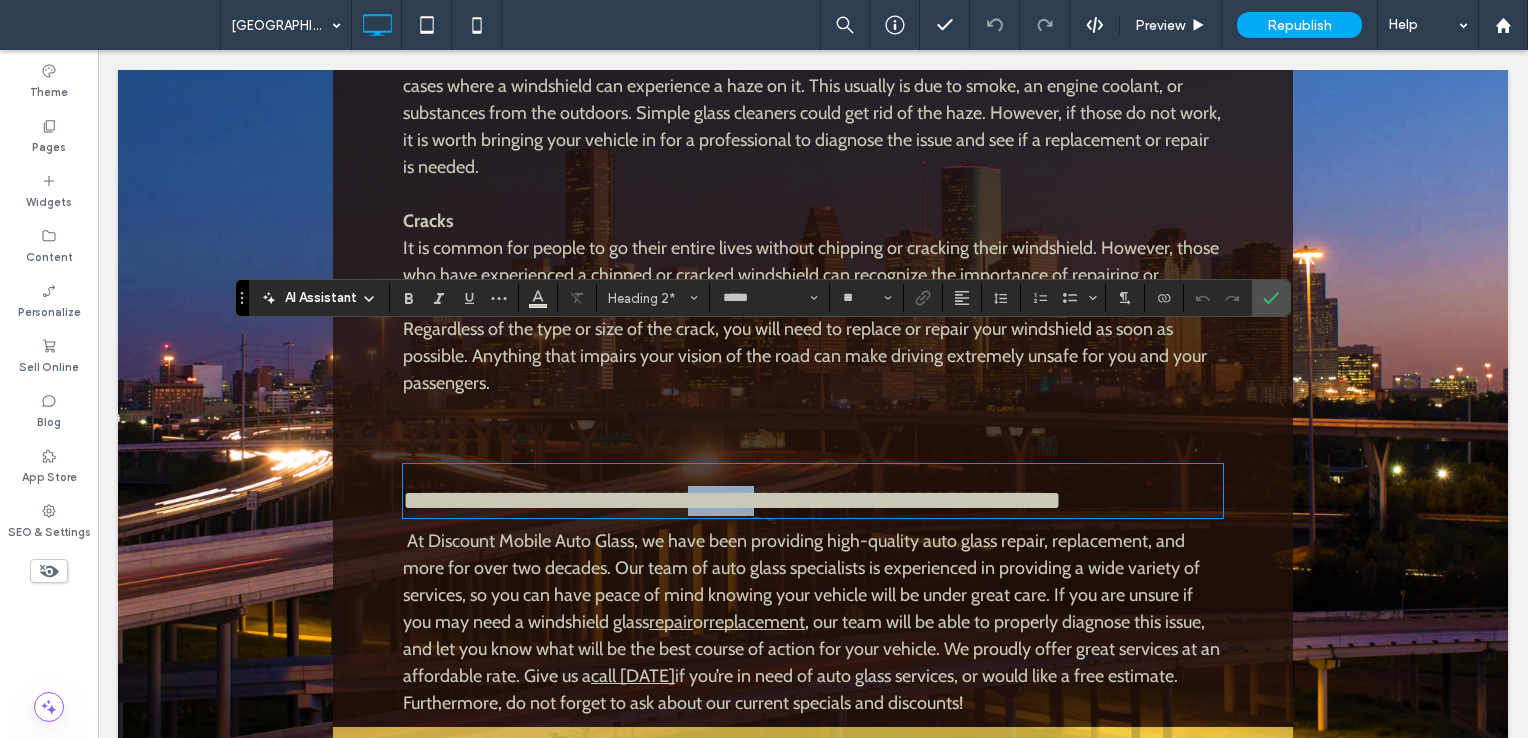 click on "**********" at bounding box center [732, 500] 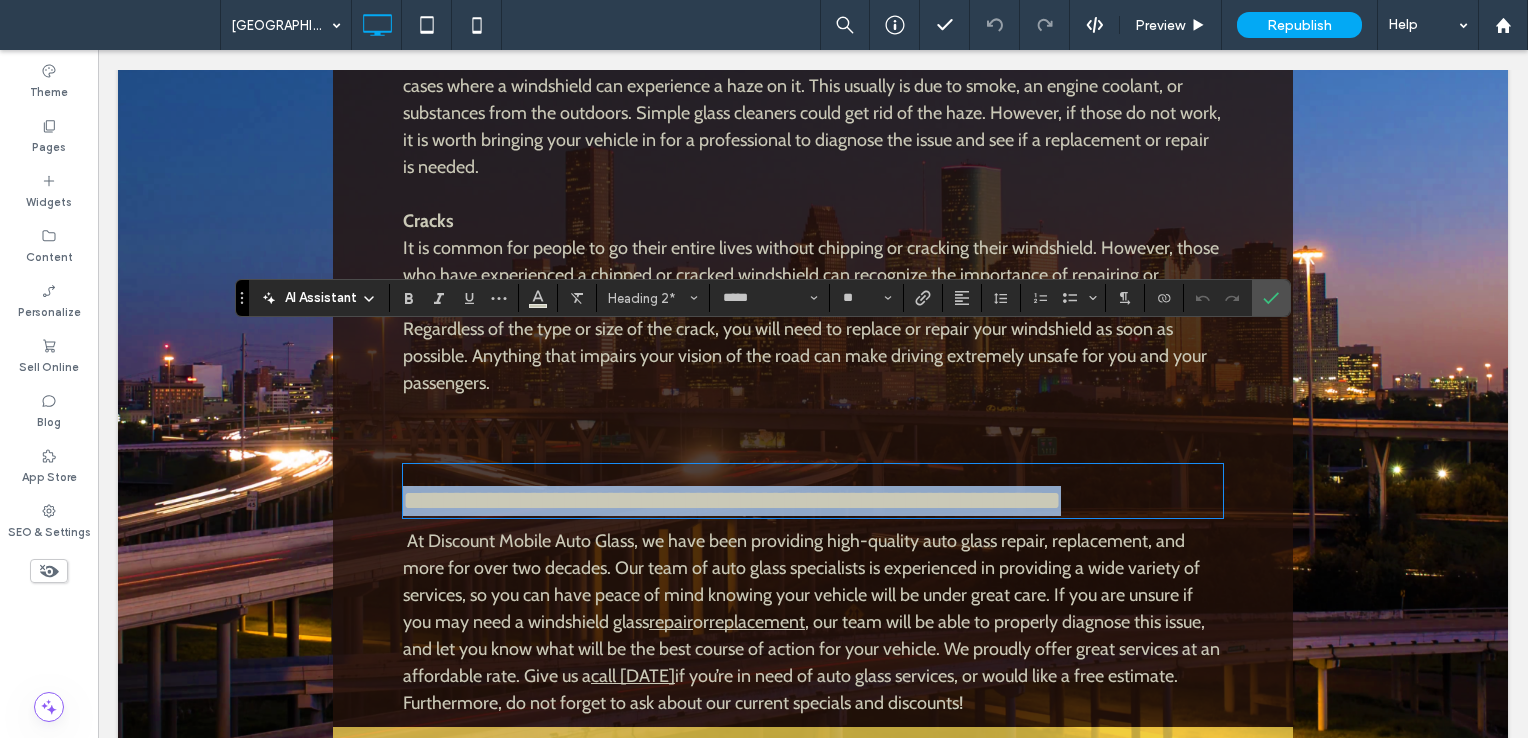 click on "**********" at bounding box center [732, 500] 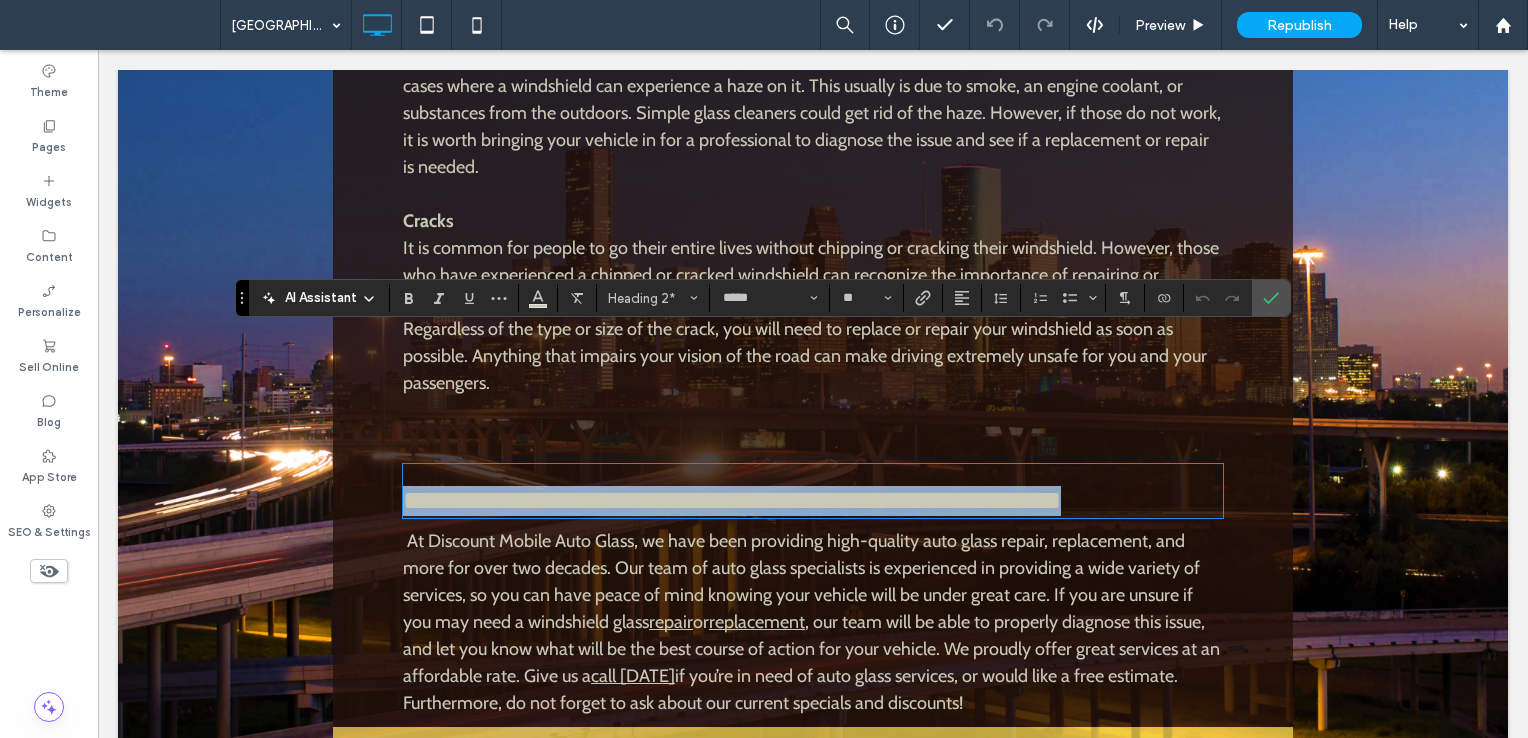 type 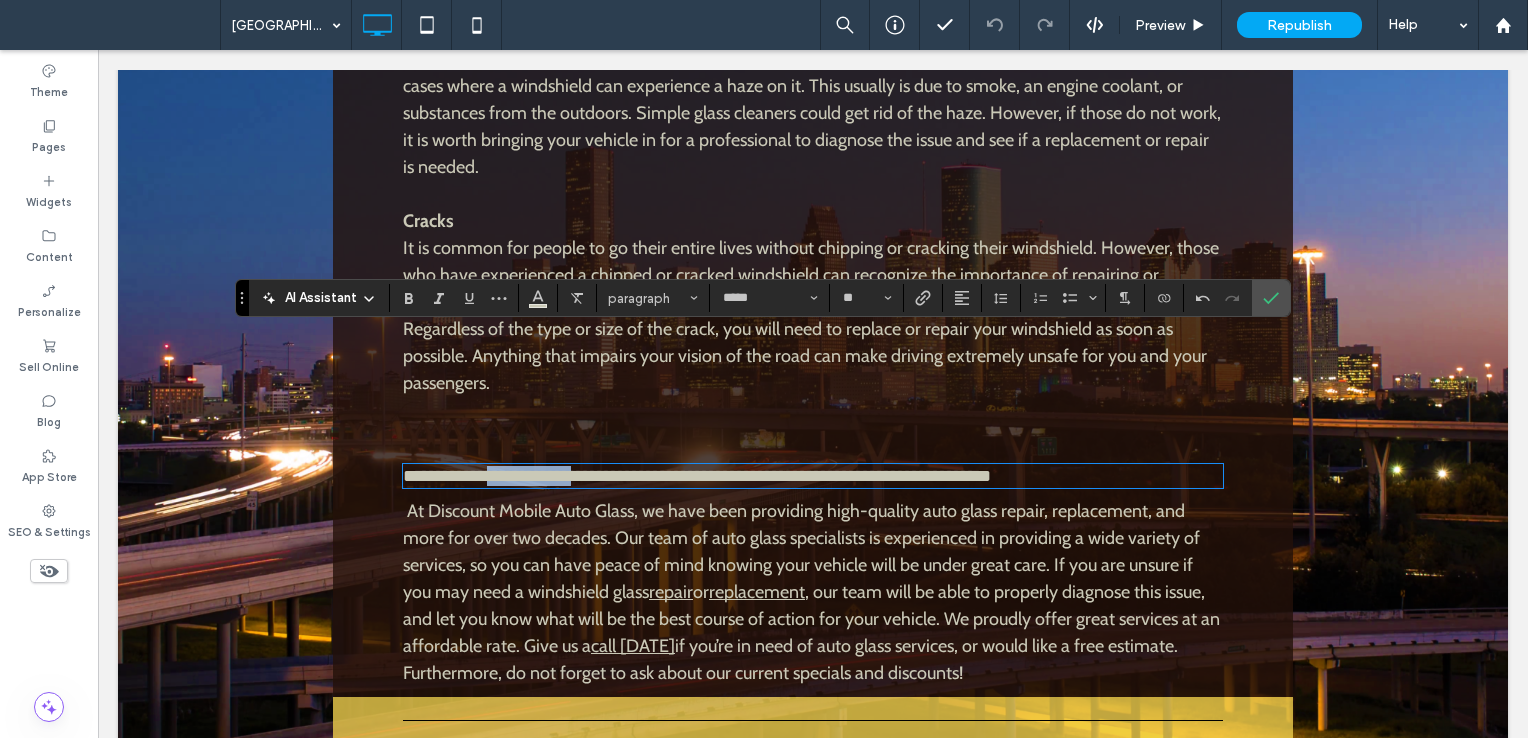 drag, startPoint x: 586, startPoint y: 344, endPoint x: 496, endPoint y: 356, distance: 90.79648 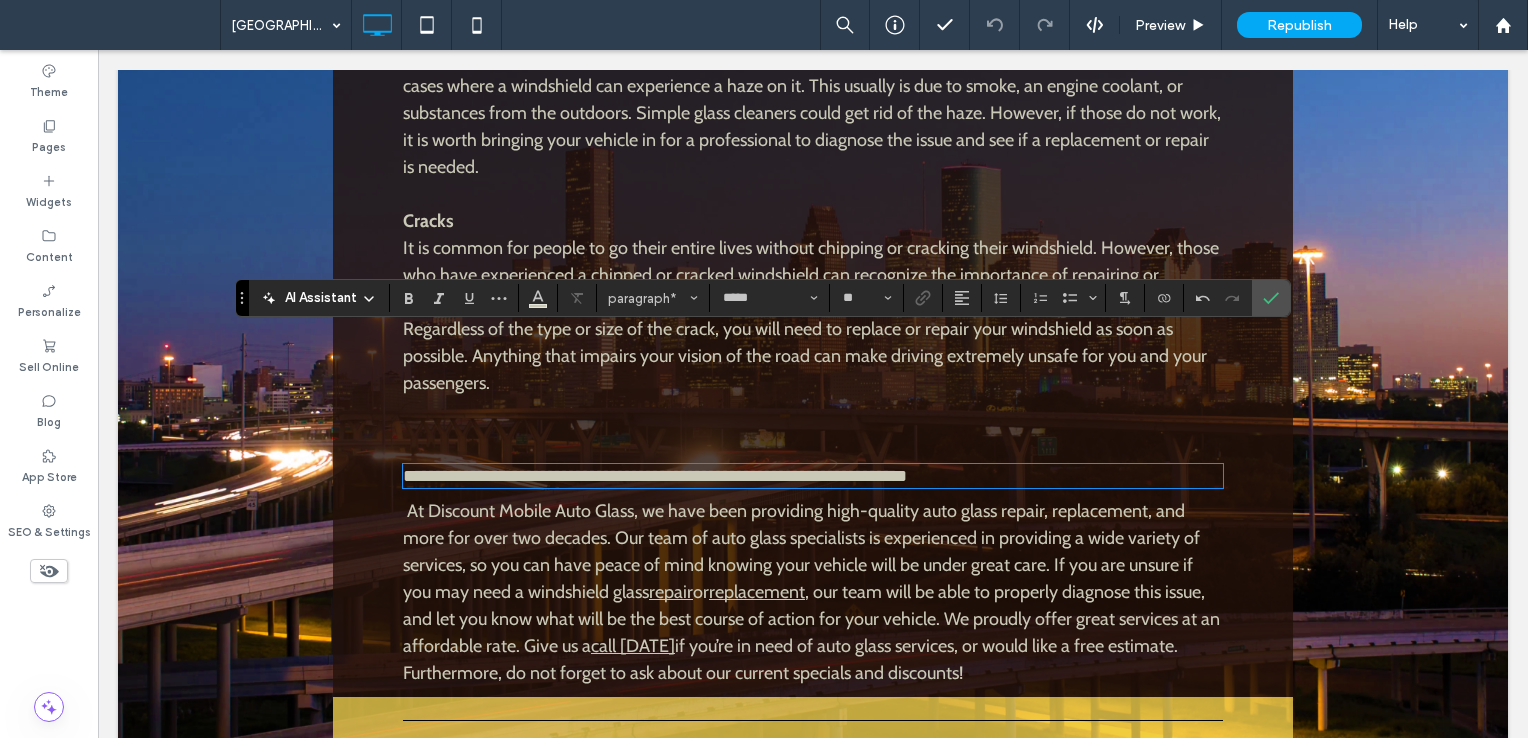 click on "**********" at bounding box center [813, 476] 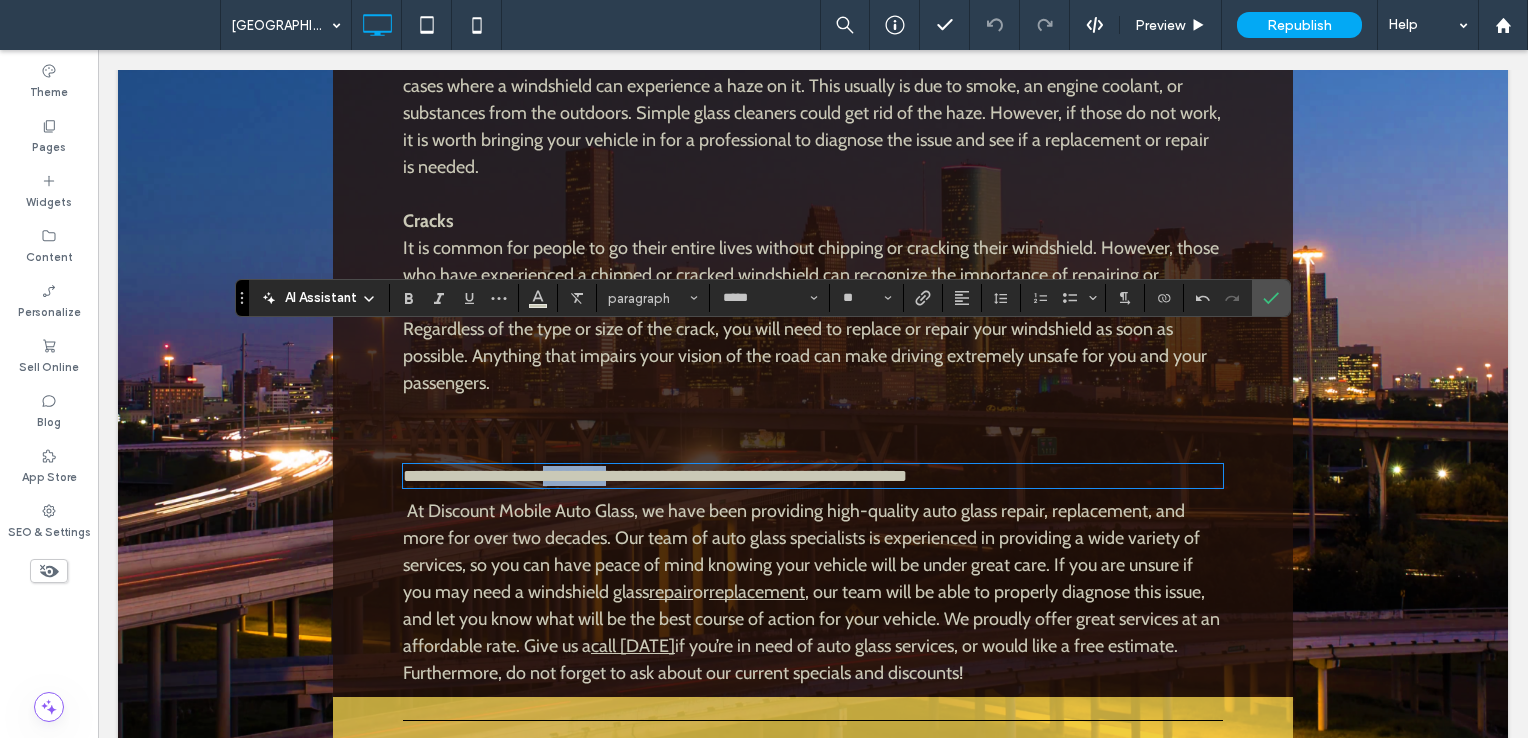 click on "**********" at bounding box center (655, 476) 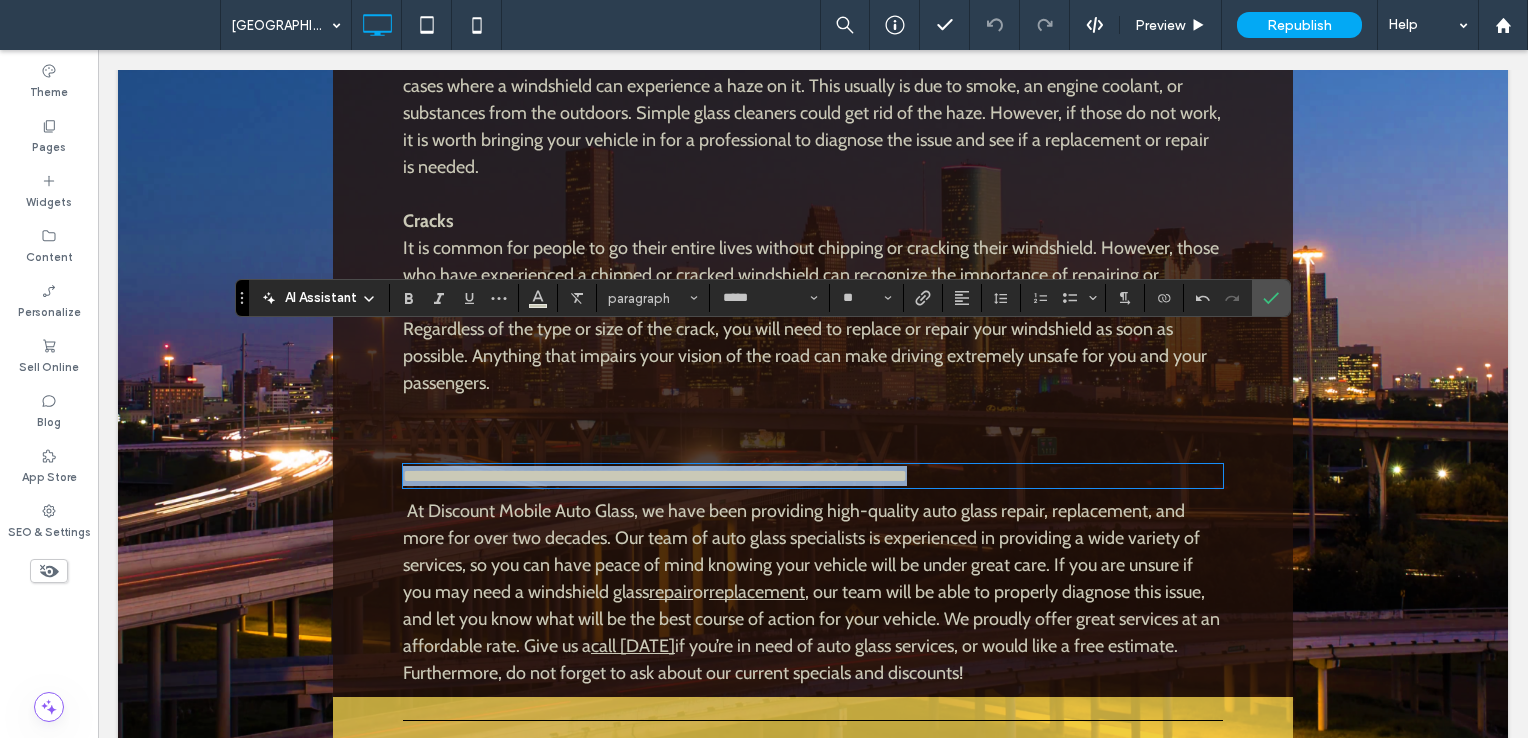 click on "**********" at bounding box center [655, 476] 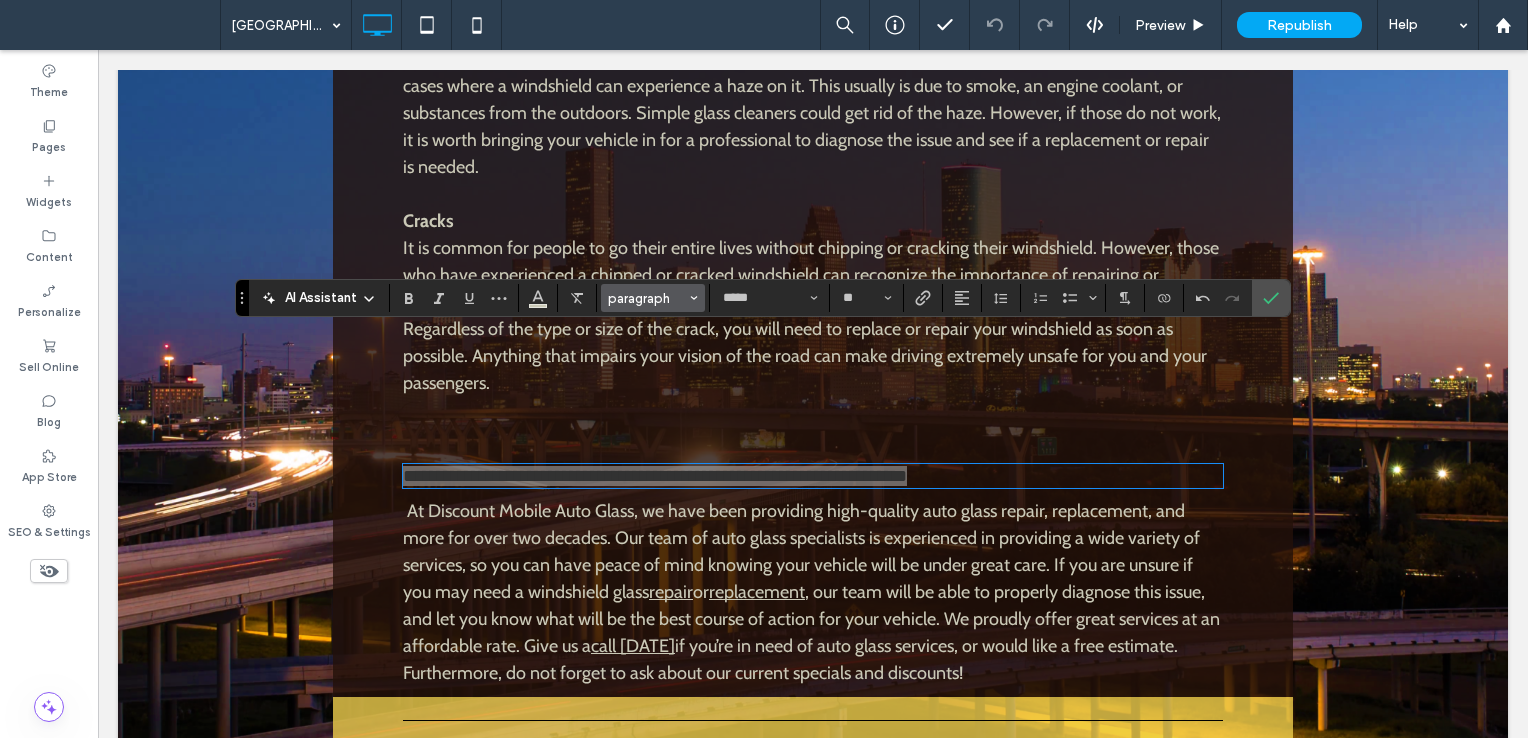 click on "paragraph" at bounding box center [647, 298] 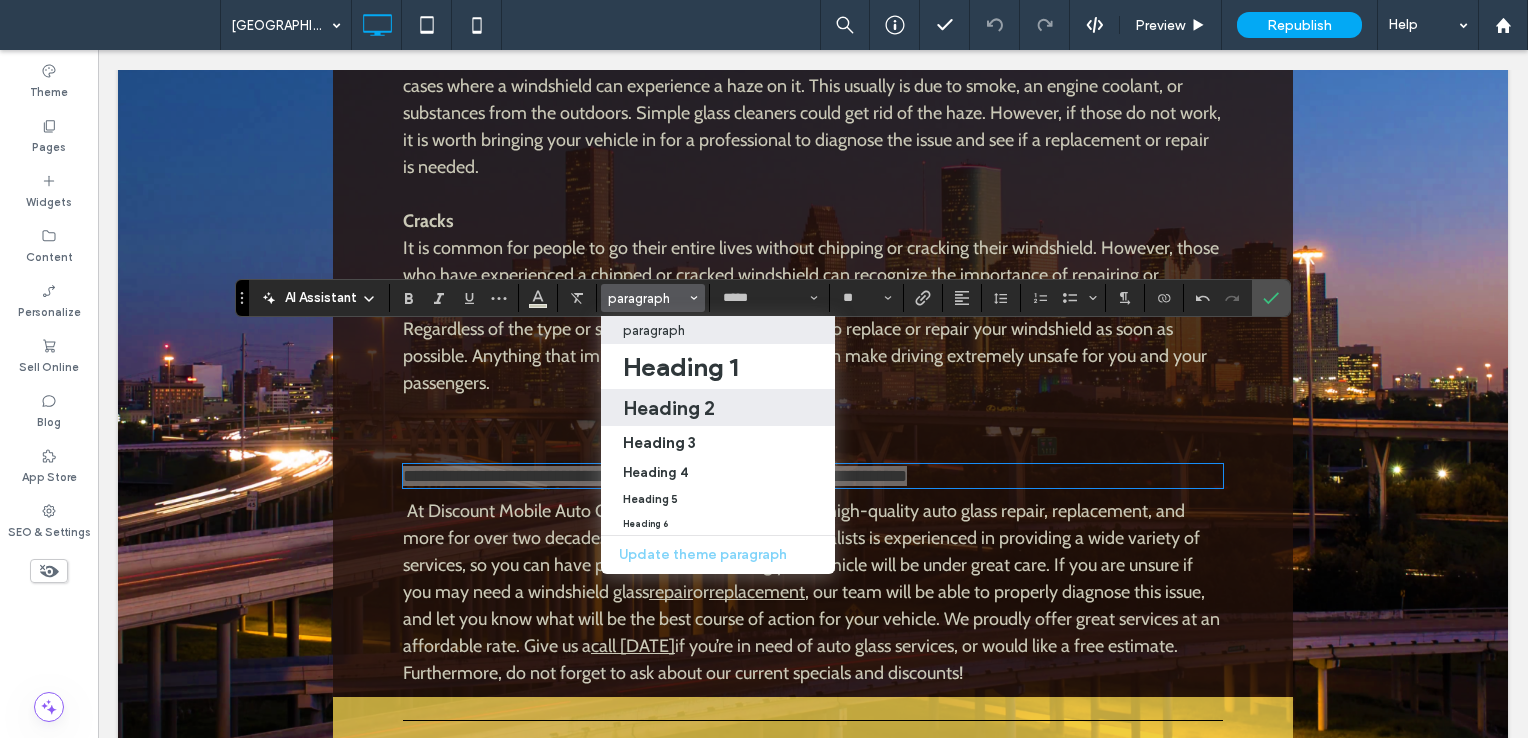 click on "Heading 2" at bounding box center [669, 408] 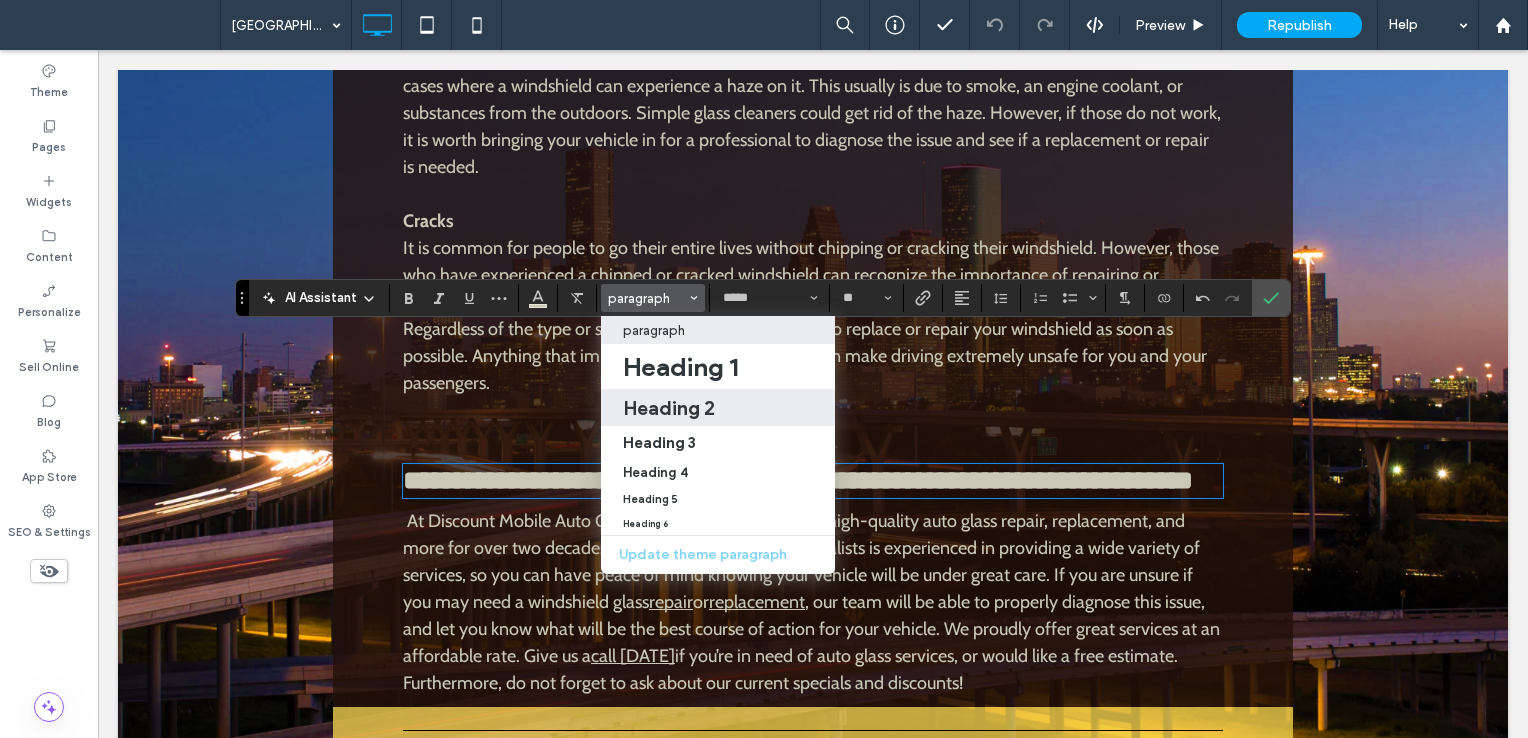type on "**" 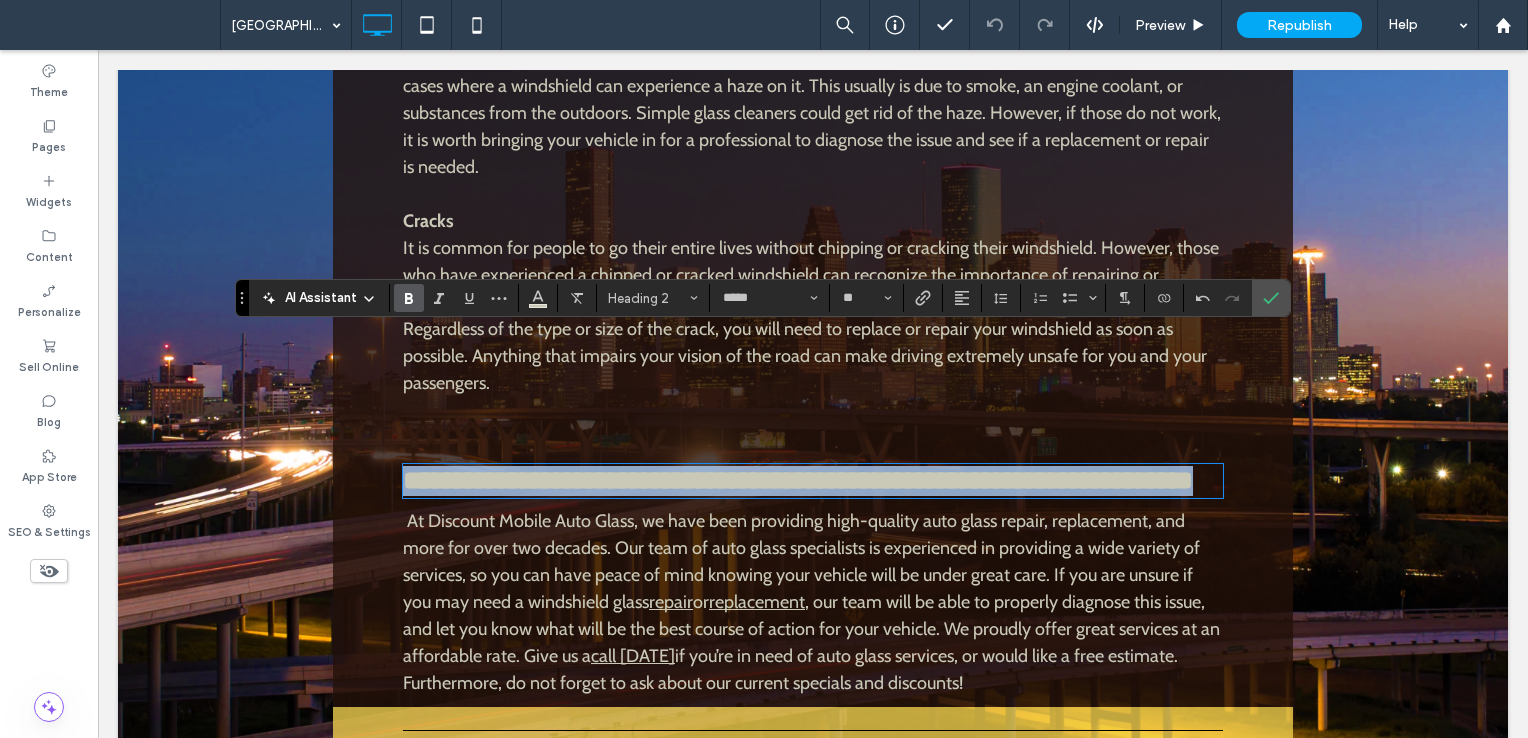 copy on "**********" 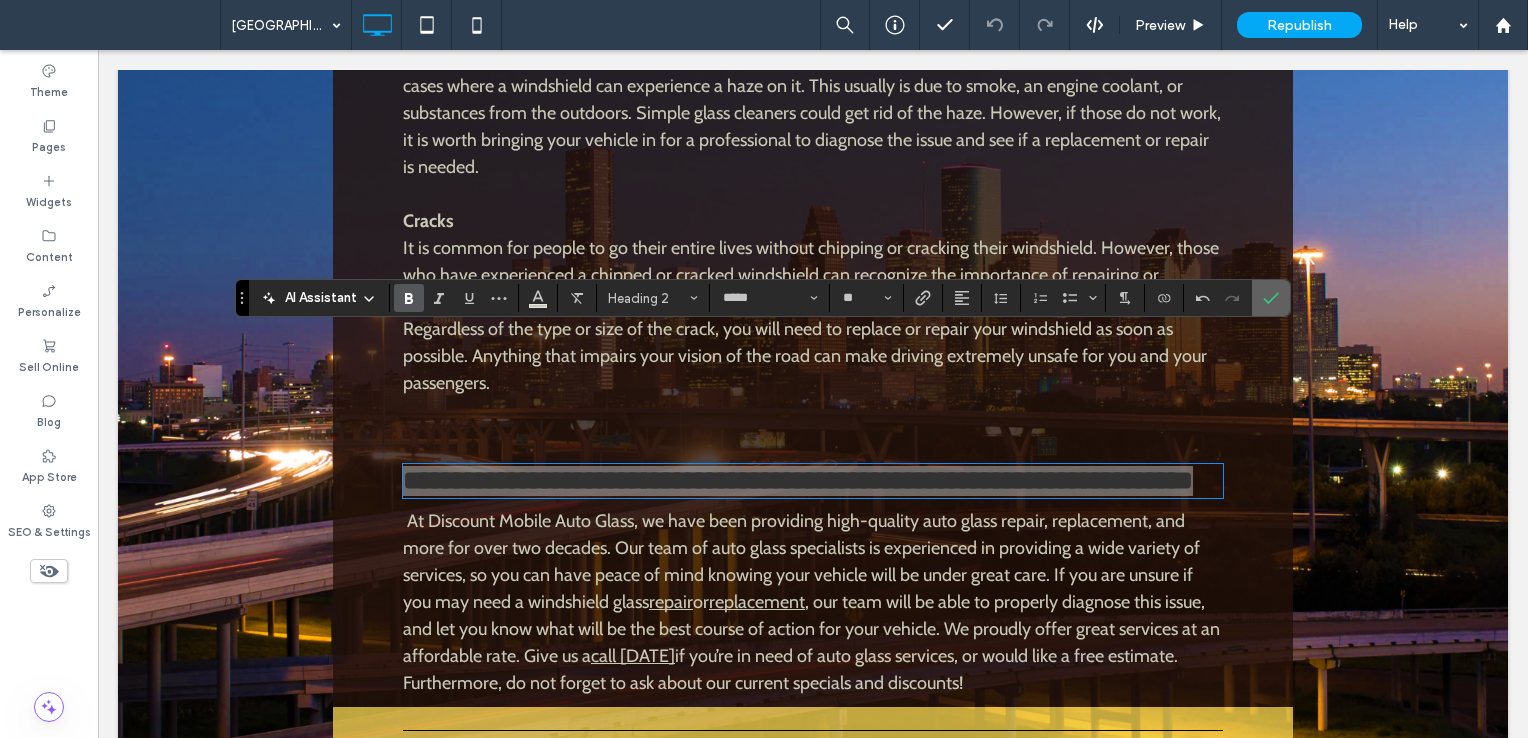 click 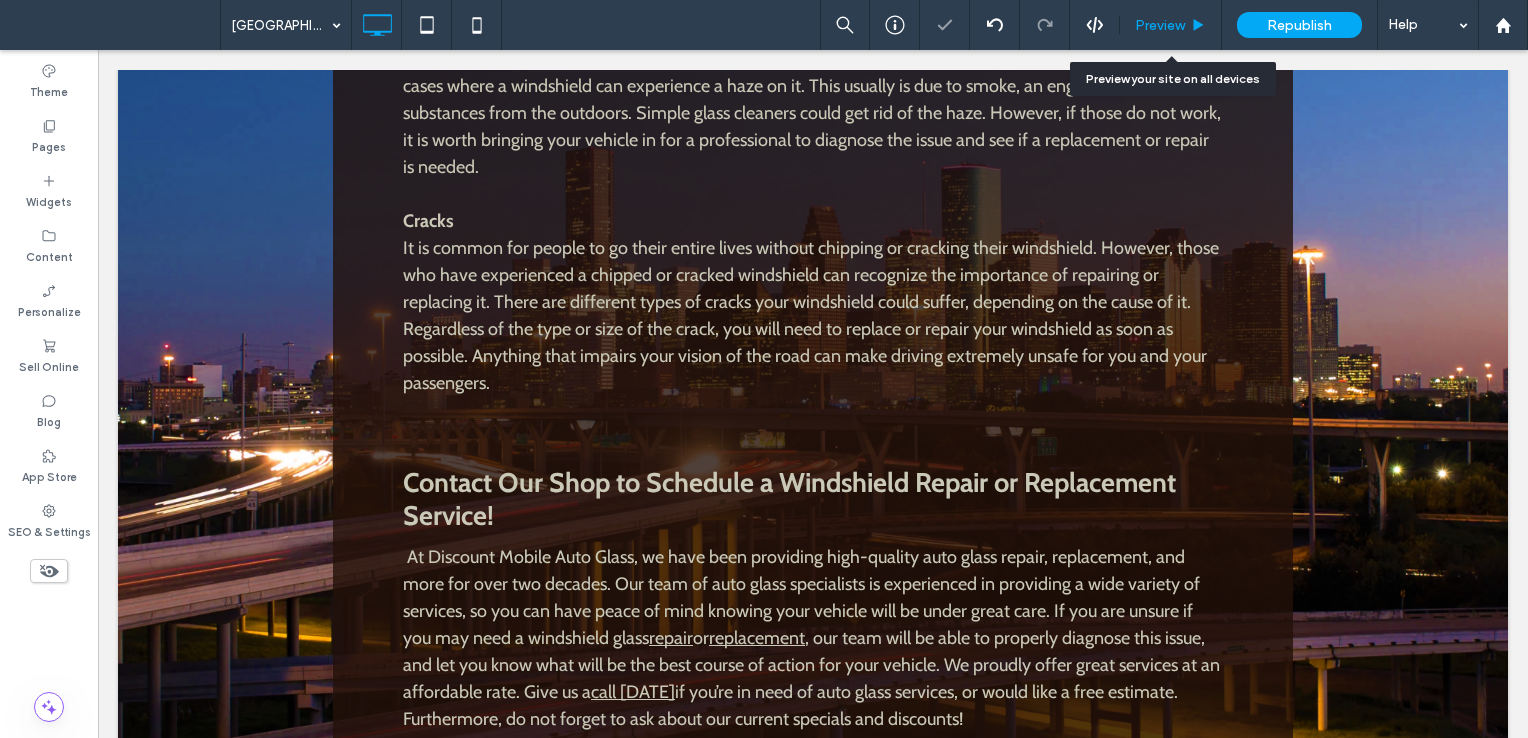 click on "Preview" at bounding box center [1160, 25] 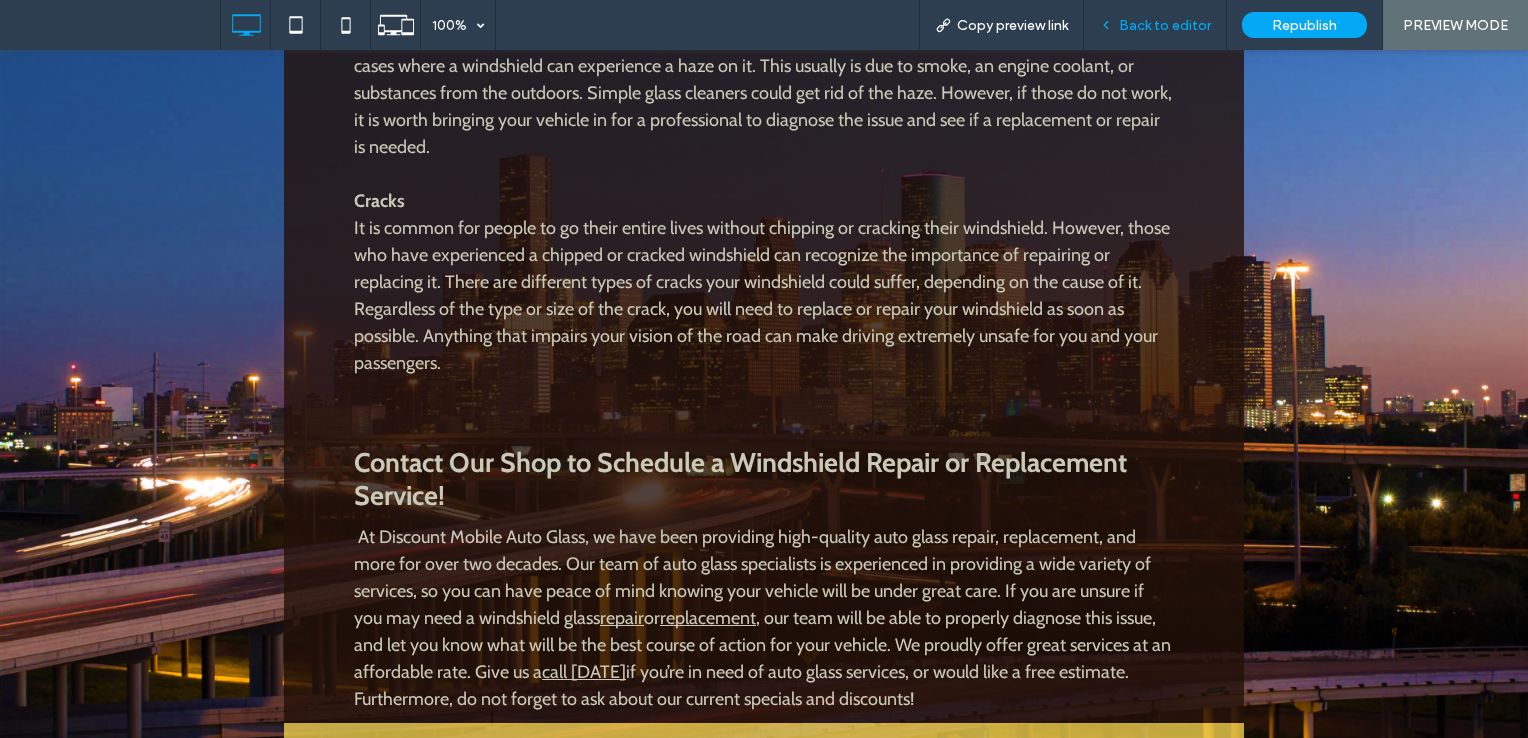 click on "Back to editor" at bounding box center [1165, 25] 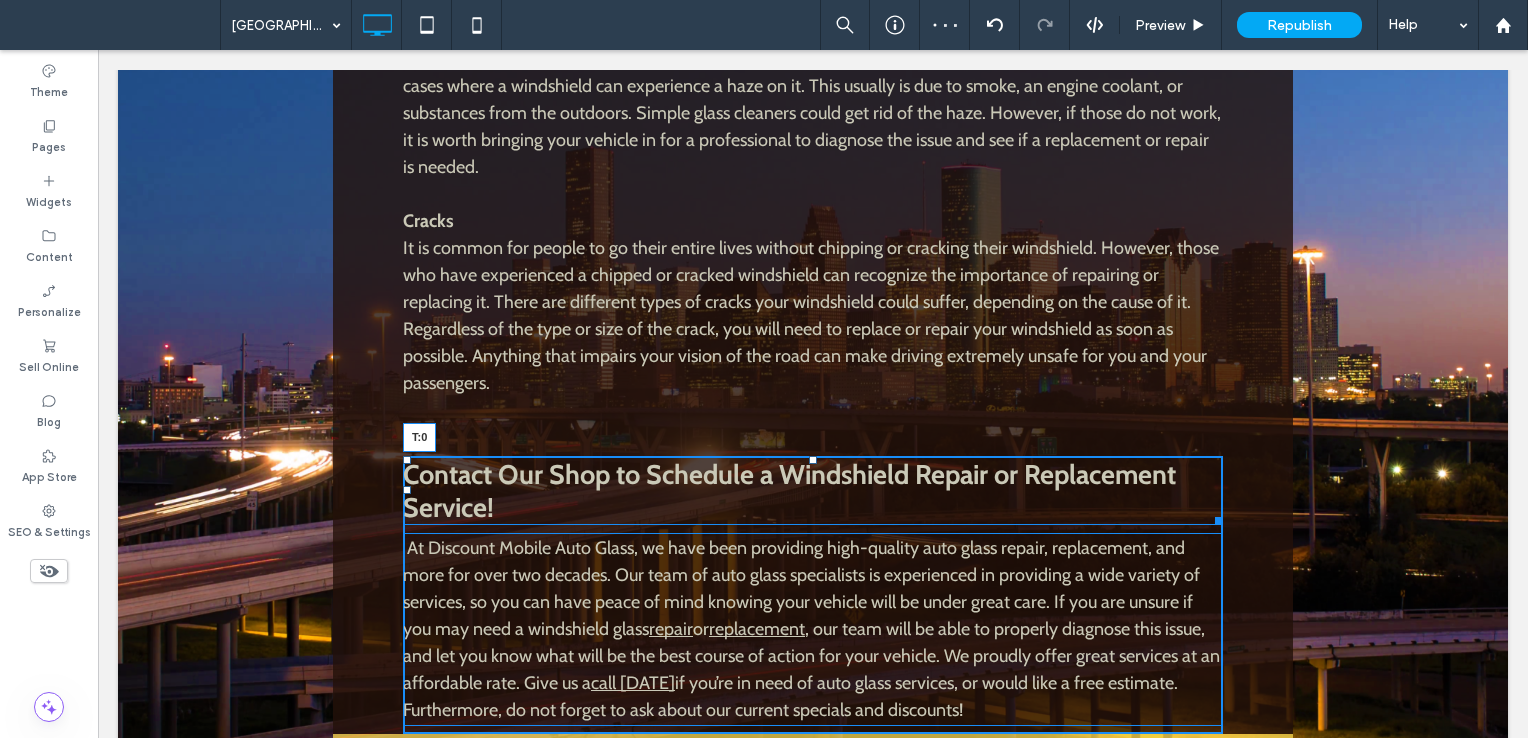 drag, startPoint x: 808, startPoint y: 336, endPoint x: 805, endPoint y: 276, distance: 60.074955 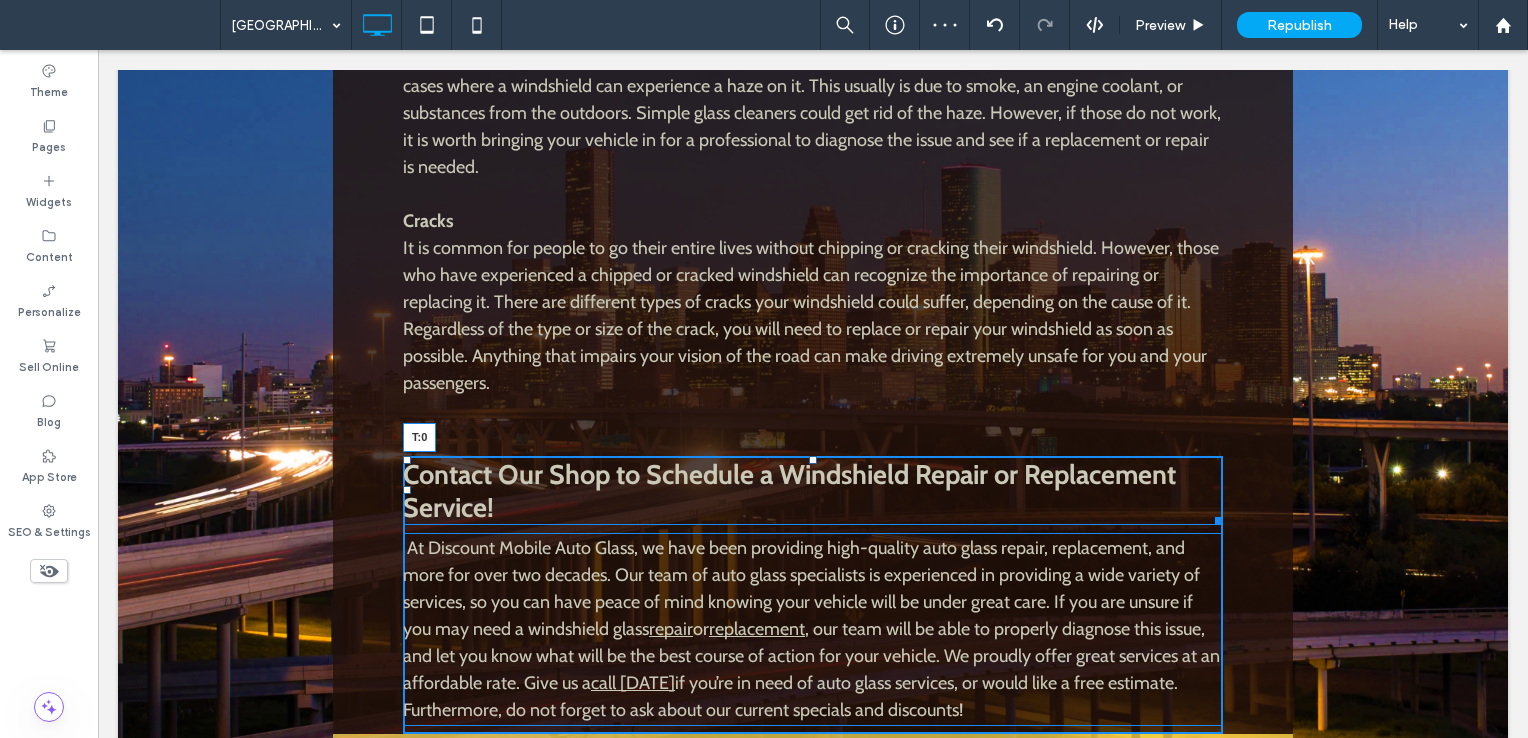 click on "Car Windshield Repair & Replacement in Pasadena, TX Click To Paste
Row + Add Section
http://www.ci.pasadena.tx.us/ The city of Pasadena is a city in the state of Texas with a population of 149,043 in 2010 according to the United States Census Bureau. Due to its proximity to shipping channels, NASA’s Lyndon B Johnson Space Center and natural resource exploration sites, Pasadena is an attractive location for career opportunities. As a result, further population growth has resulted in the city.  Within Pasadena, public transportation is not heavily utilized. Instead, people drive their own cars to reach destinations like Houston, which is only 20 minutes away. As the population increases, there are more cars and higher risks of damages to cars. A common problem is windshield damage. Pasadena locals trust Discount Mobile Auto Glass for  car windshield repair  and  windshield replacement Click To Paste
Click To Paste
Row + Add Section" at bounding box center [813, -283] 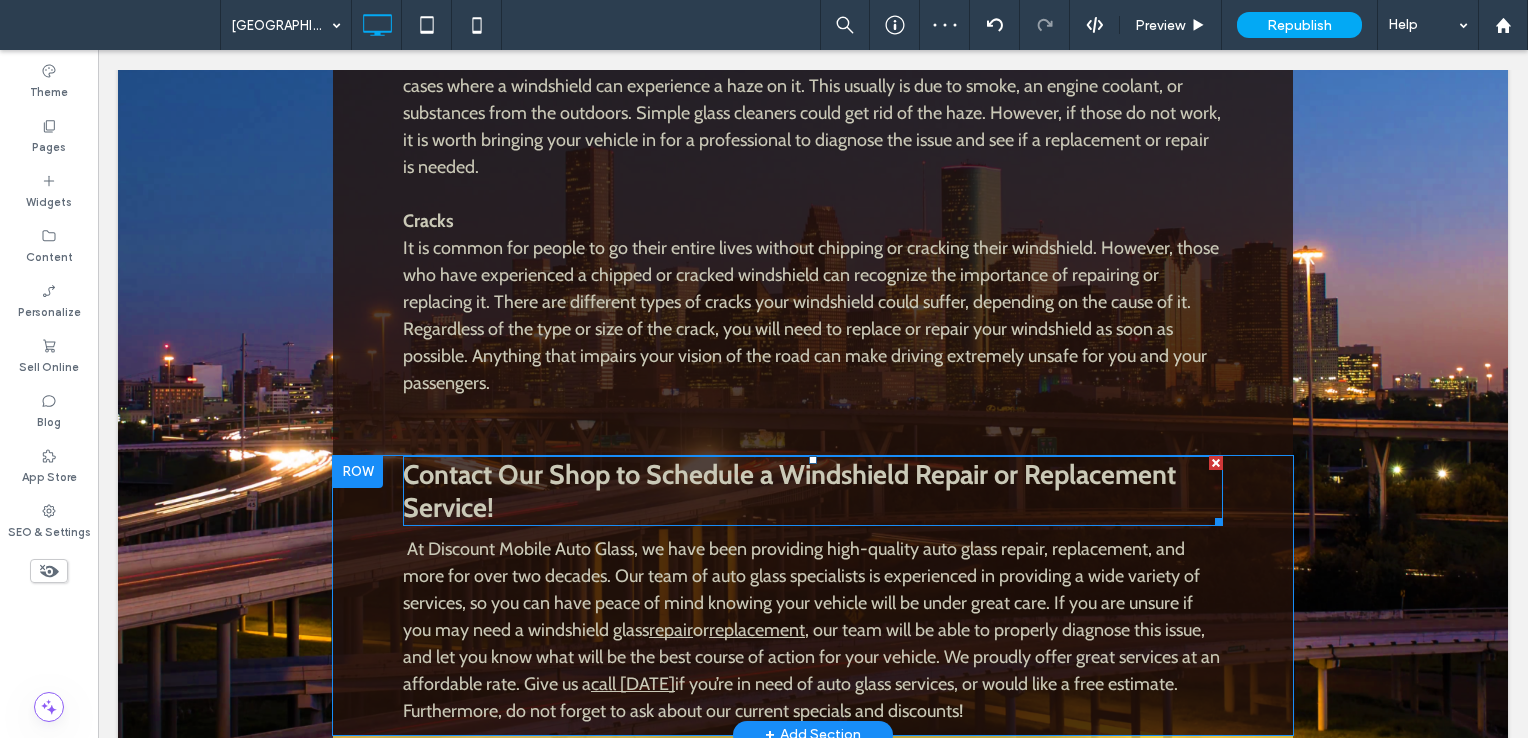 click on "Contact Our Shop to Schedule a Windshield Repair or Replacement Service!" at bounding box center (789, 491) 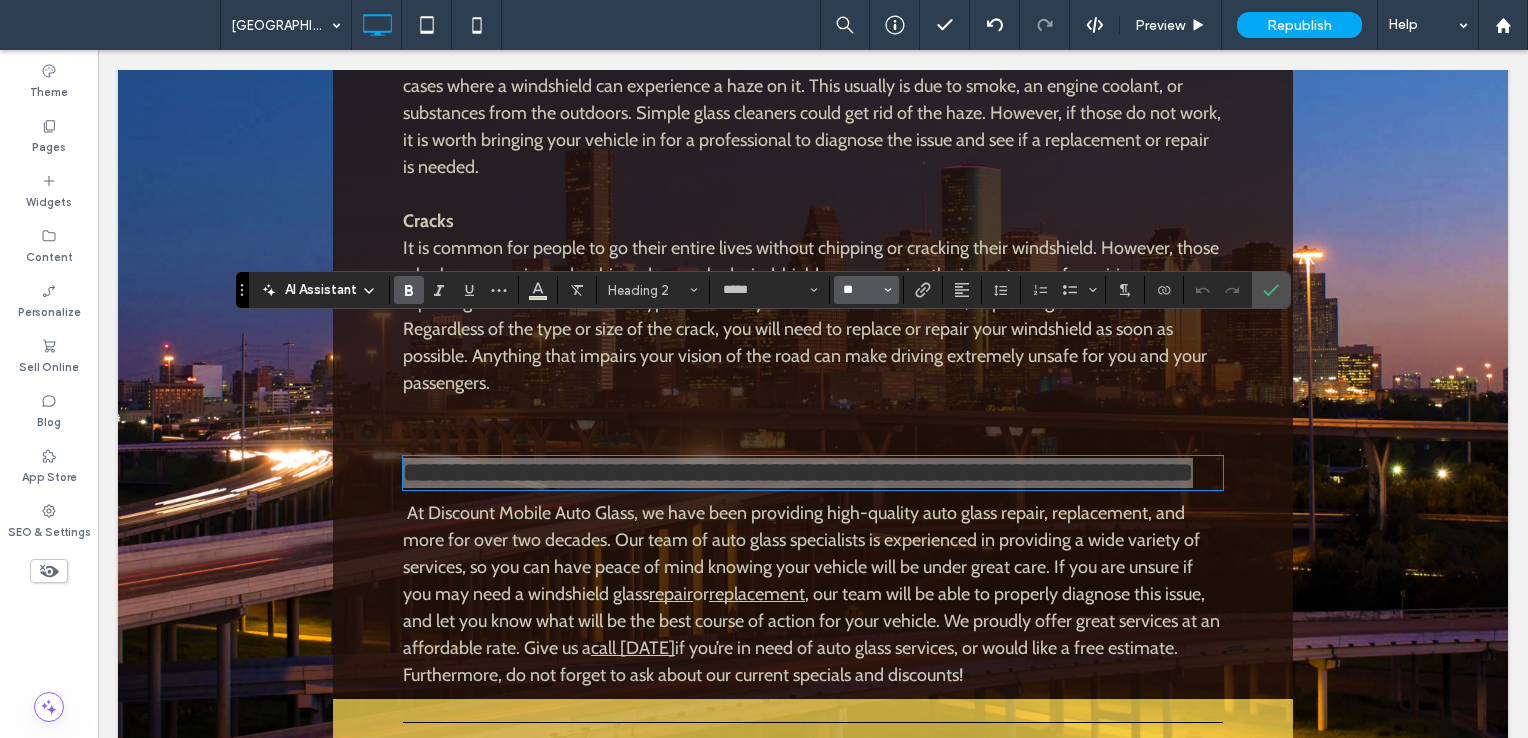click on "**" at bounding box center [860, 290] 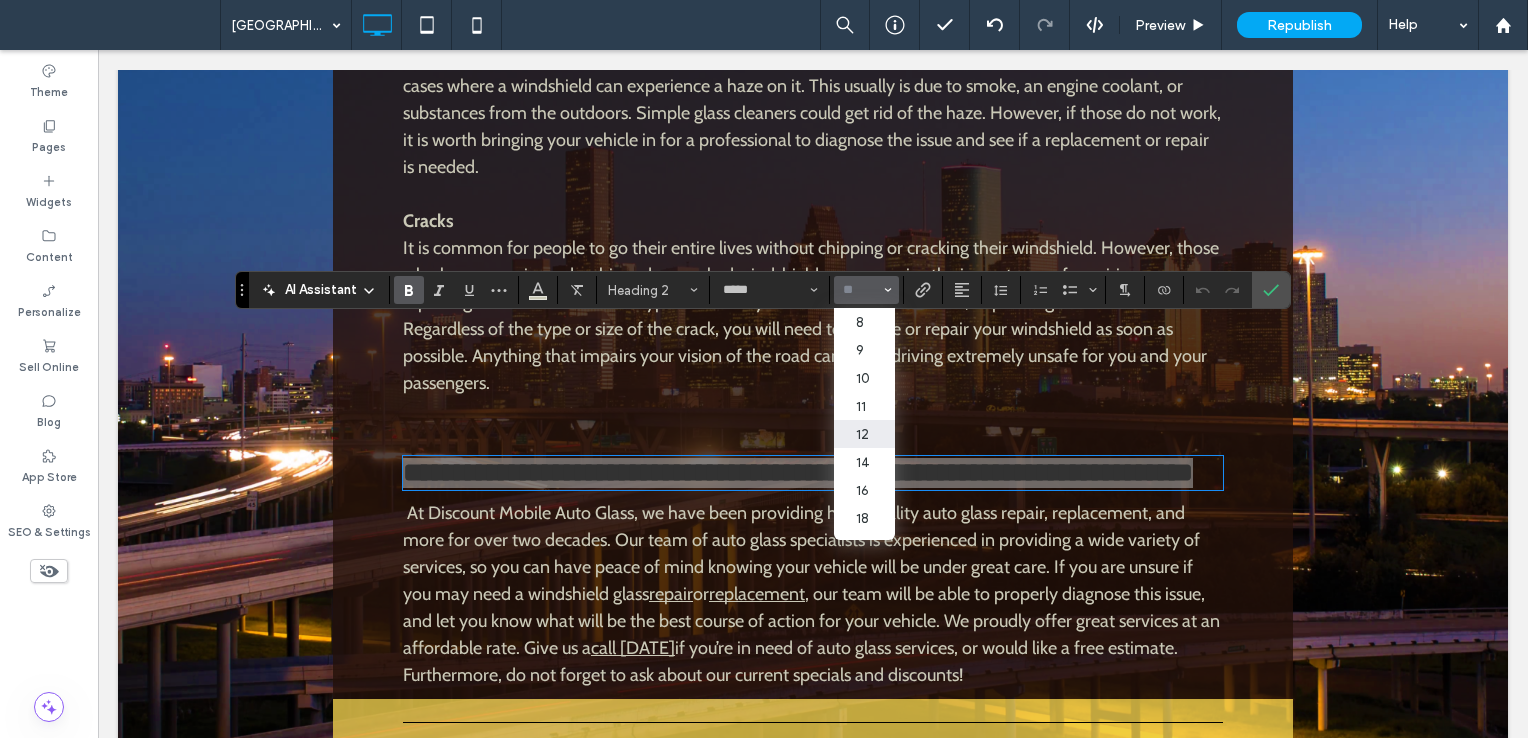 scroll, scrollTop: 200, scrollLeft: 0, axis: vertical 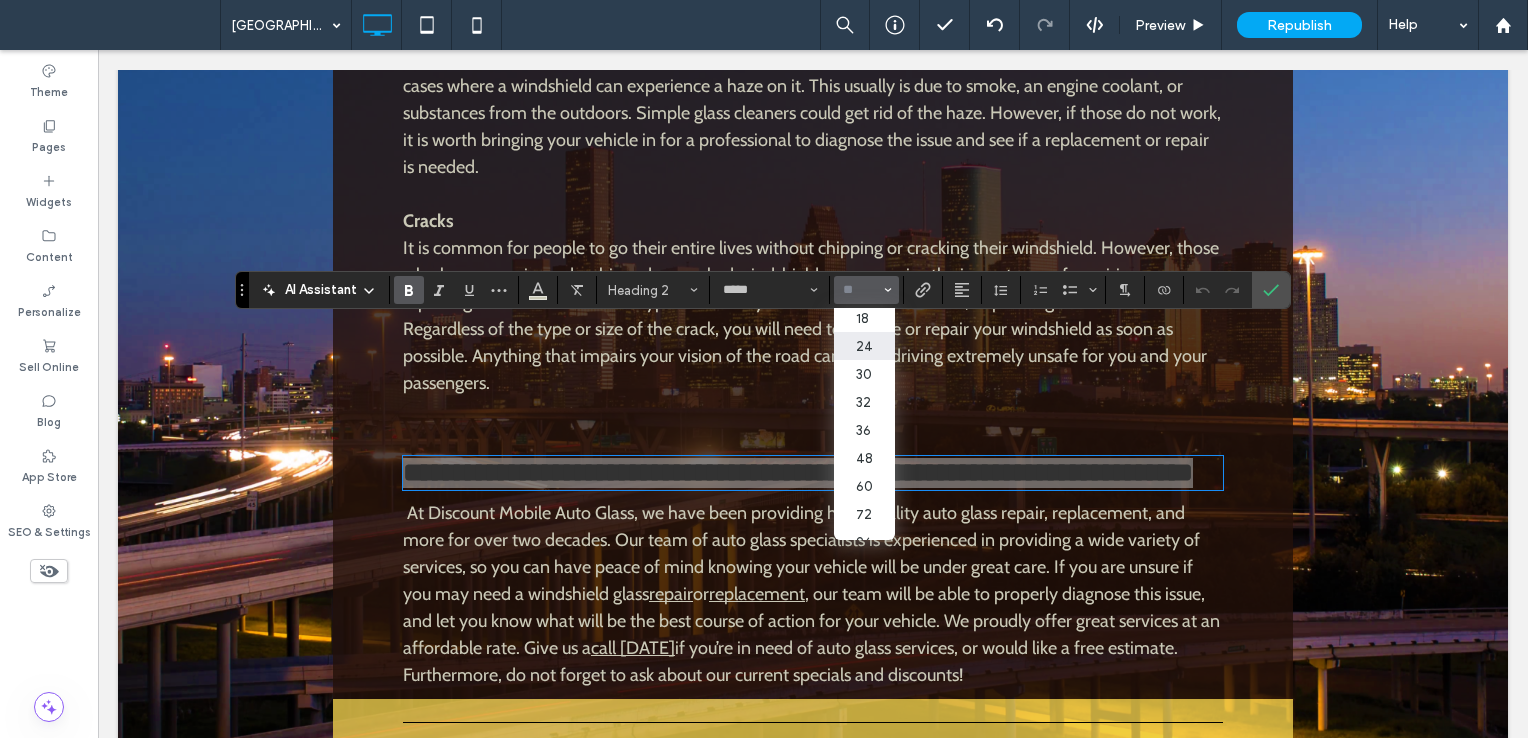 click on "24" at bounding box center [864, 346] 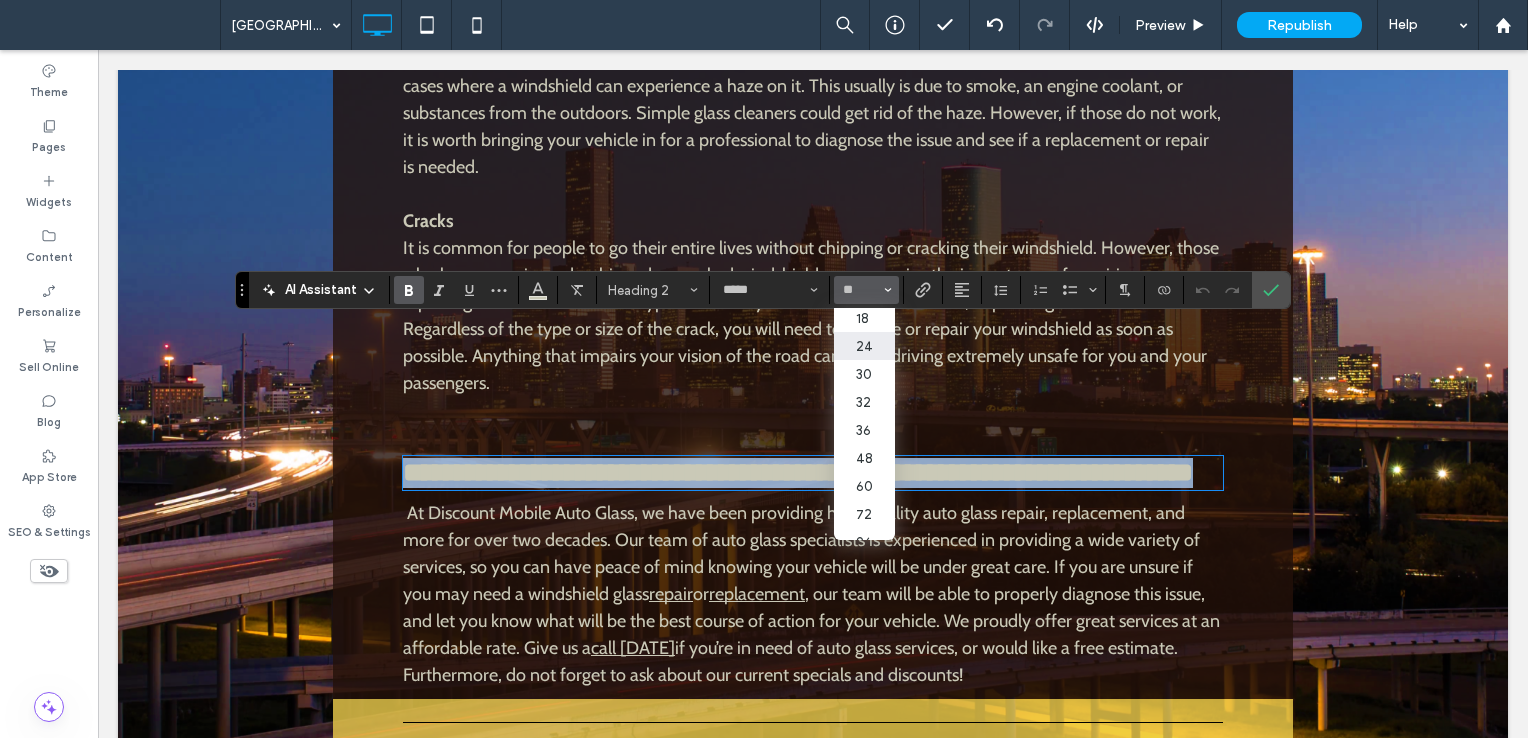 type on "**" 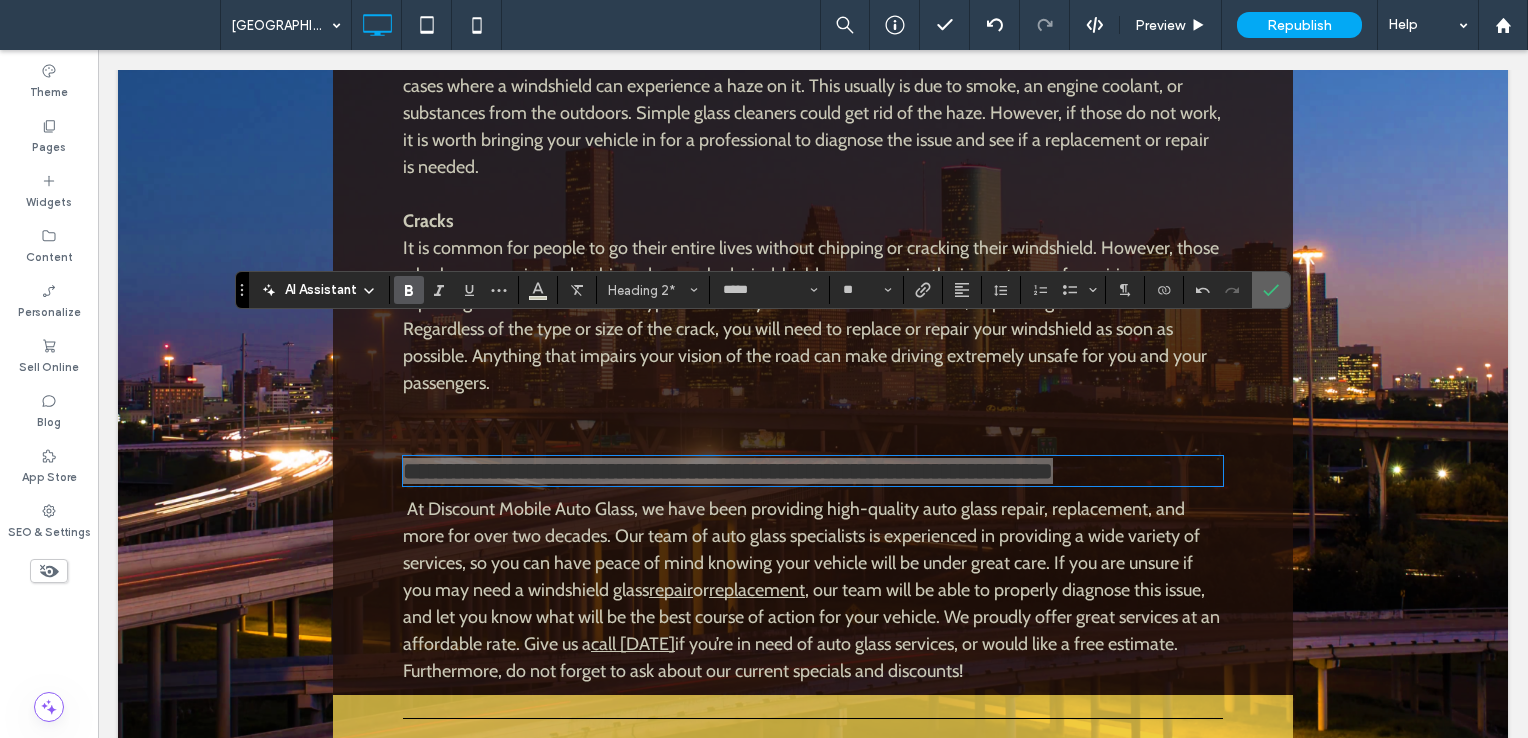 click 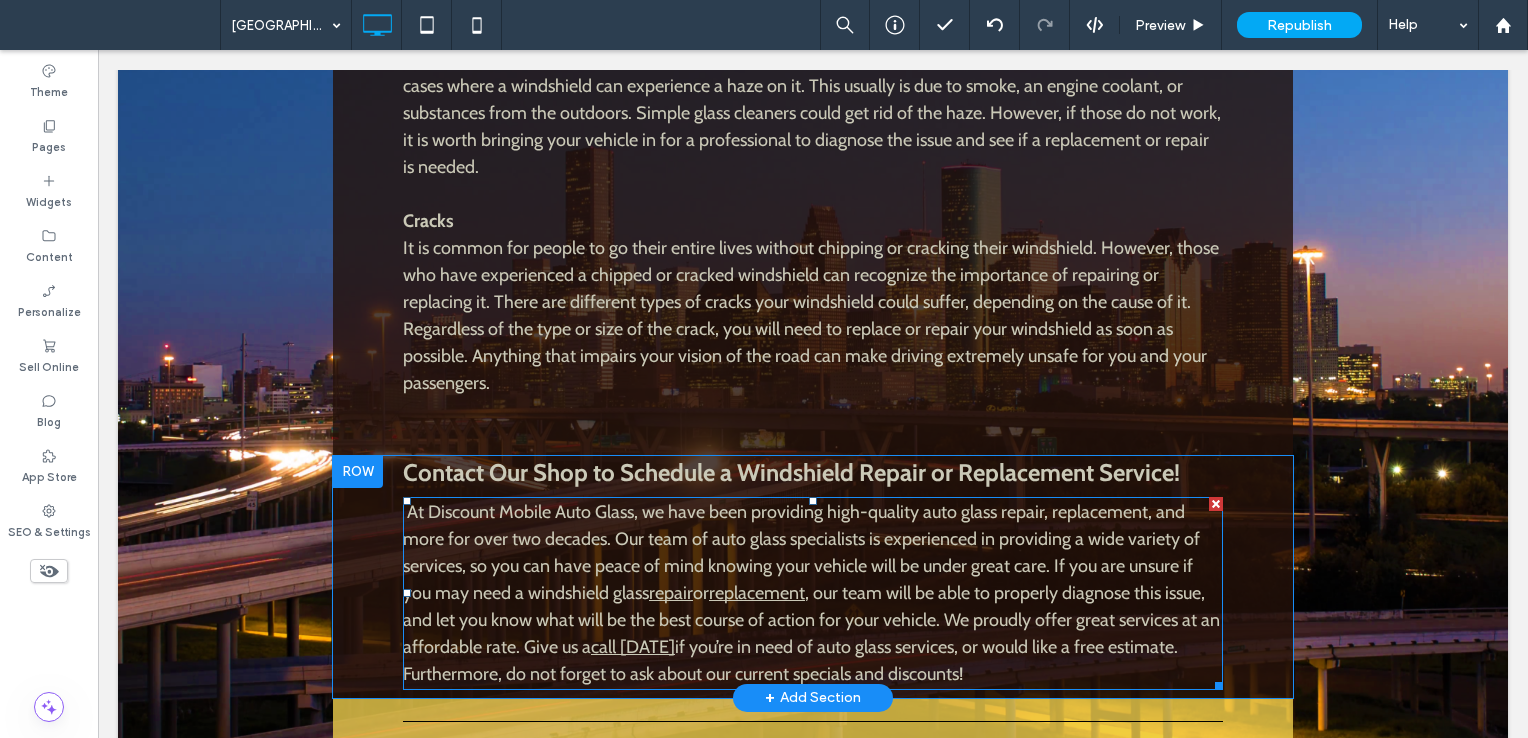 click on ", our team will be able to properly diagnose this issue, and let you know what will be the best course of action for your vehicle. We proudly offer great services at an affordable rate. Give us a" at bounding box center (811, 620) 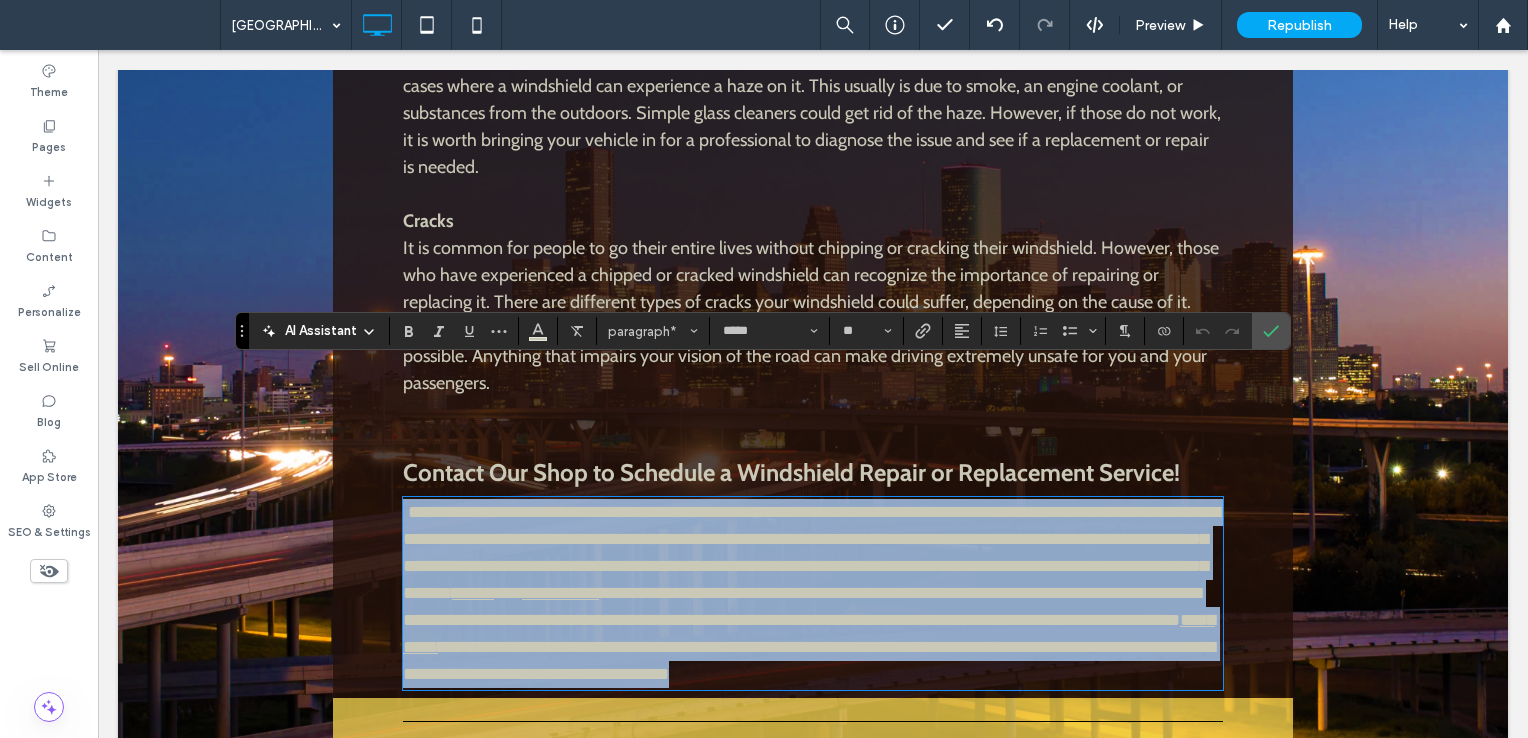 click on "**********" at bounding box center [811, 552] 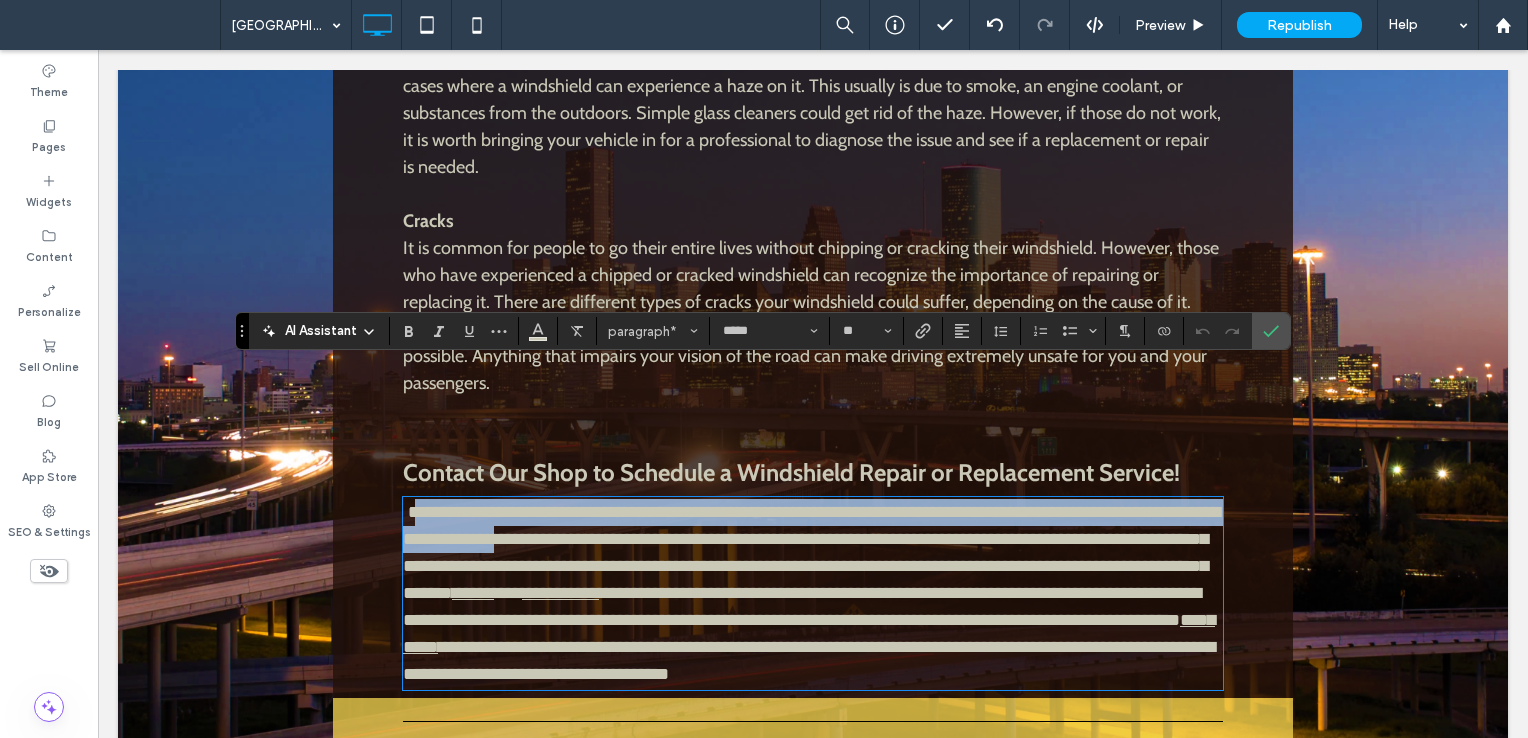 drag, startPoint x: 404, startPoint y: 383, endPoint x: 597, endPoint y: 405, distance: 194.24983 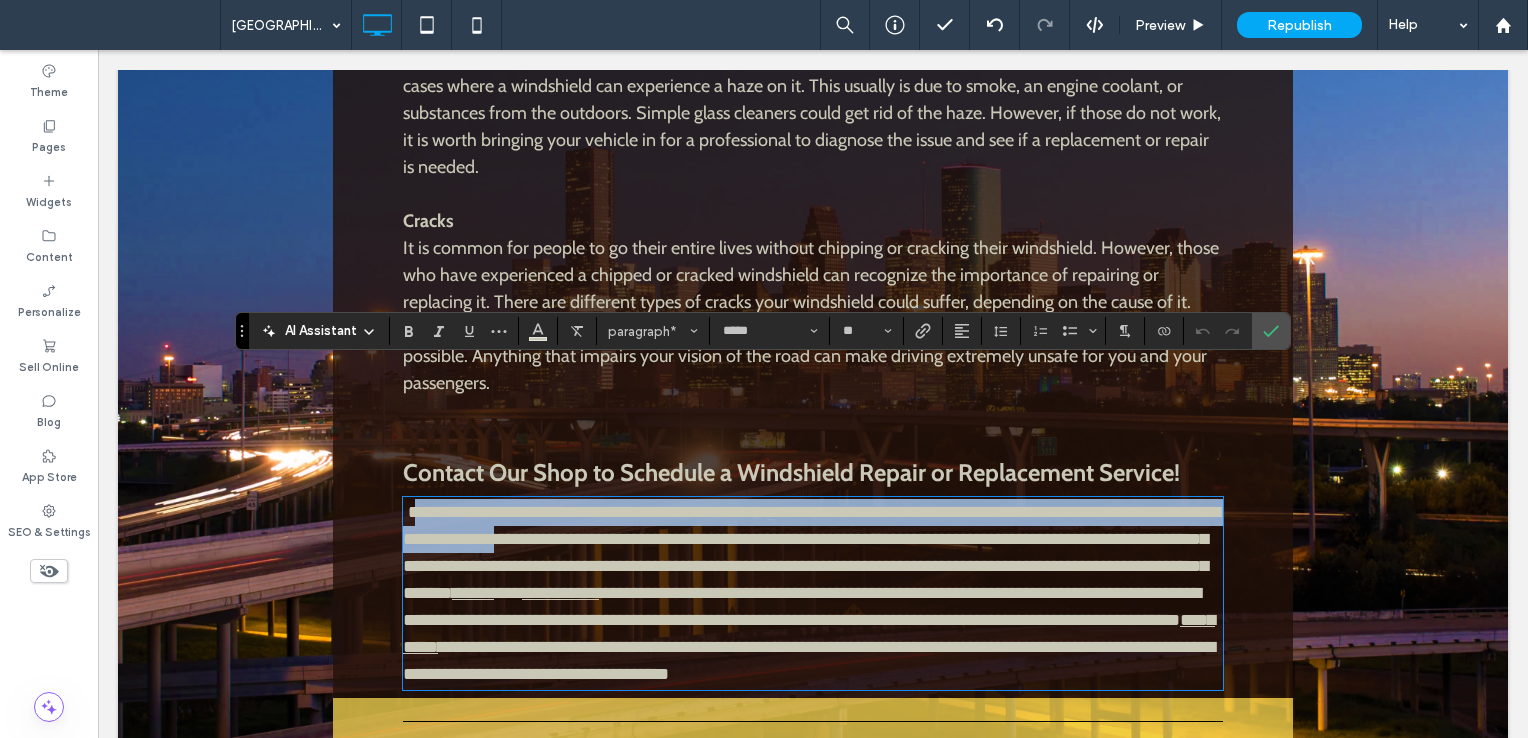 click on "**********" at bounding box center (811, 552) 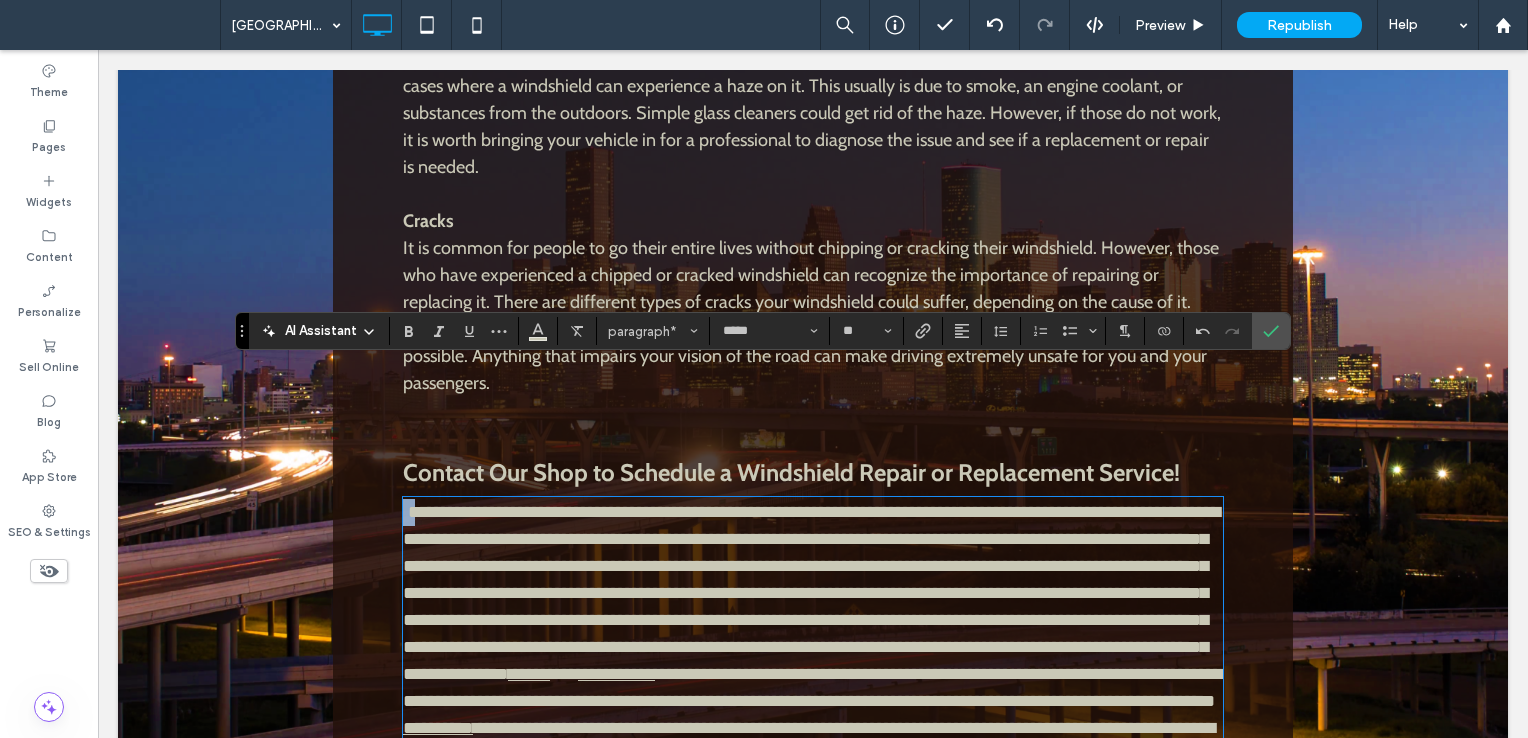 drag, startPoint x: 401, startPoint y: 384, endPoint x: 382, endPoint y: 382, distance: 19.104973 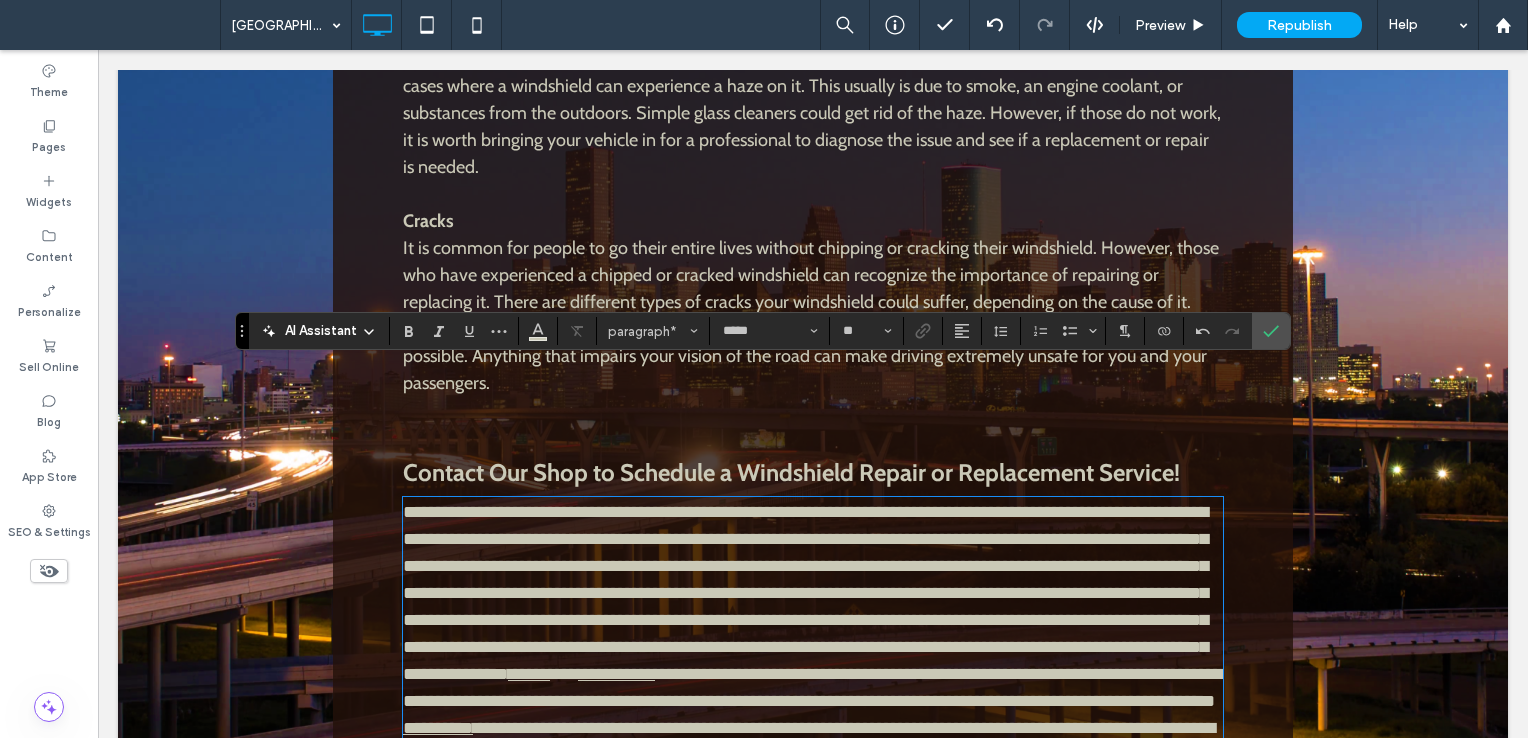 click on "**********" at bounding box center [805, 593] 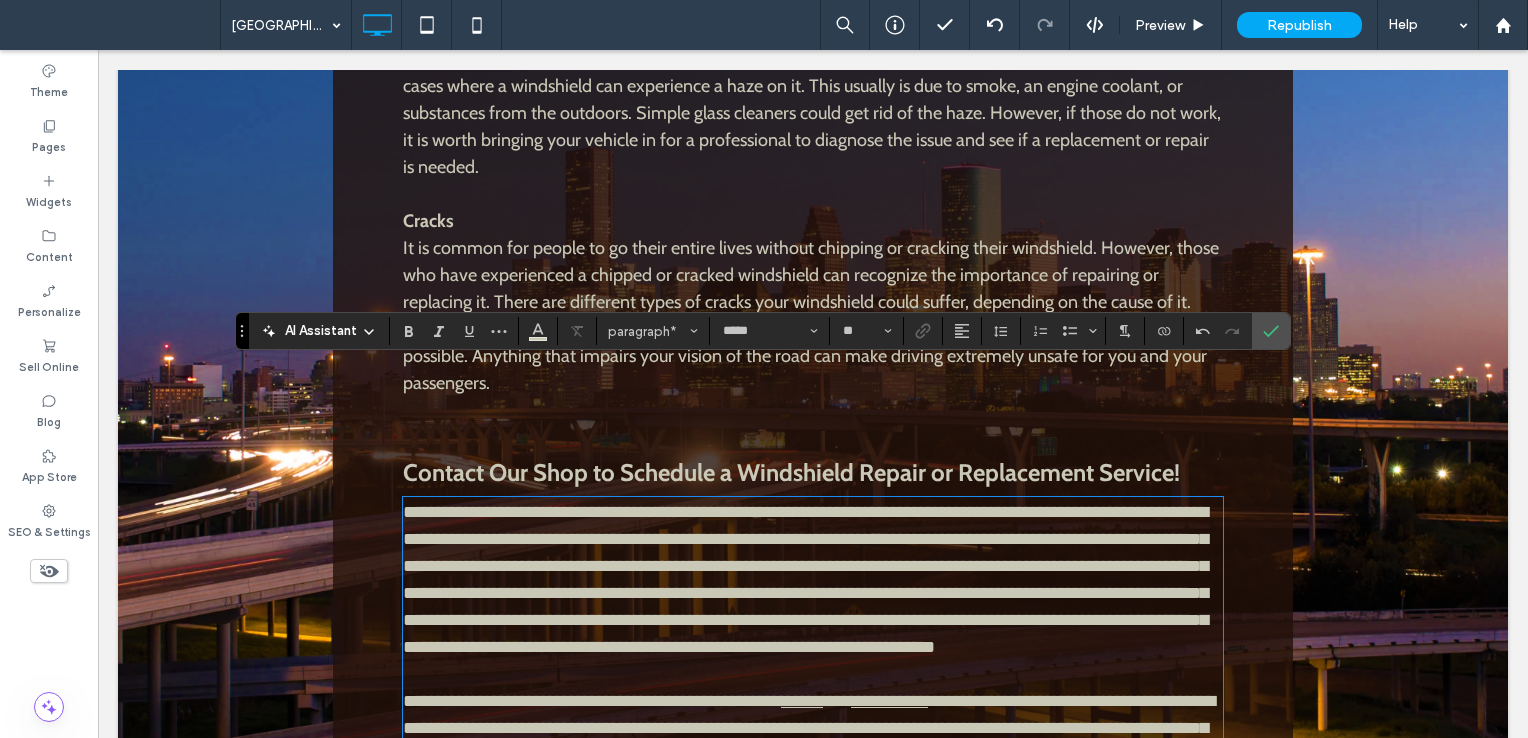 click on "**********" at bounding box center [592, 701] 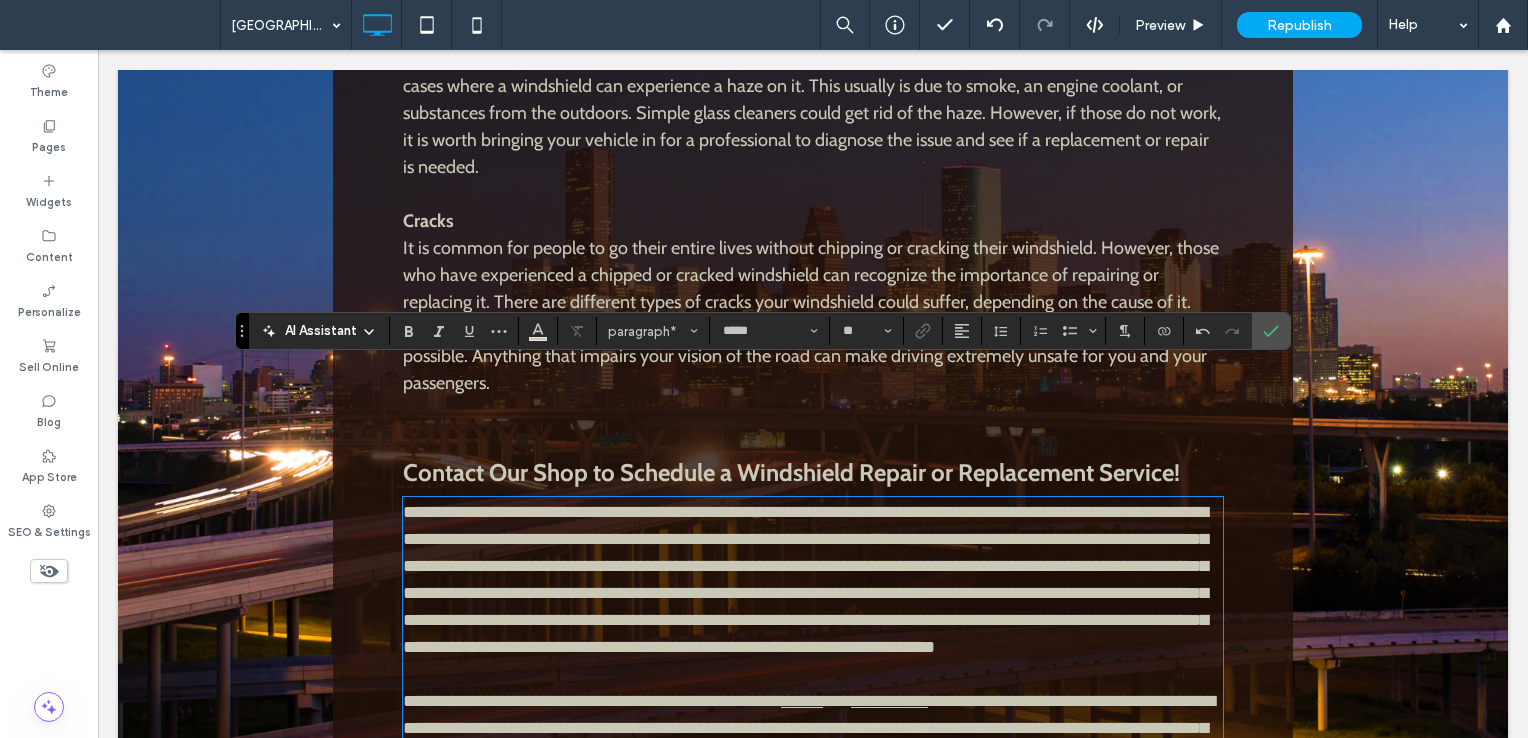 type 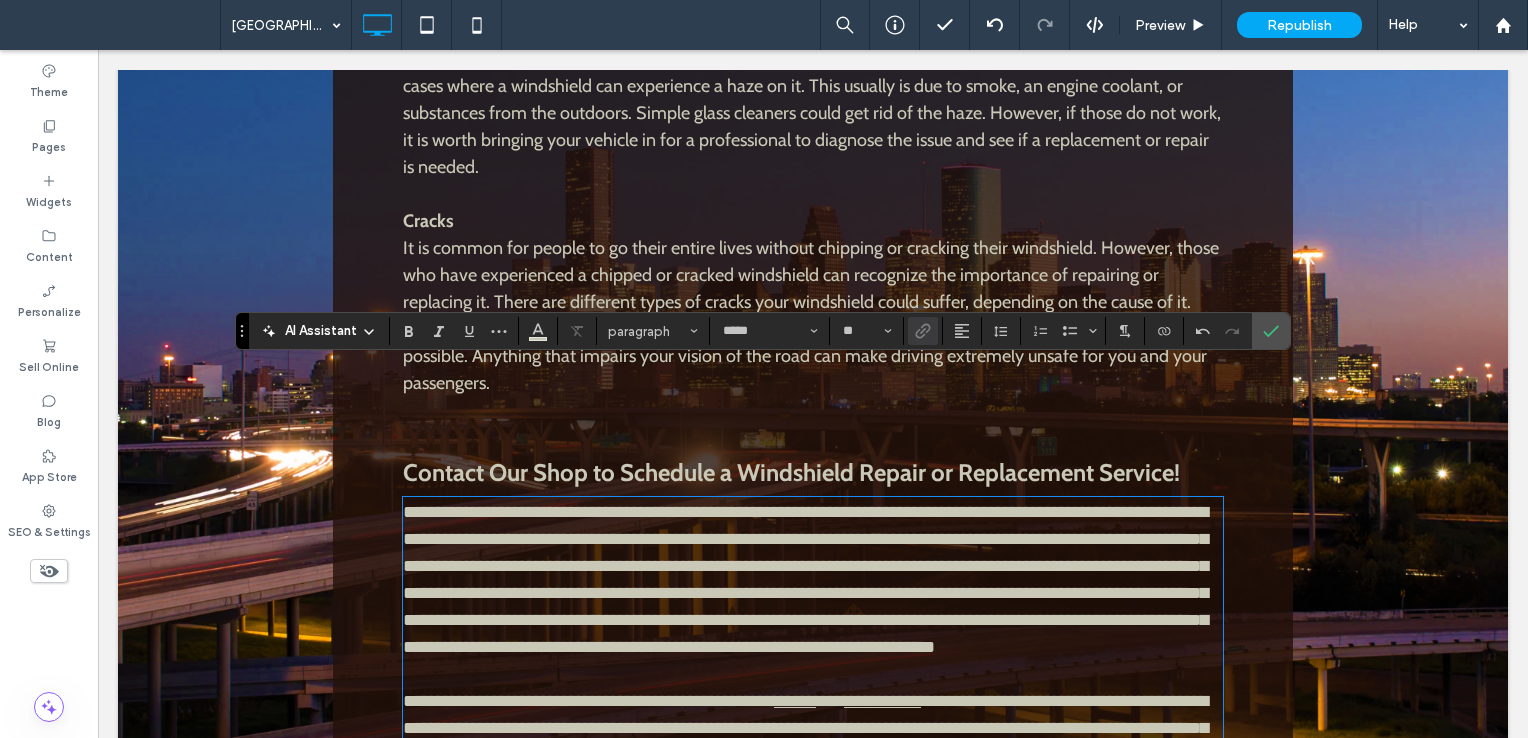 click on "**********" at bounding box center (805, 728) 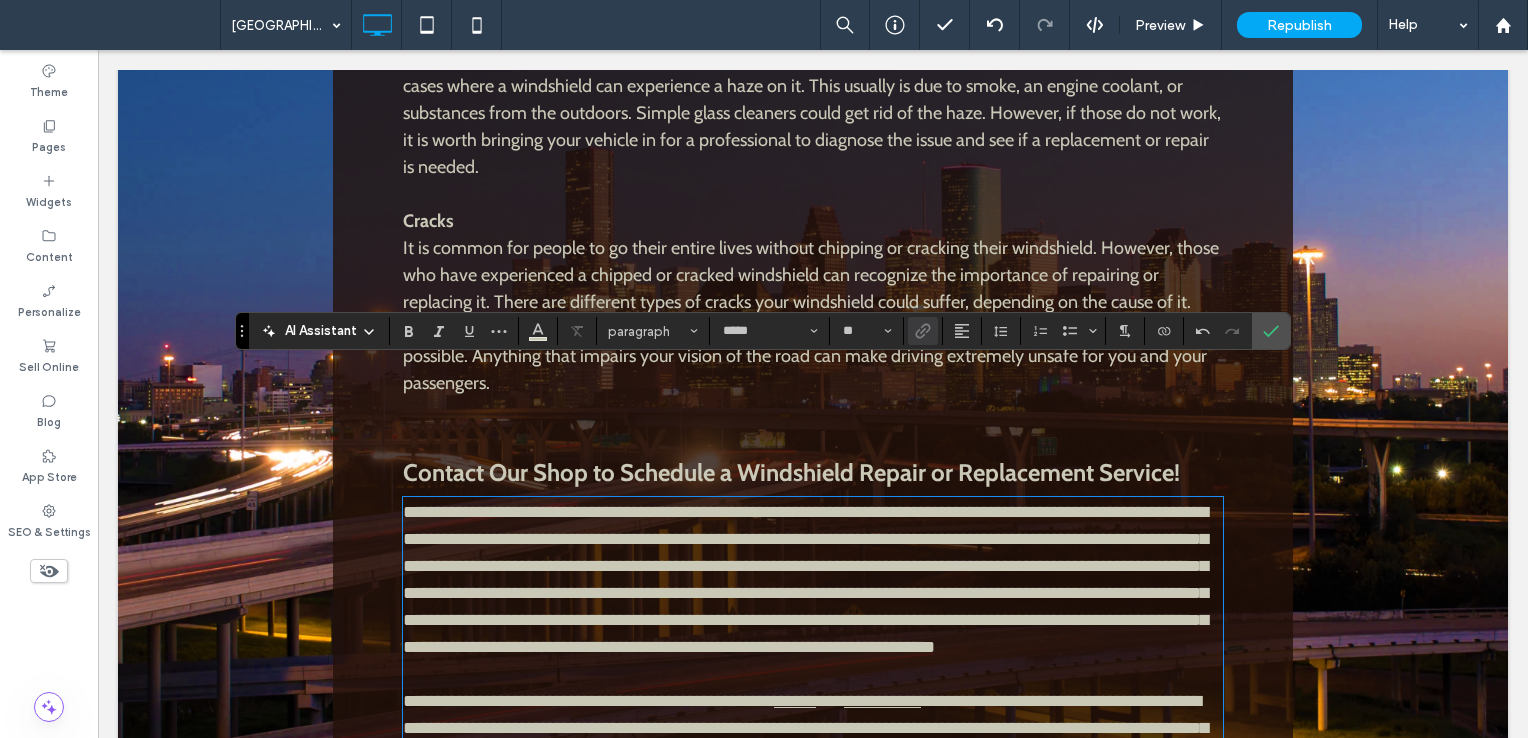click on "**********" at bounding box center [805, 579] 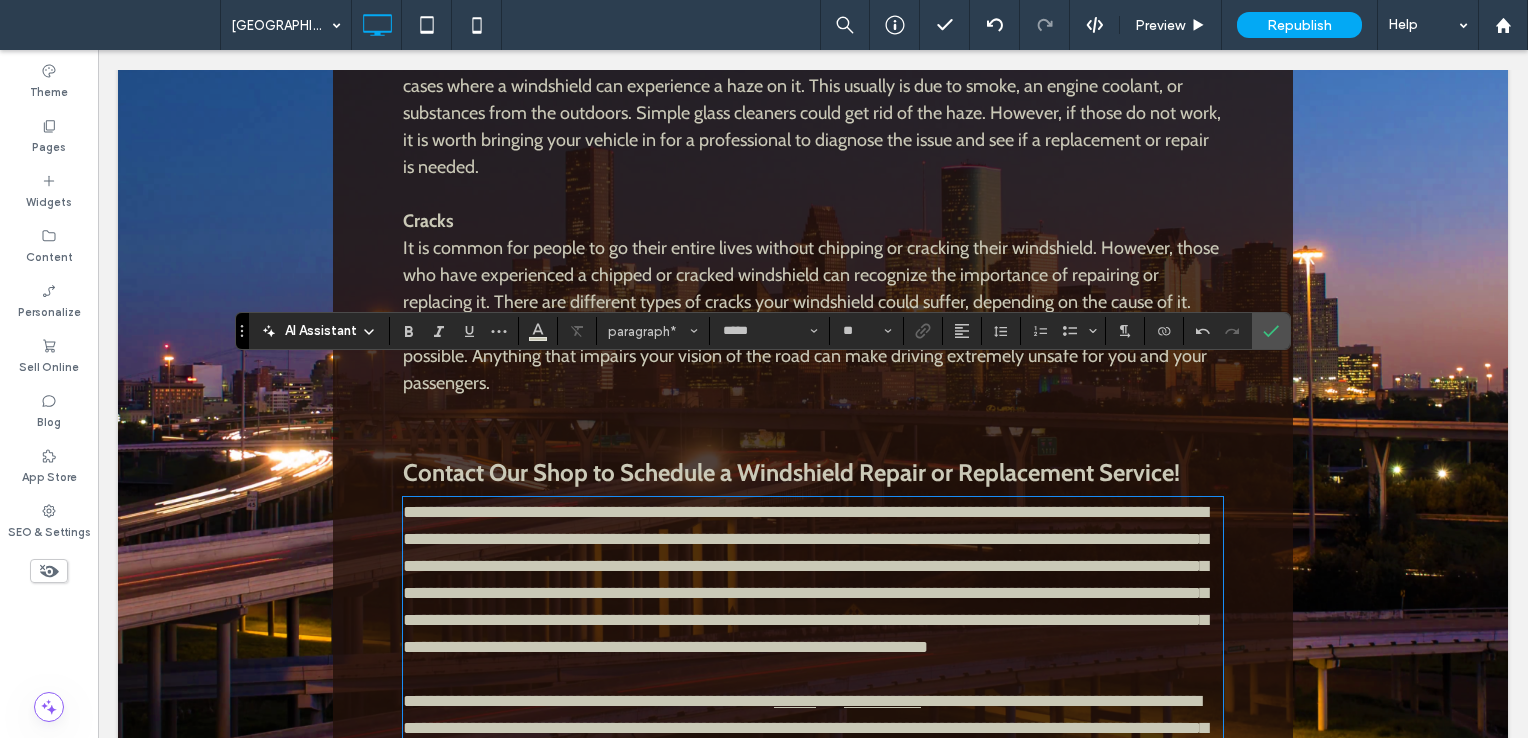 click on "**********" at bounding box center [805, 579] 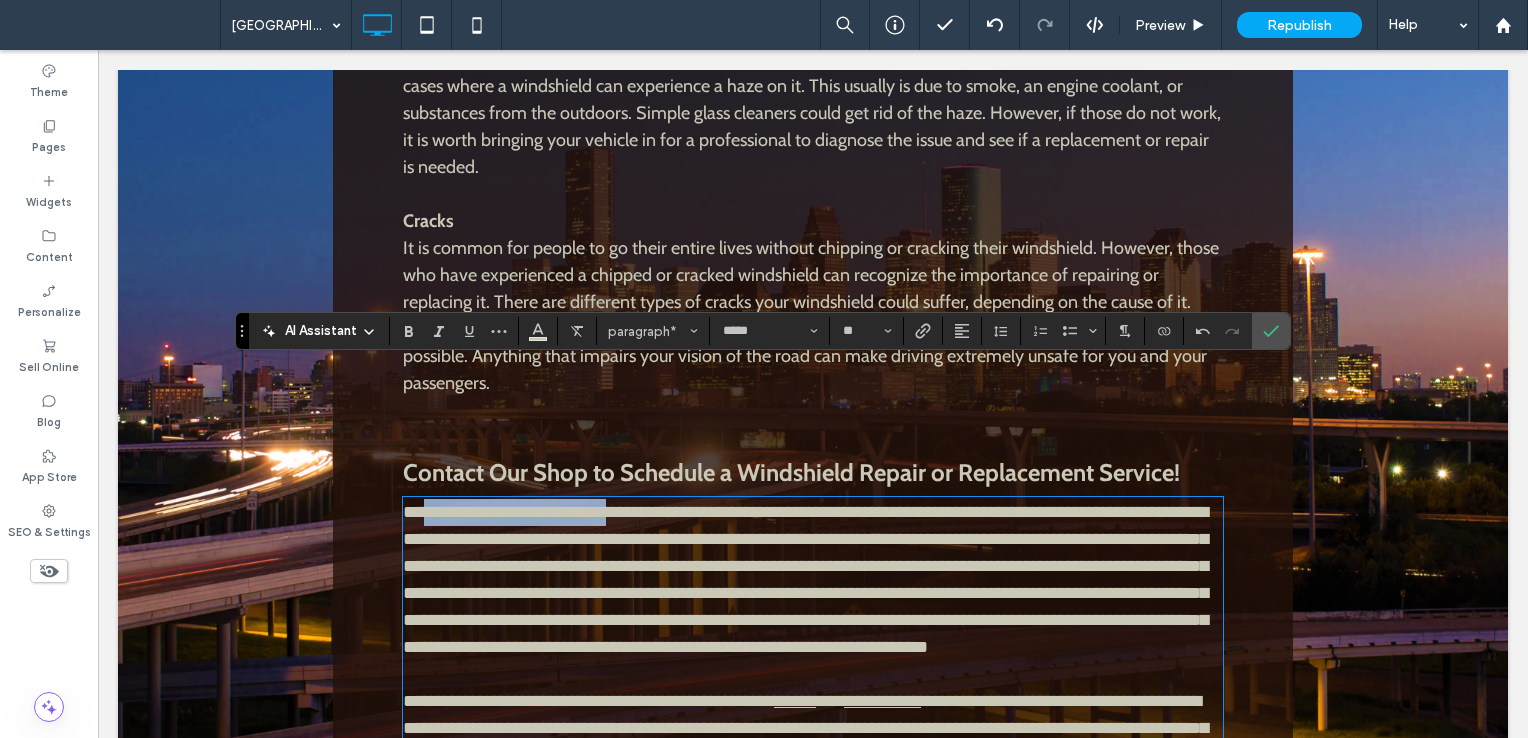 drag, startPoint x: 622, startPoint y: 386, endPoint x: 420, endPoint y: 377, distance: 202.2004 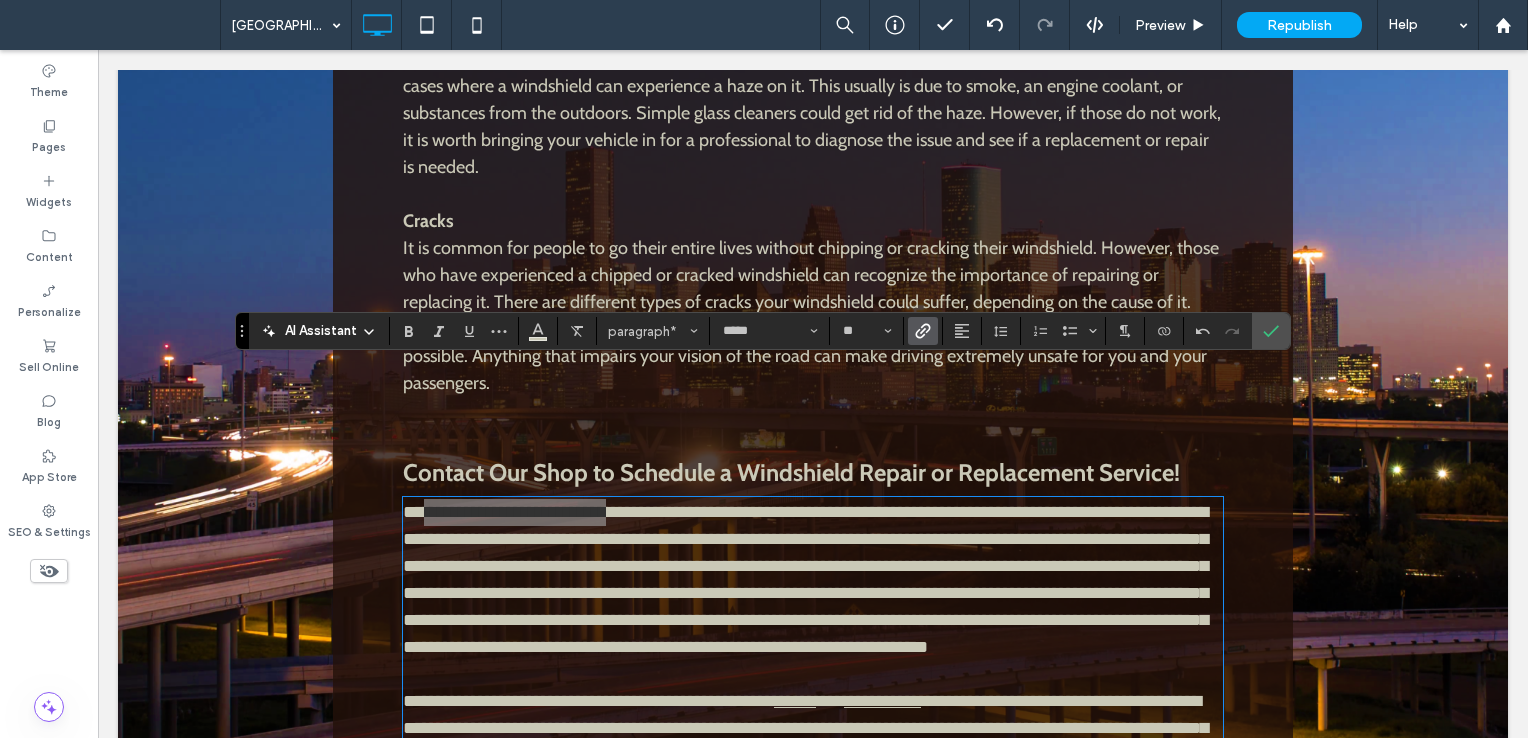 click 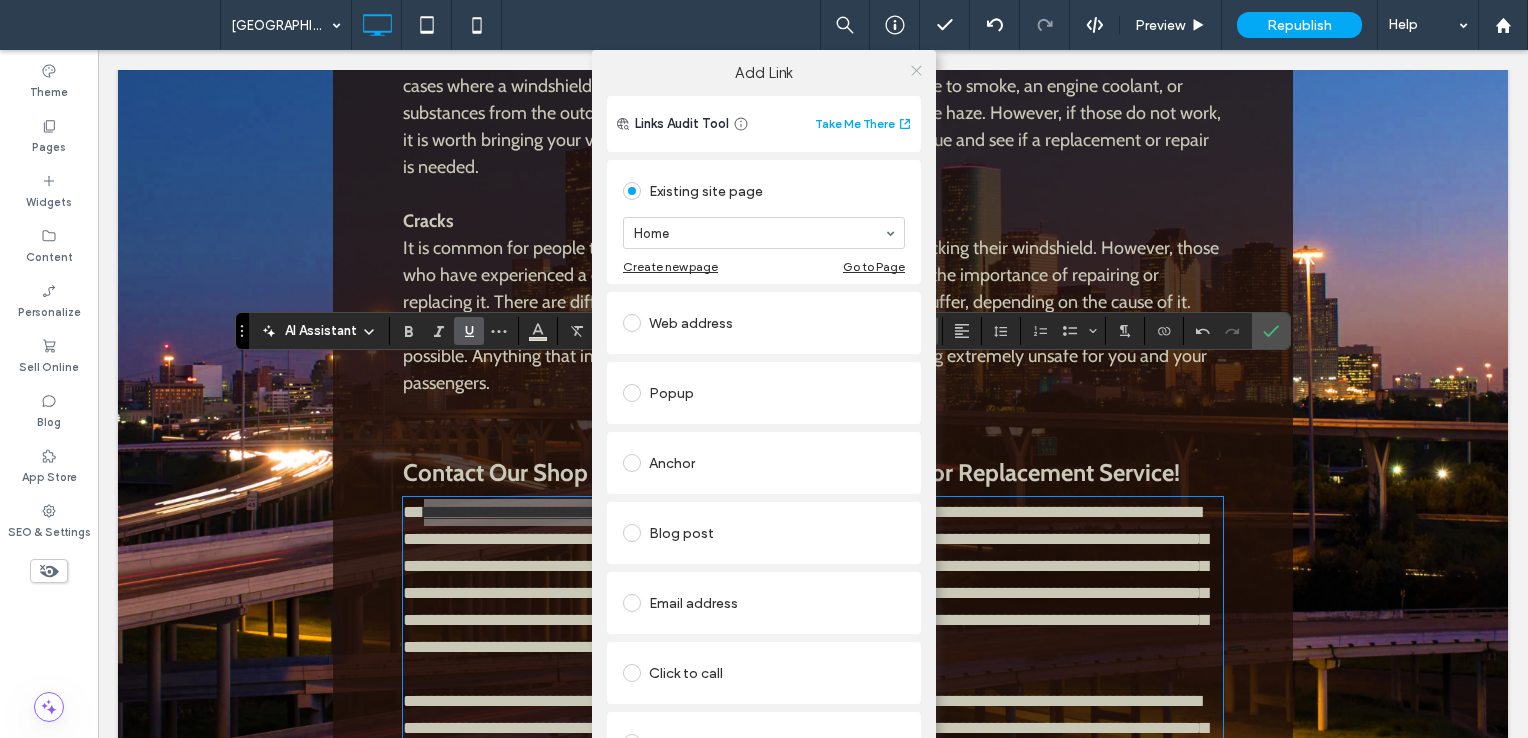 click 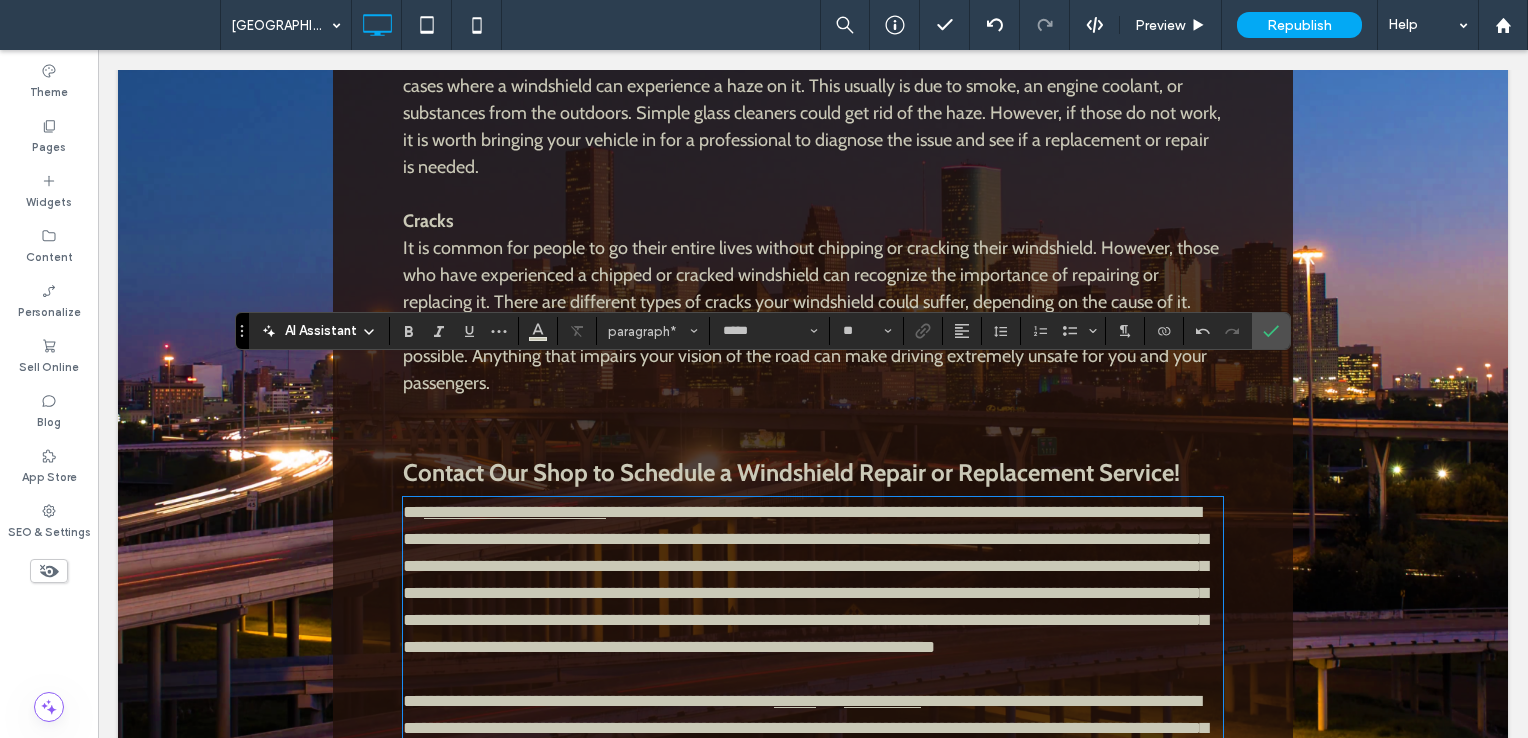 click on "**********" at bounding box center (805, 579) 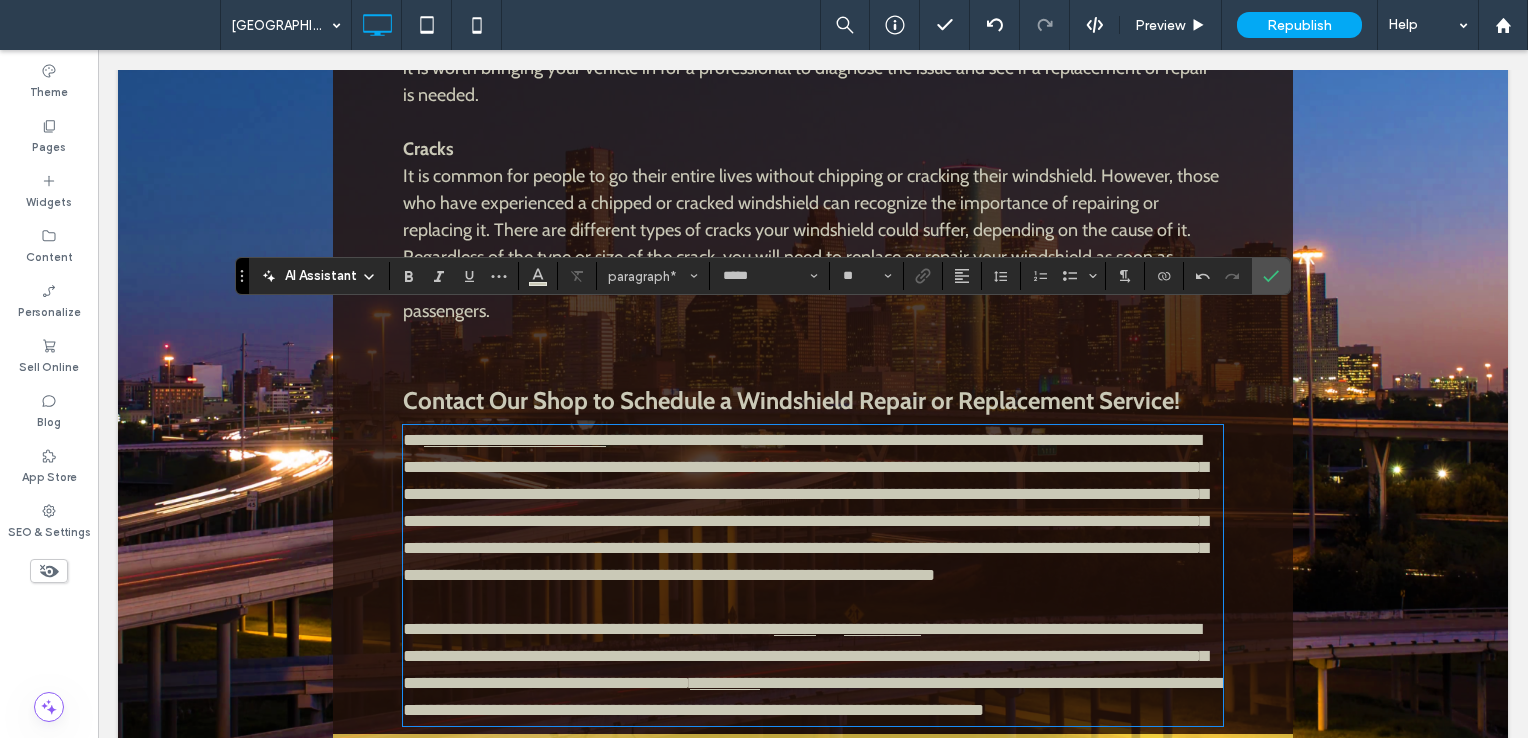 scroll, scrollTop: 1943, scrollLeft: 0, axis: vertical 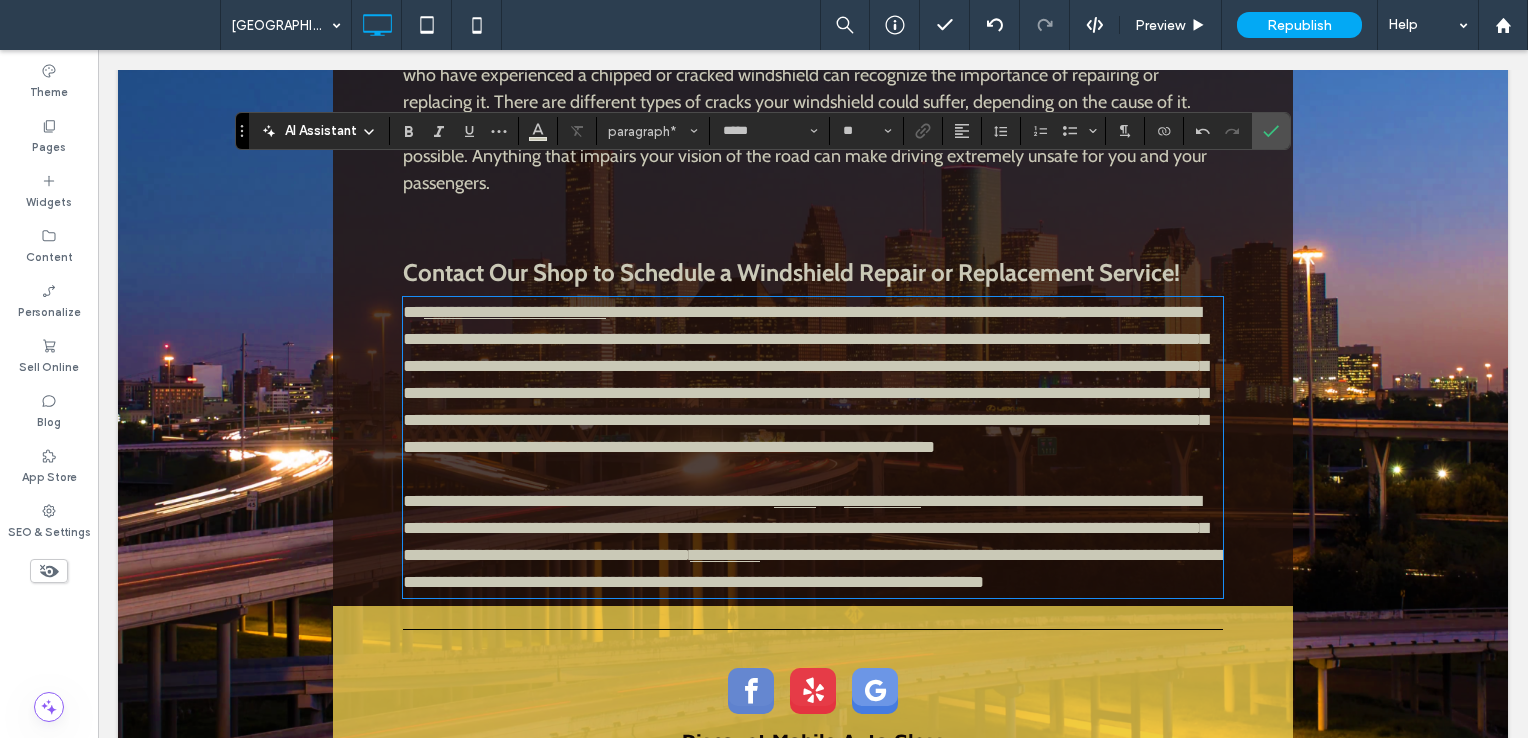 click on "**********" at bounding box center (805, 528) 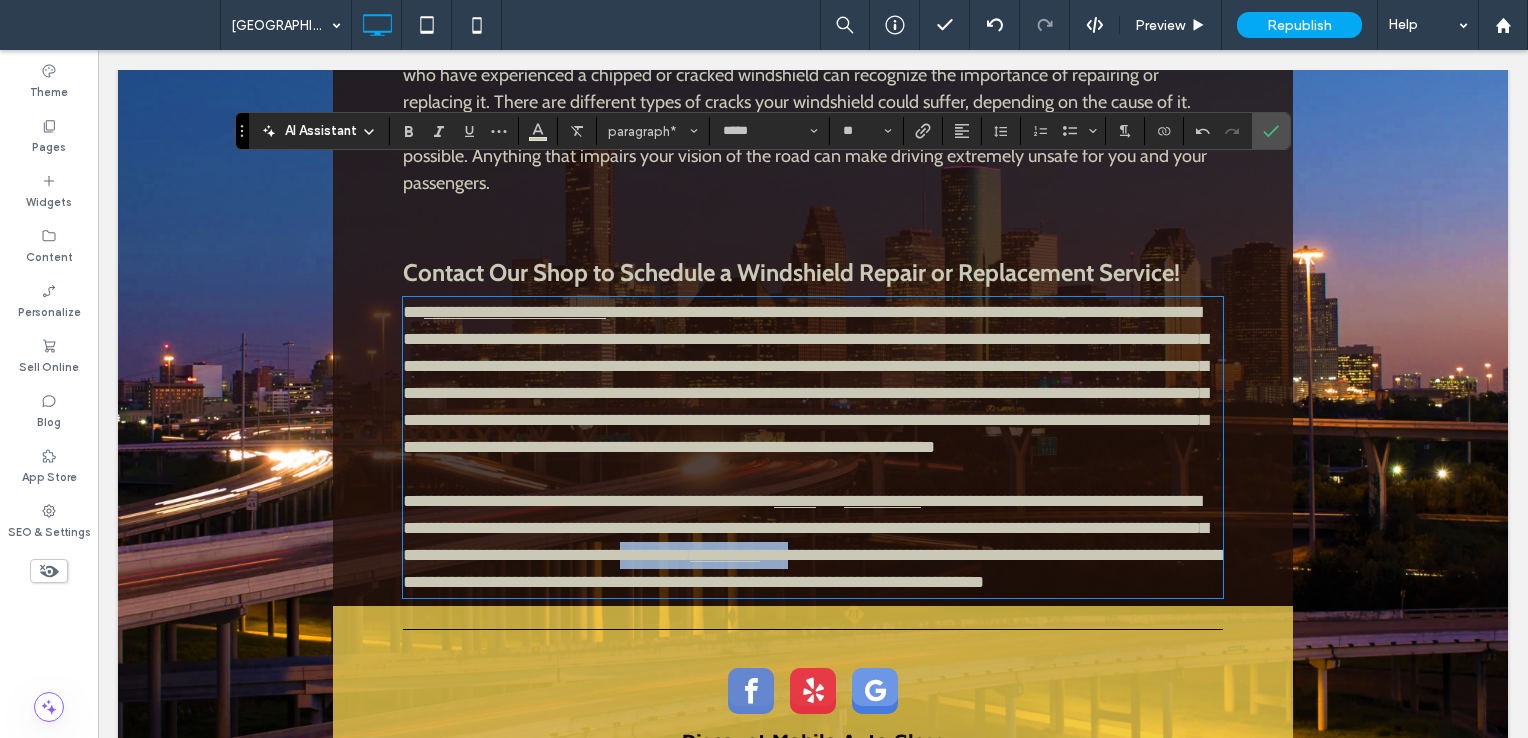 drag, startPoint x: 663, startPoint y: 455, endPoint x: 826, endPoint y: 456, distance: 163.00307 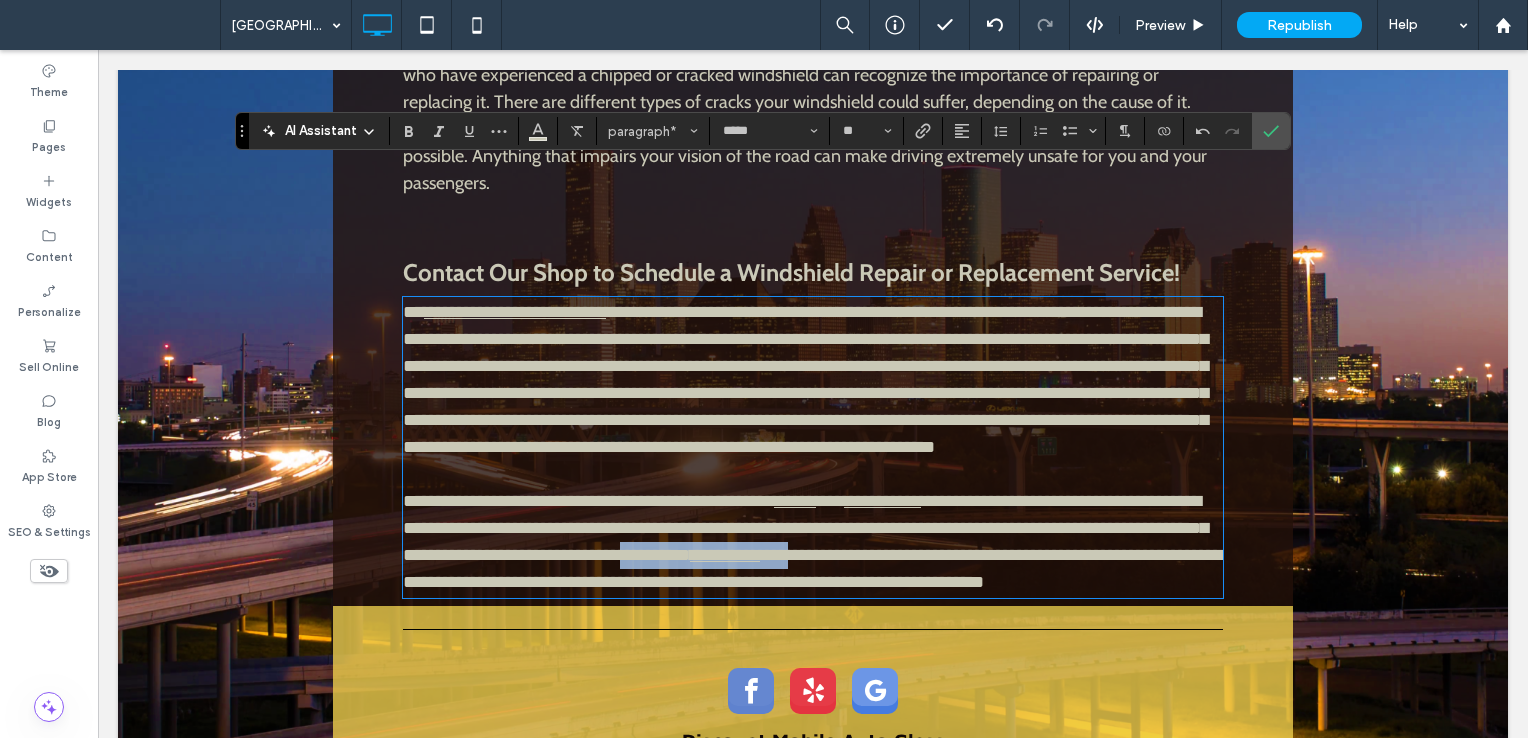 click on "**********" at bounding box center (813, 542) 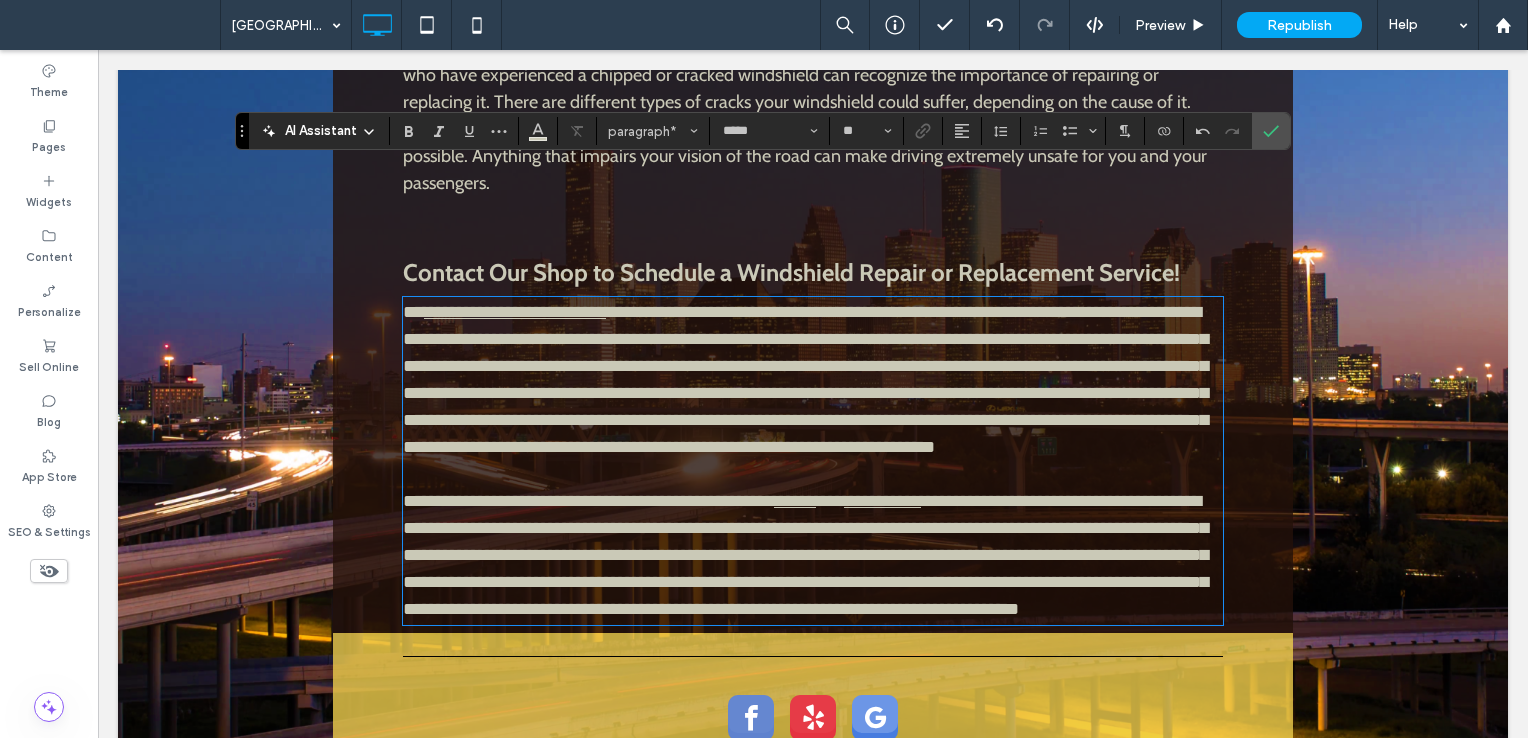 click on "**********" at bounding box center (805, 555) 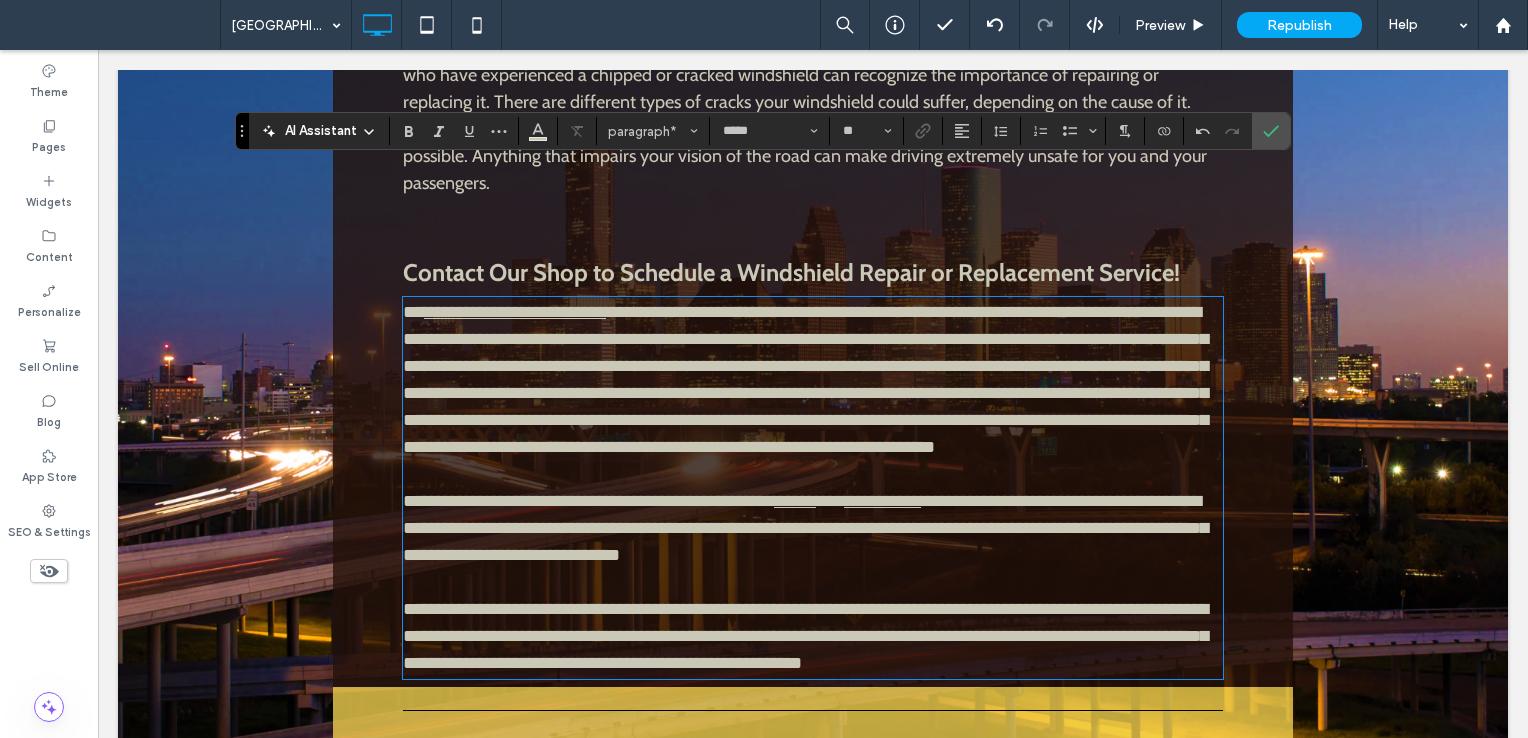click on "**********" at bounding box center (805, 636) 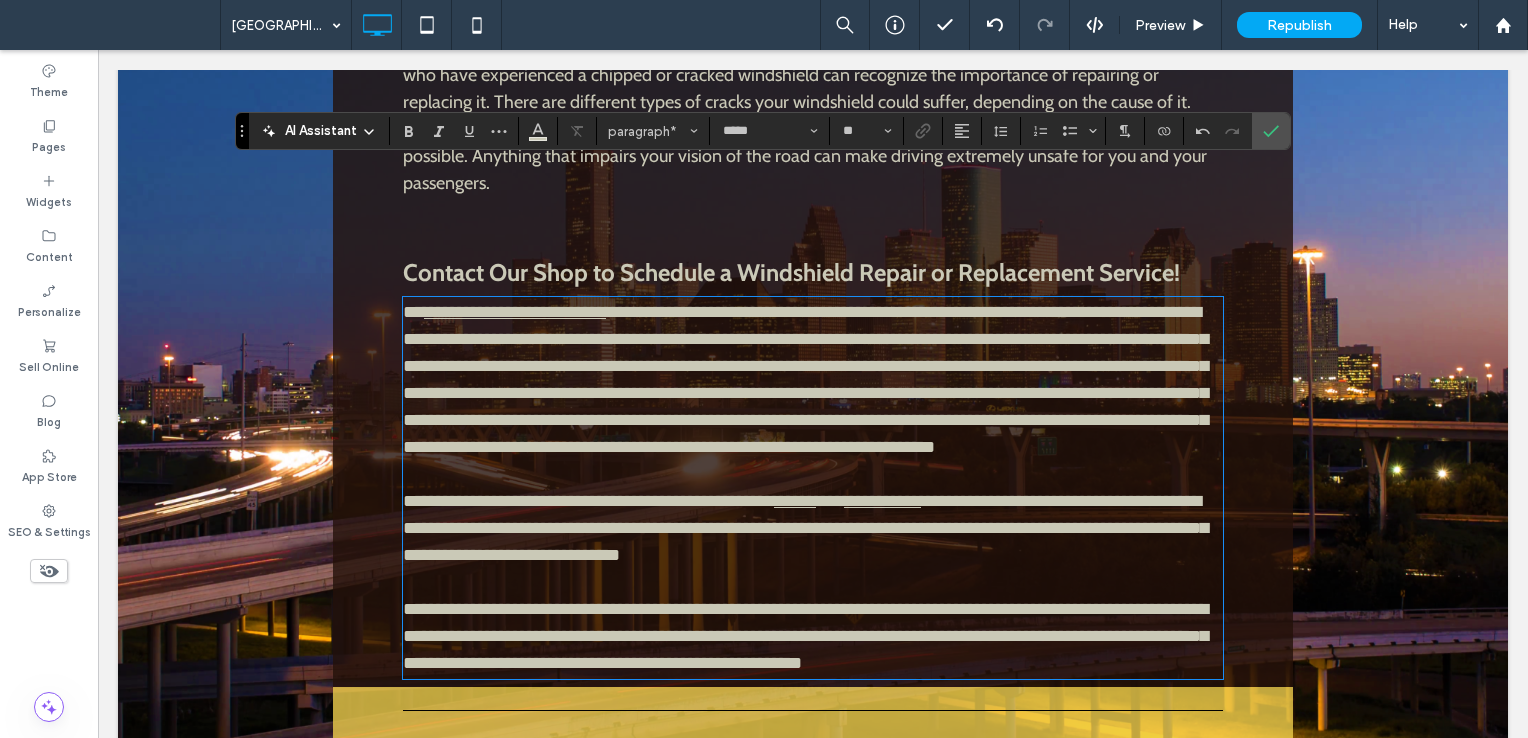 click on "**********" at bounding box center (805, 636) 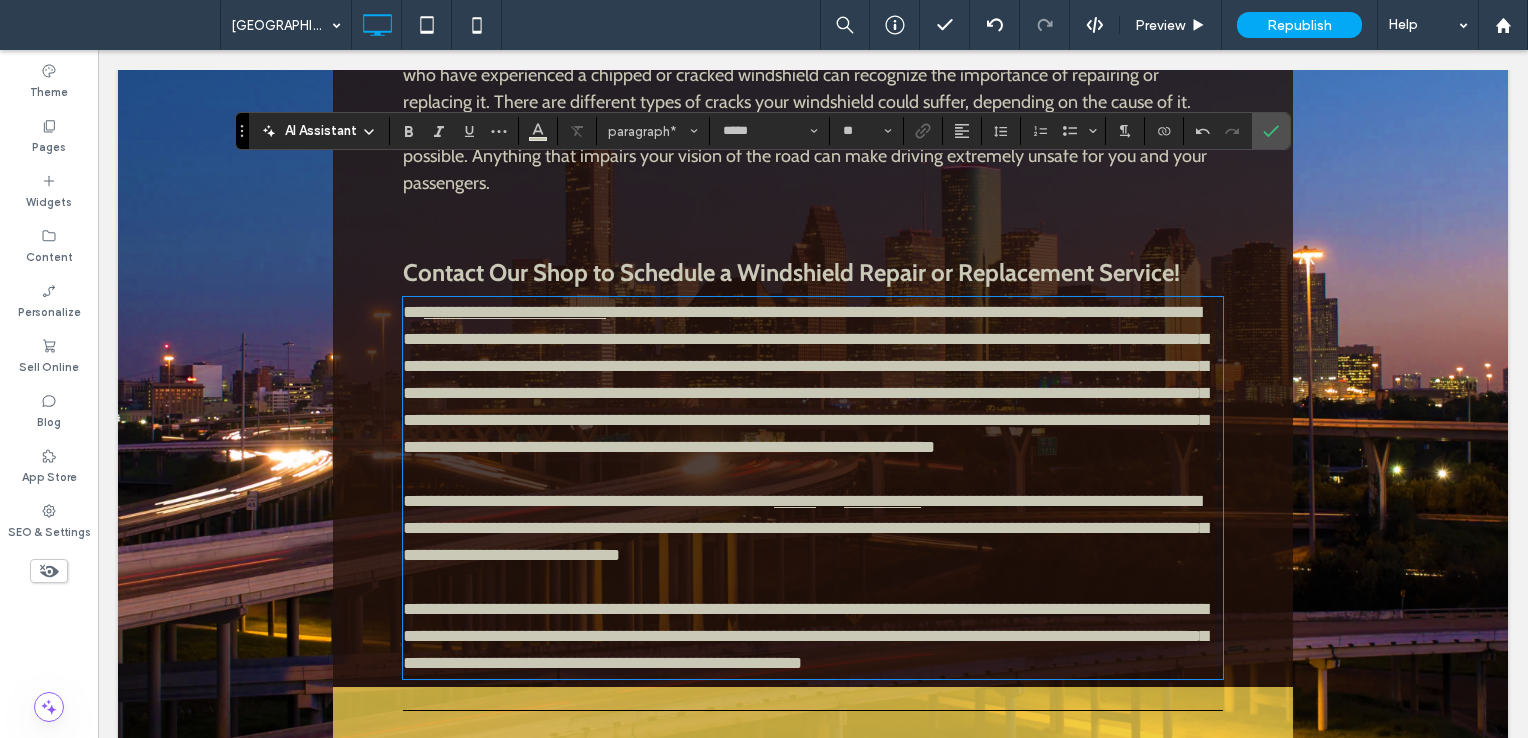 click on "**********" at bounding box center (805, 636) 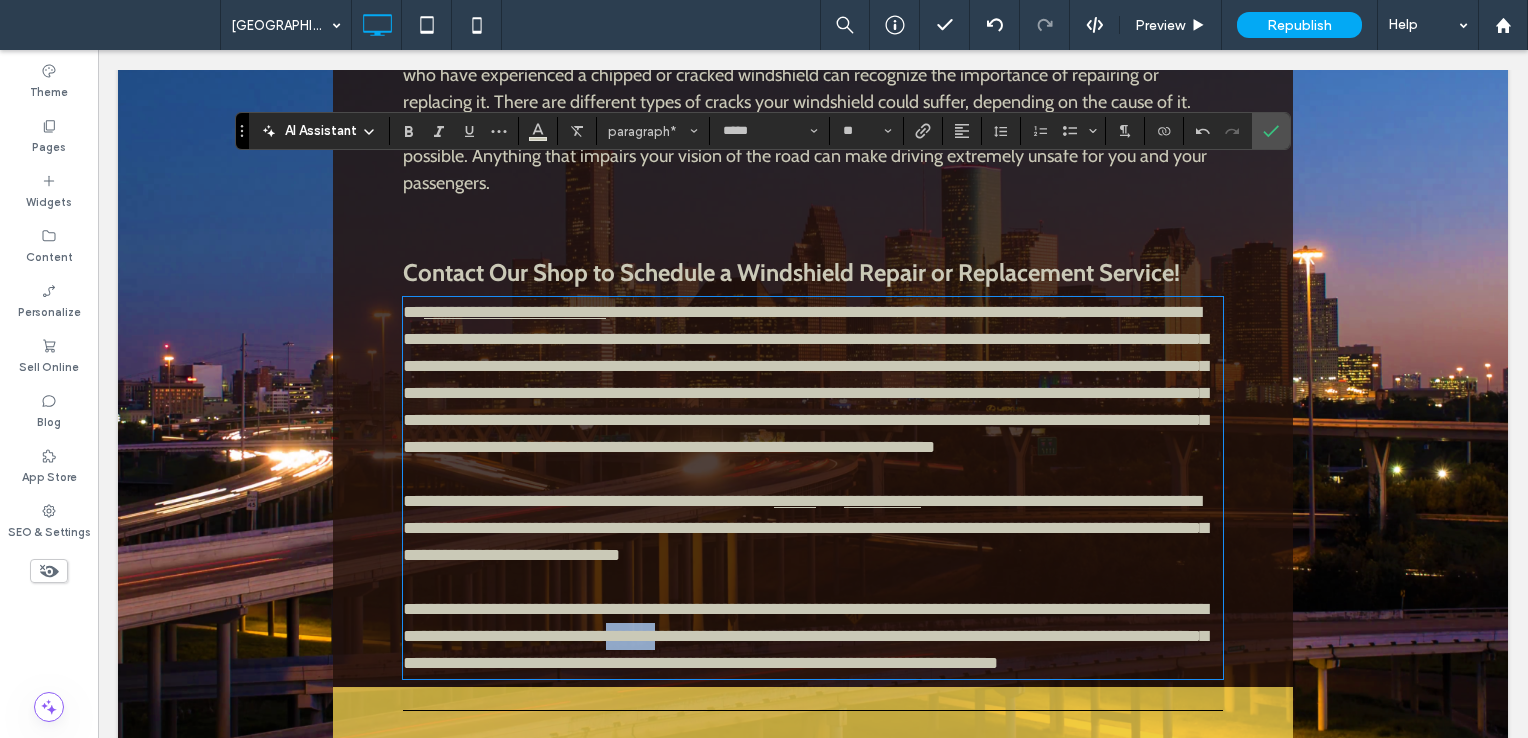 drag, startPoint x: 652, startPoint y: 535, endPoint x: 709, endPoint y: 540, distance: 57.21888 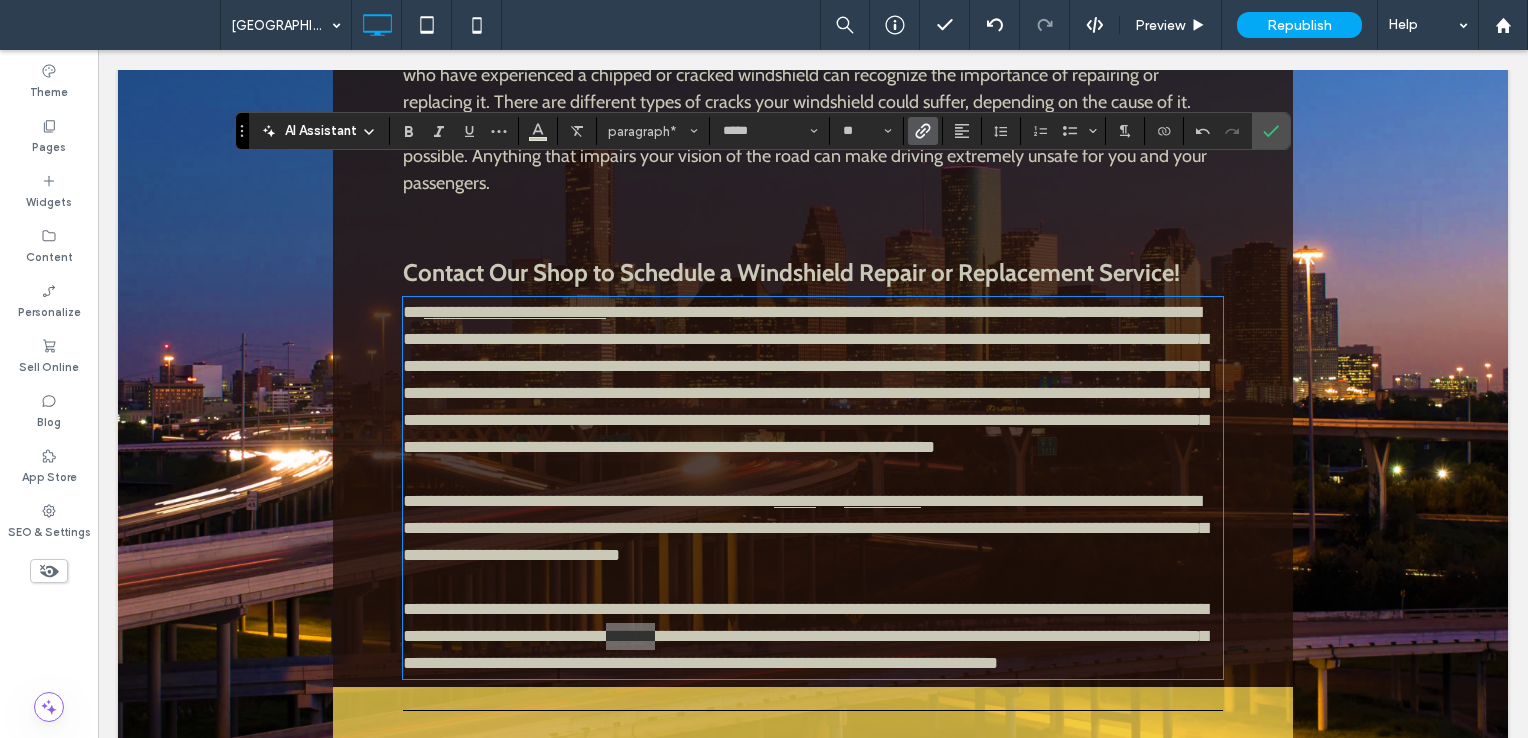 click at bounding box center [923, 131] 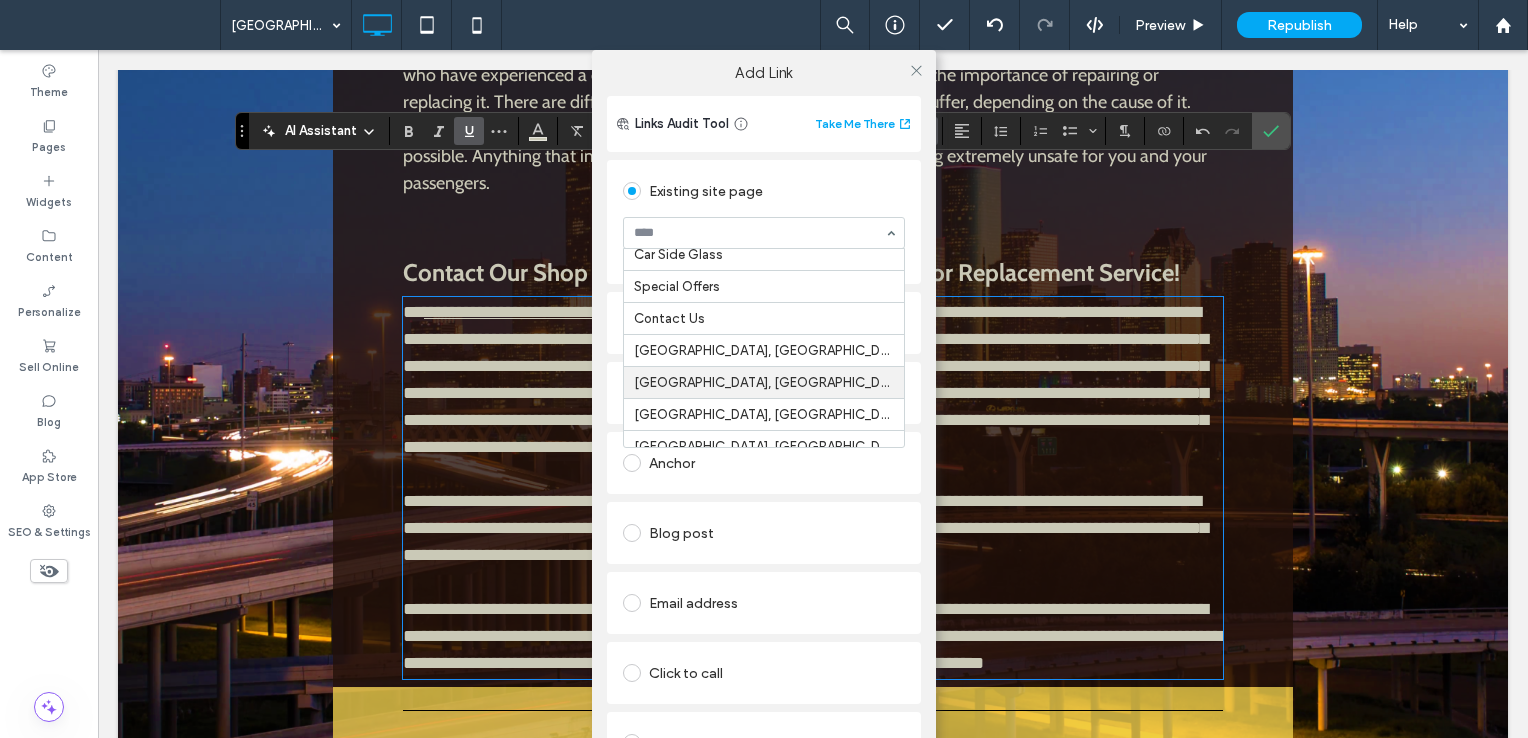 scroll, scrollTop: 300, scrollLeft: 0, axis: vertical 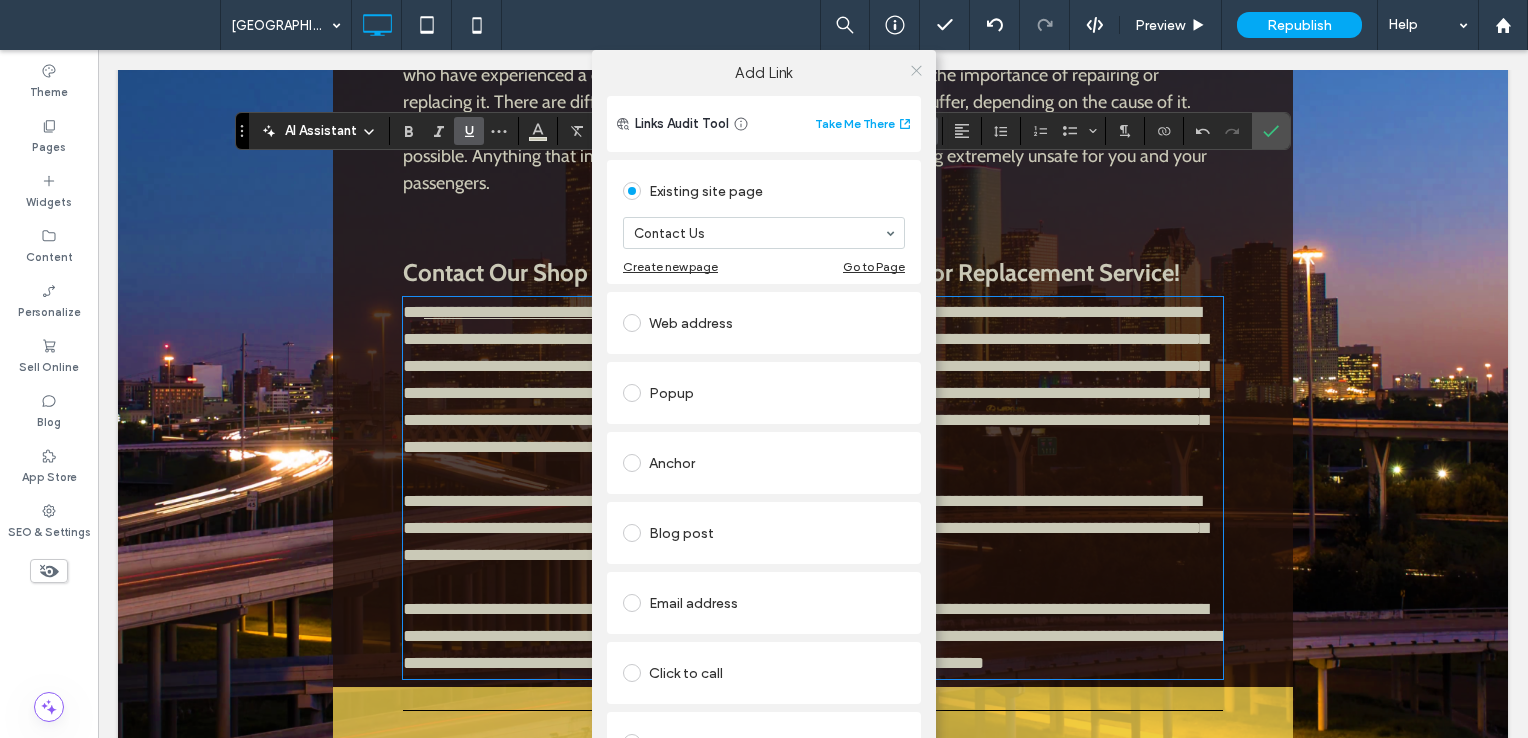 click 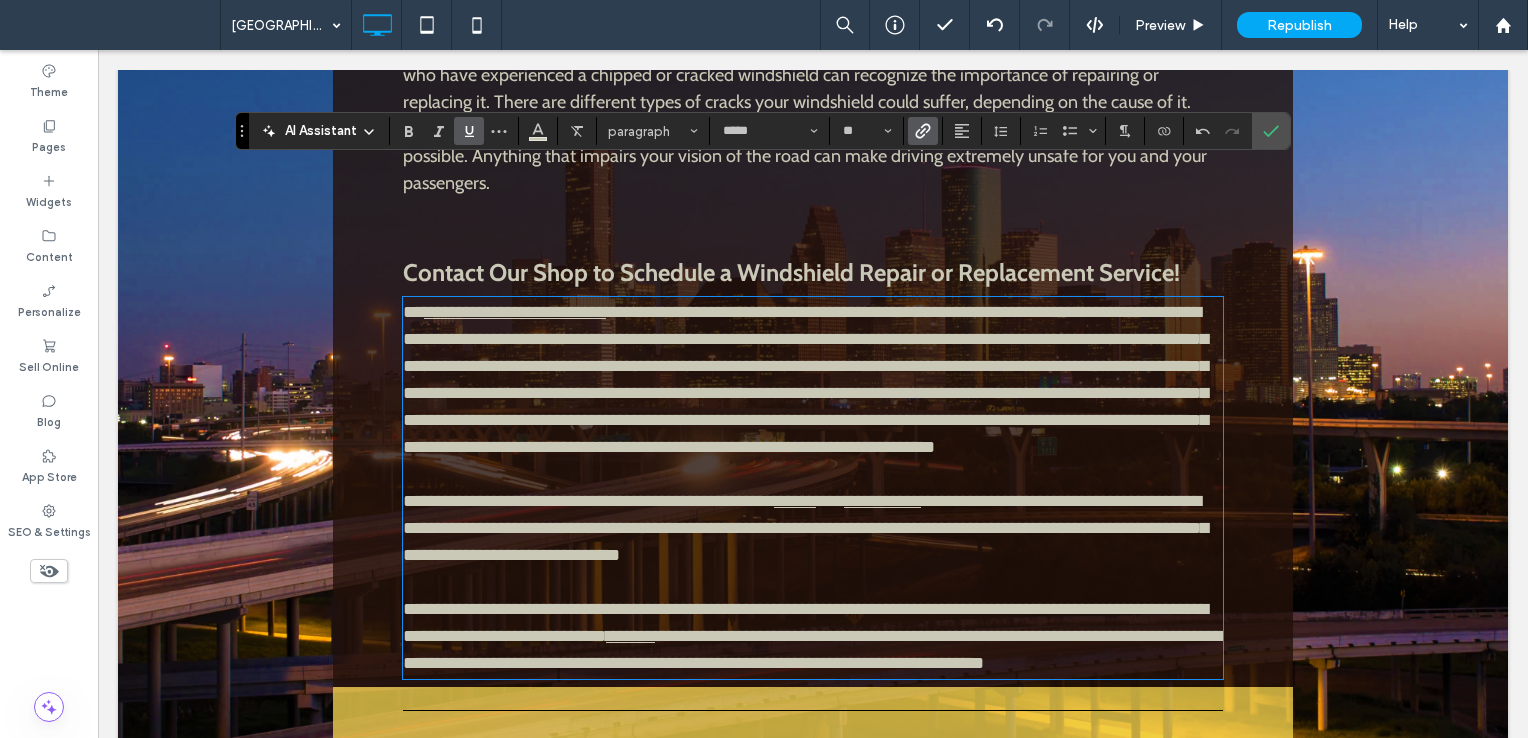 click on "**********" at bounding box center [805, 379] 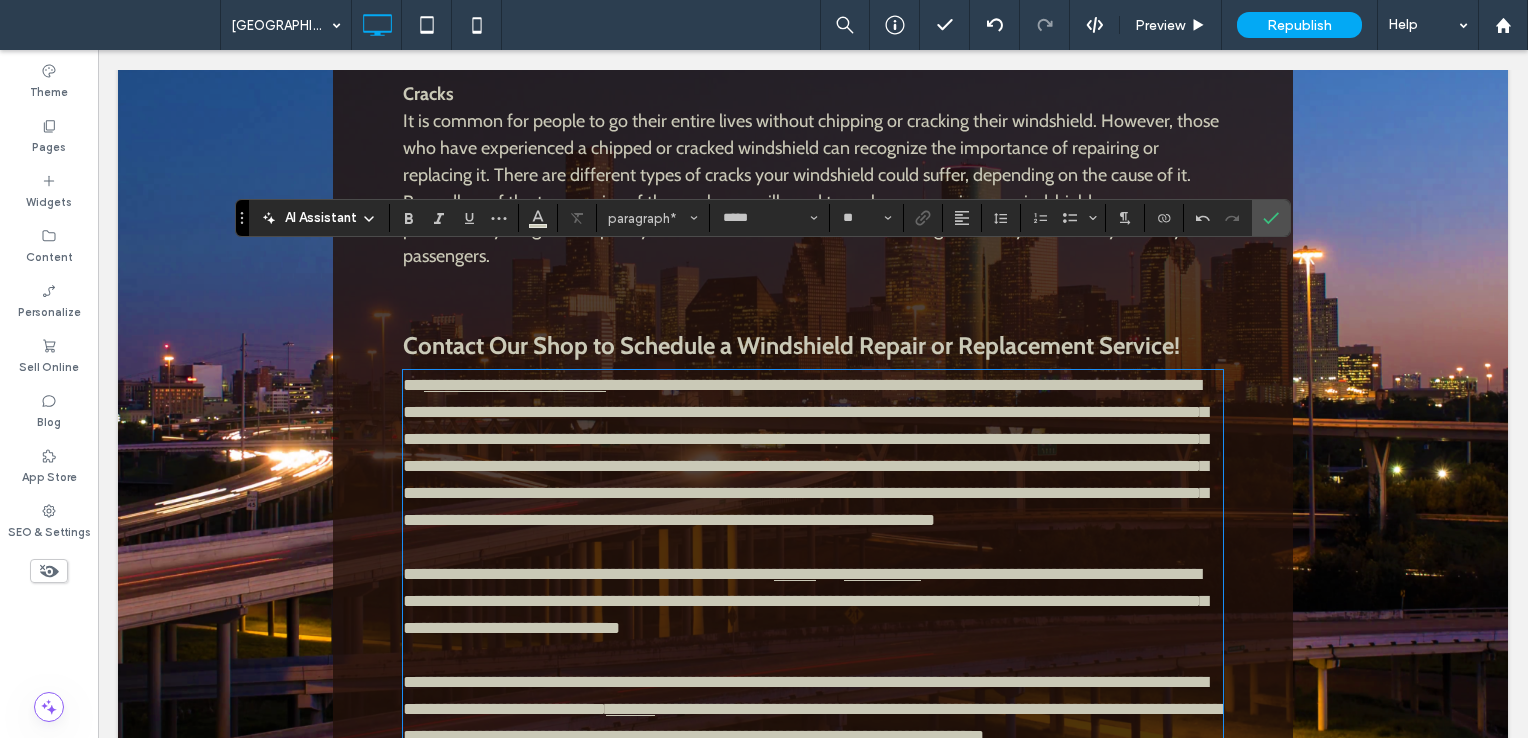 scroll, scrollTop: 1843, scrollLeft: 0, axis: vertical 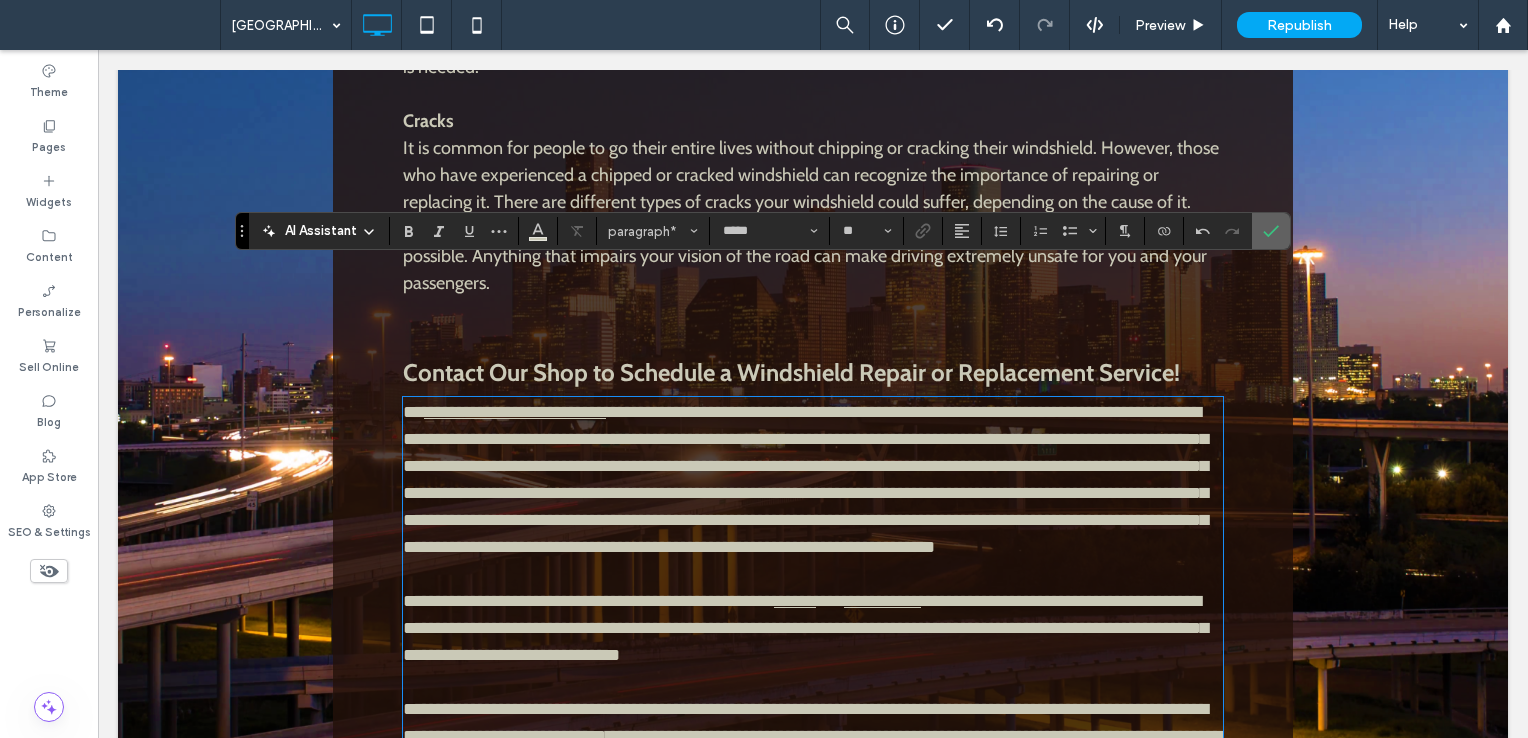 click 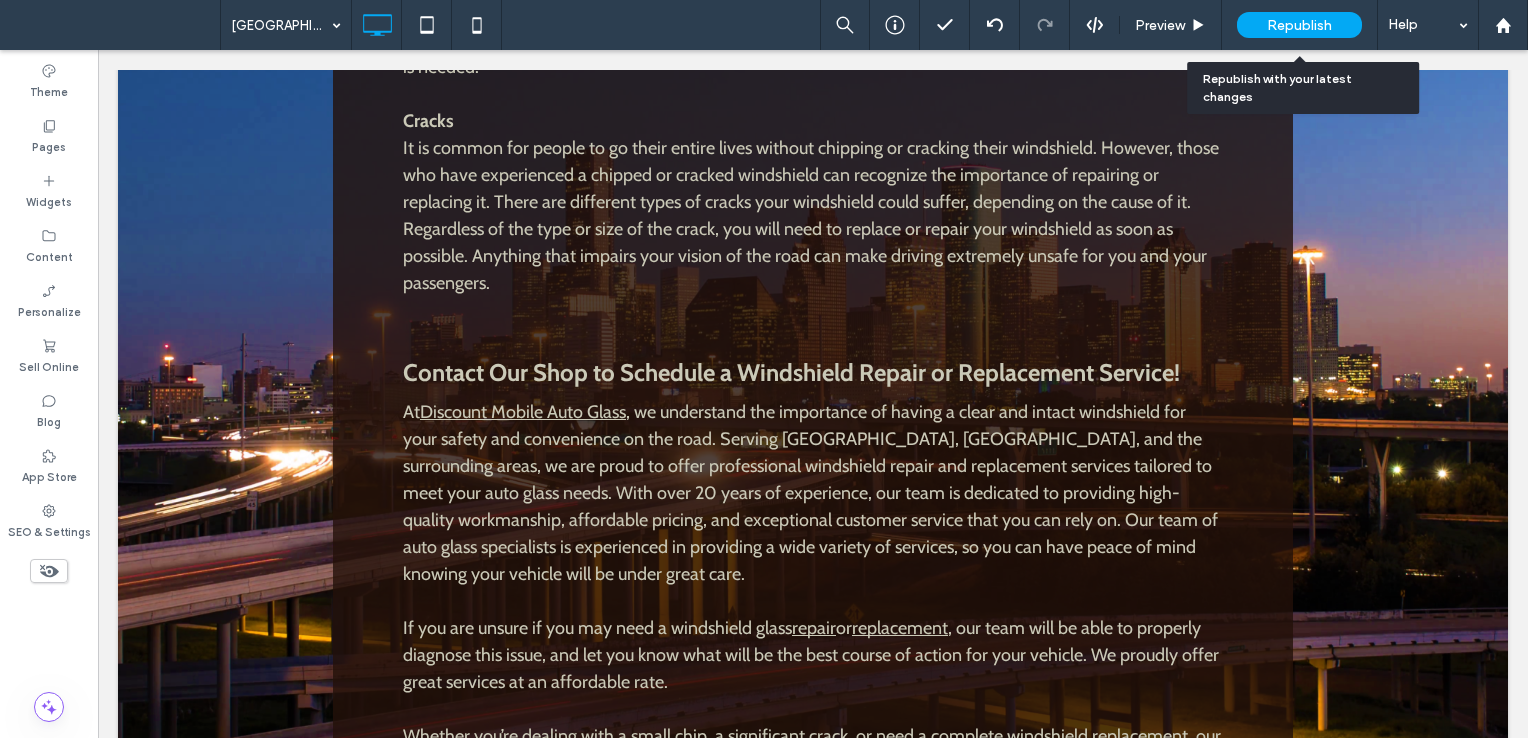 click on "Republish" at bounding box center (1299, 25) 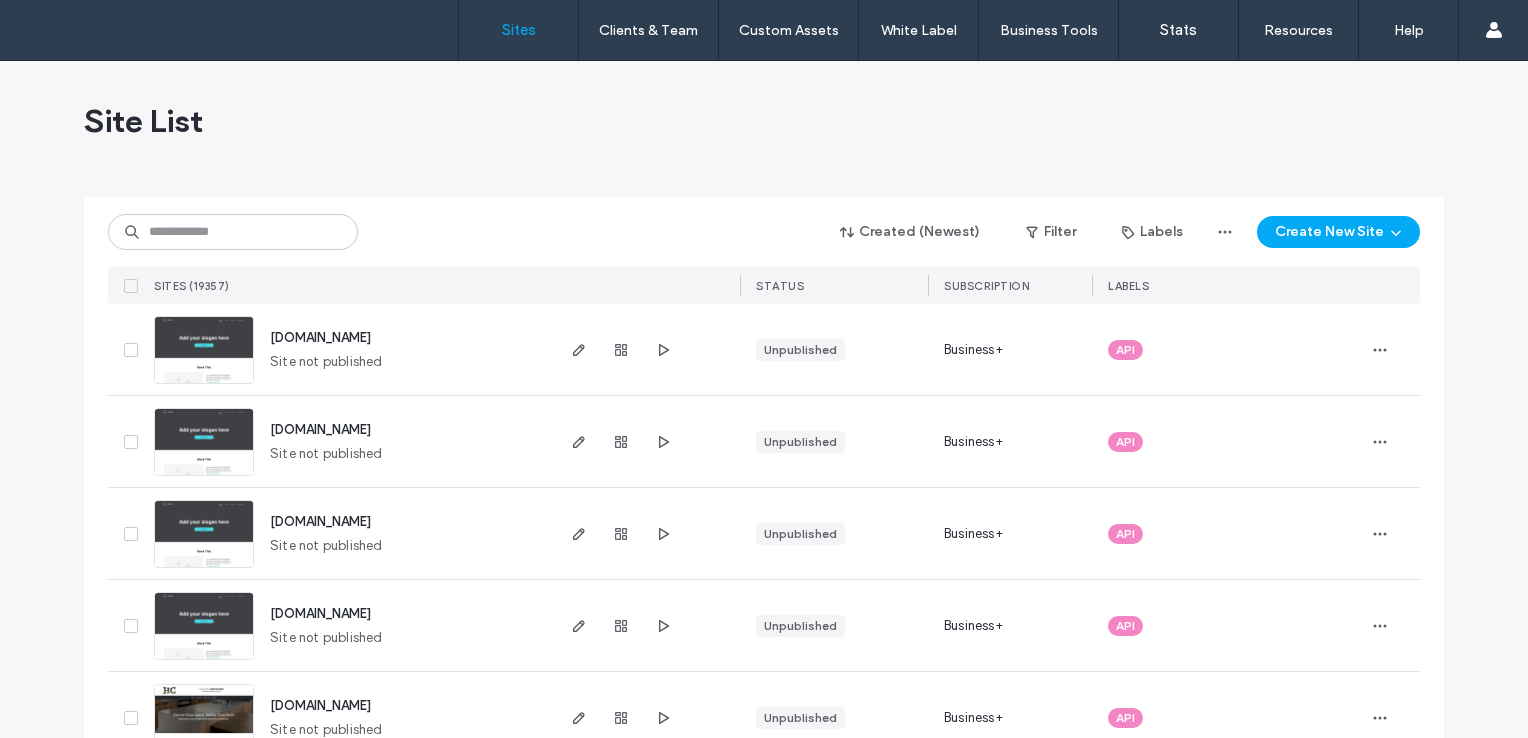 scroll, scrollTop: 0, scrollLeft: 0, axis: both 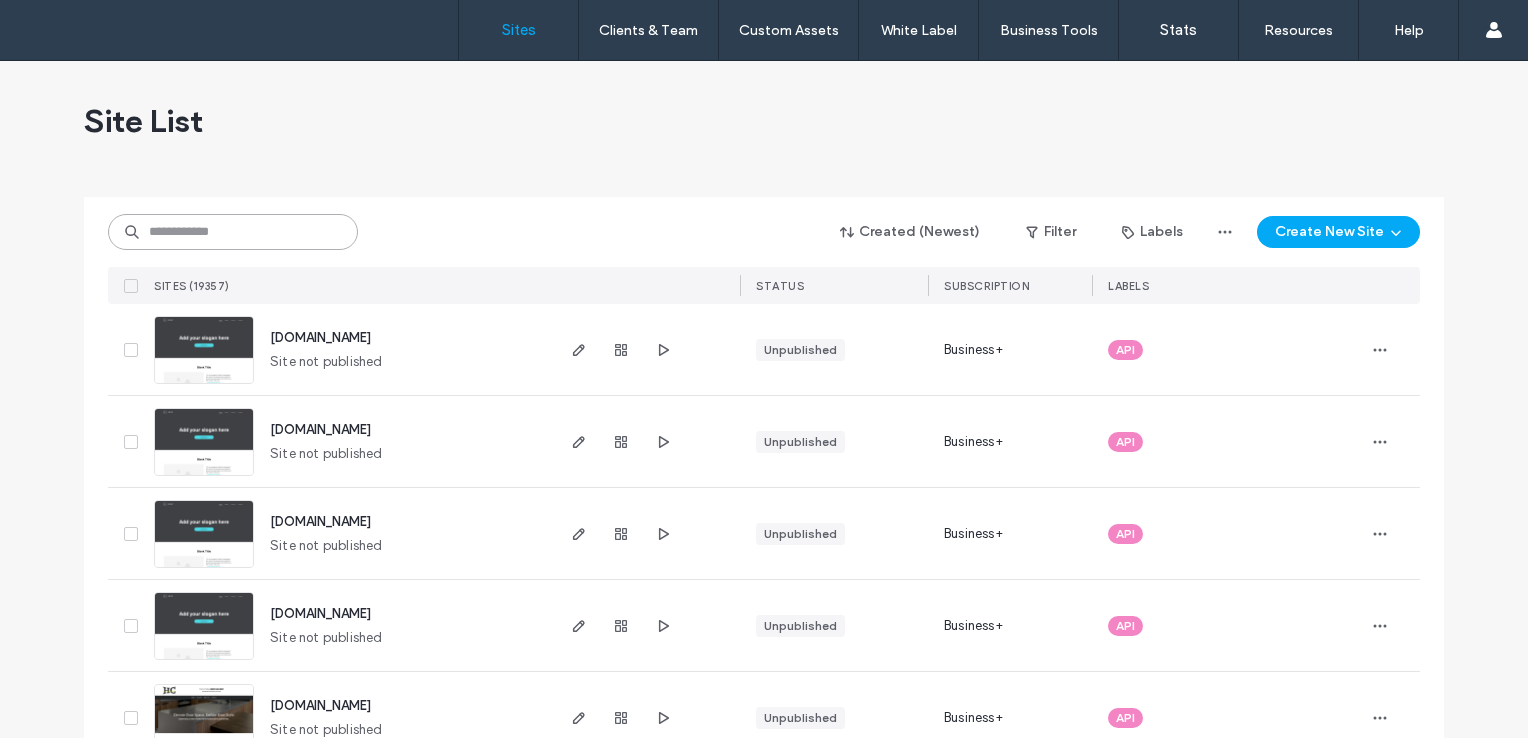 click at bounding box center (233, 232) 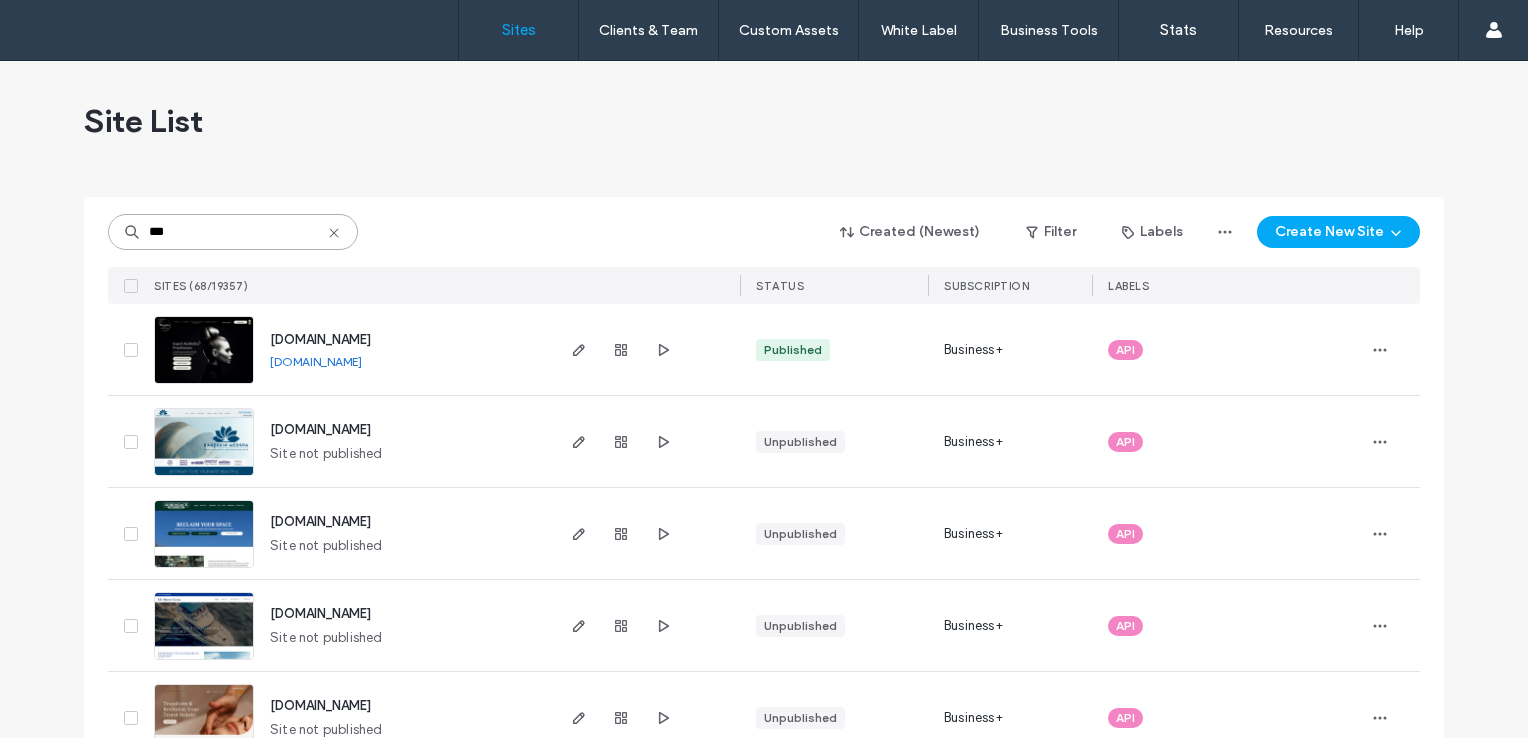click on "***" at bounding box center [233, 232] 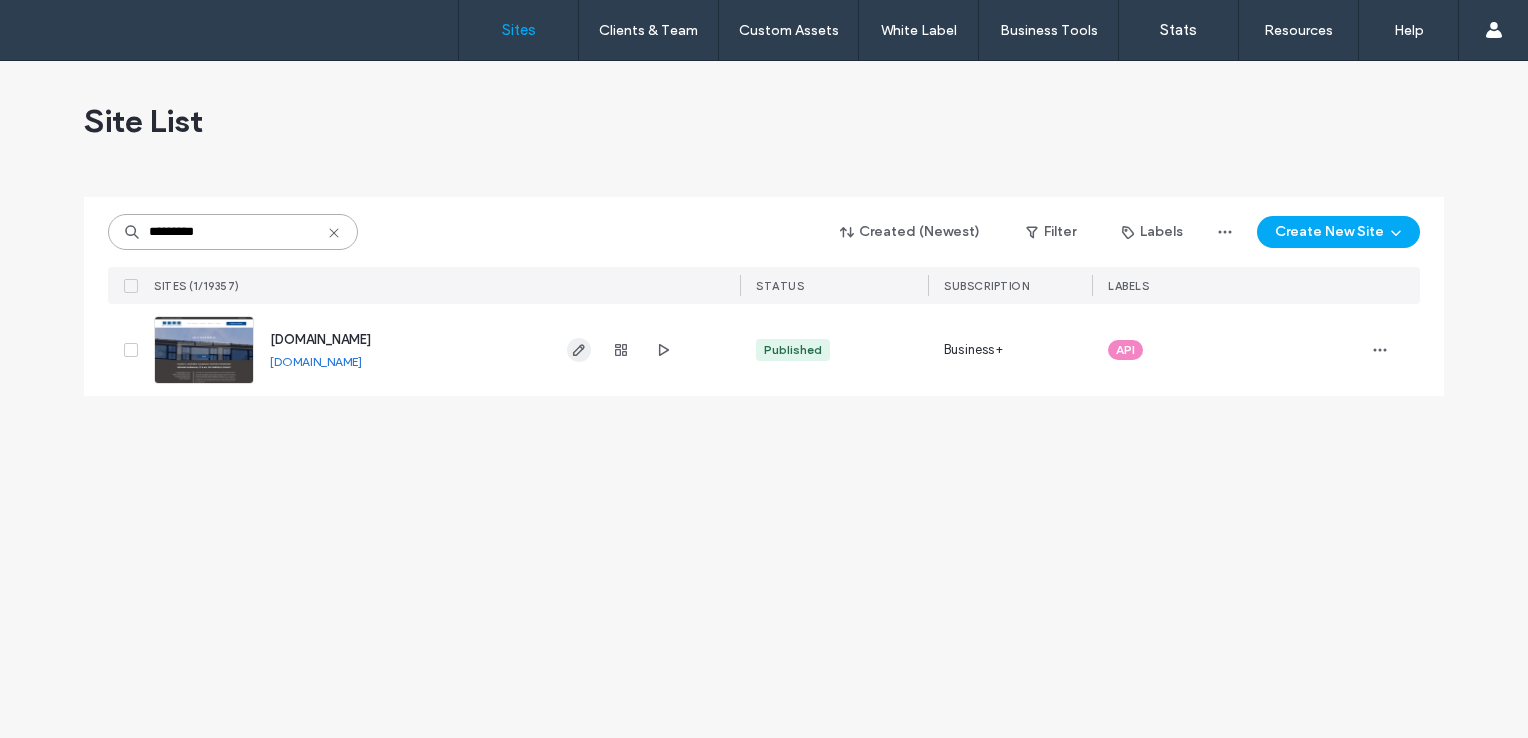 type on "*********" 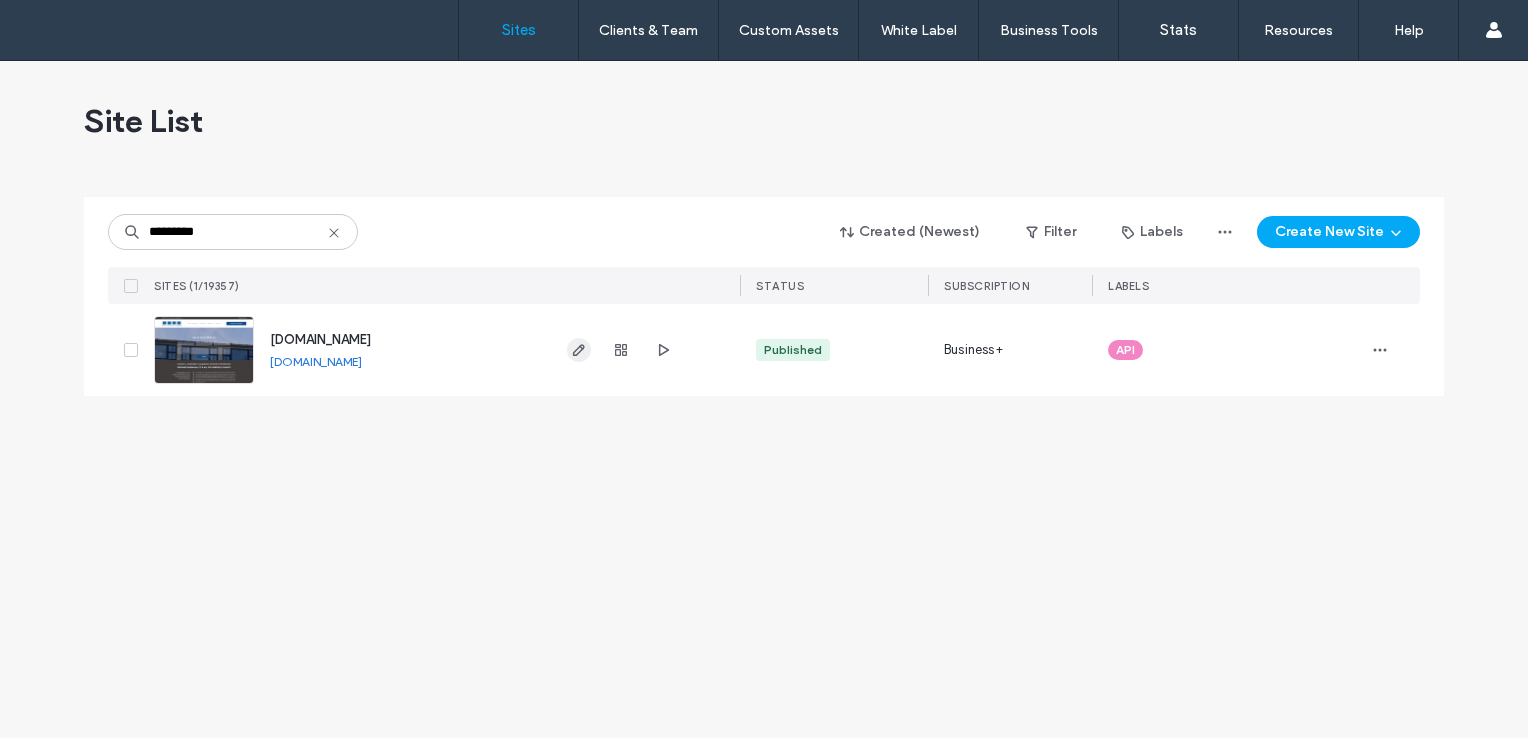 click at bounding box center [579, 350] 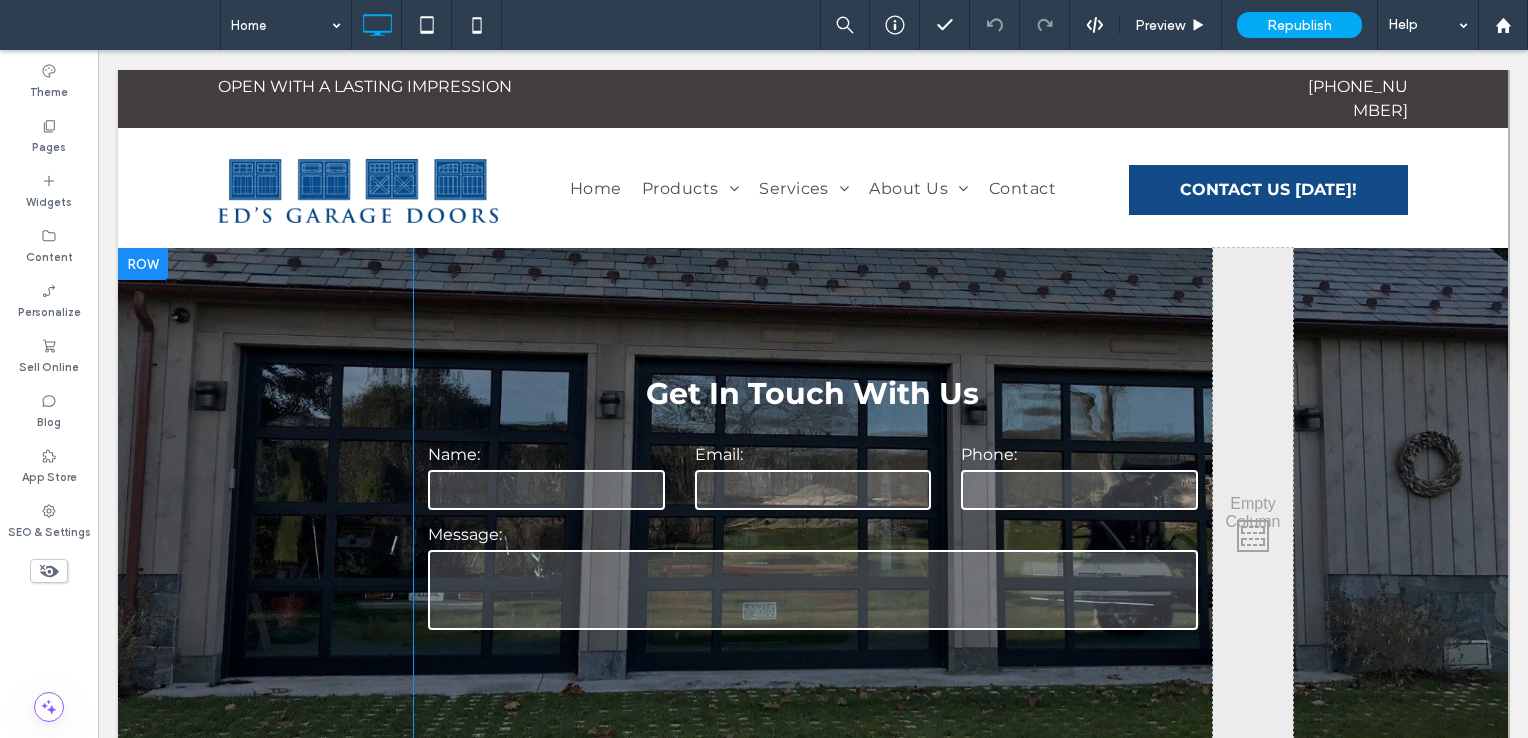 scroll, scrollTop: 0, scrollLeft: 0, axis: both 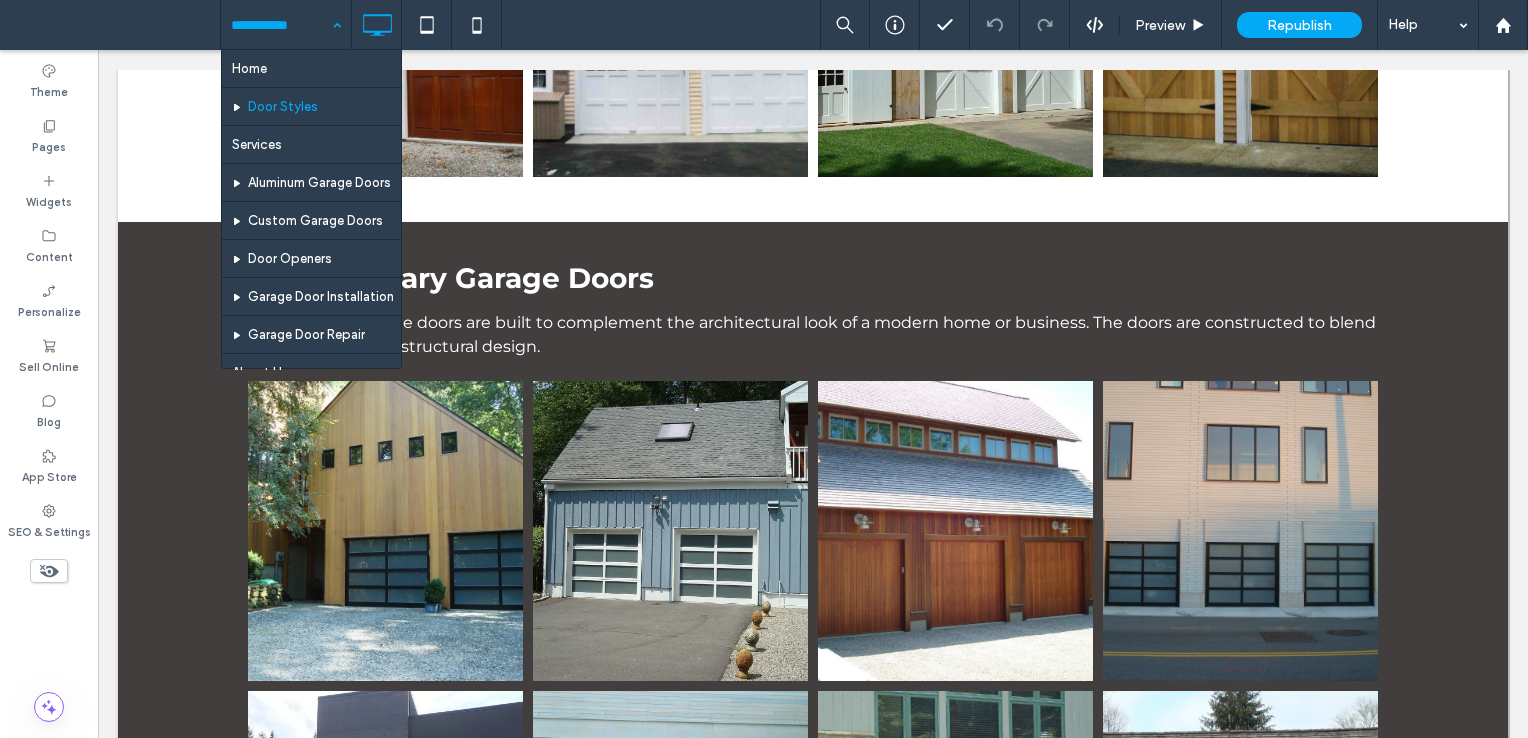 click on "Home Door Styles Services Aluminum Garage Doors Custom Garage Doors Door Openers Garage Door Installation Garage Door Repair About Us Reviews FAQs Contact Darien, CT Fairfield, CT Greenwich, CT New Canaan, CT Norwalk, CT Stamford, CT Westport, CT COVID Privacy Policy Thank You! Our Affiliates SITEMAP Home-Old" at bounding box center (286, 25) 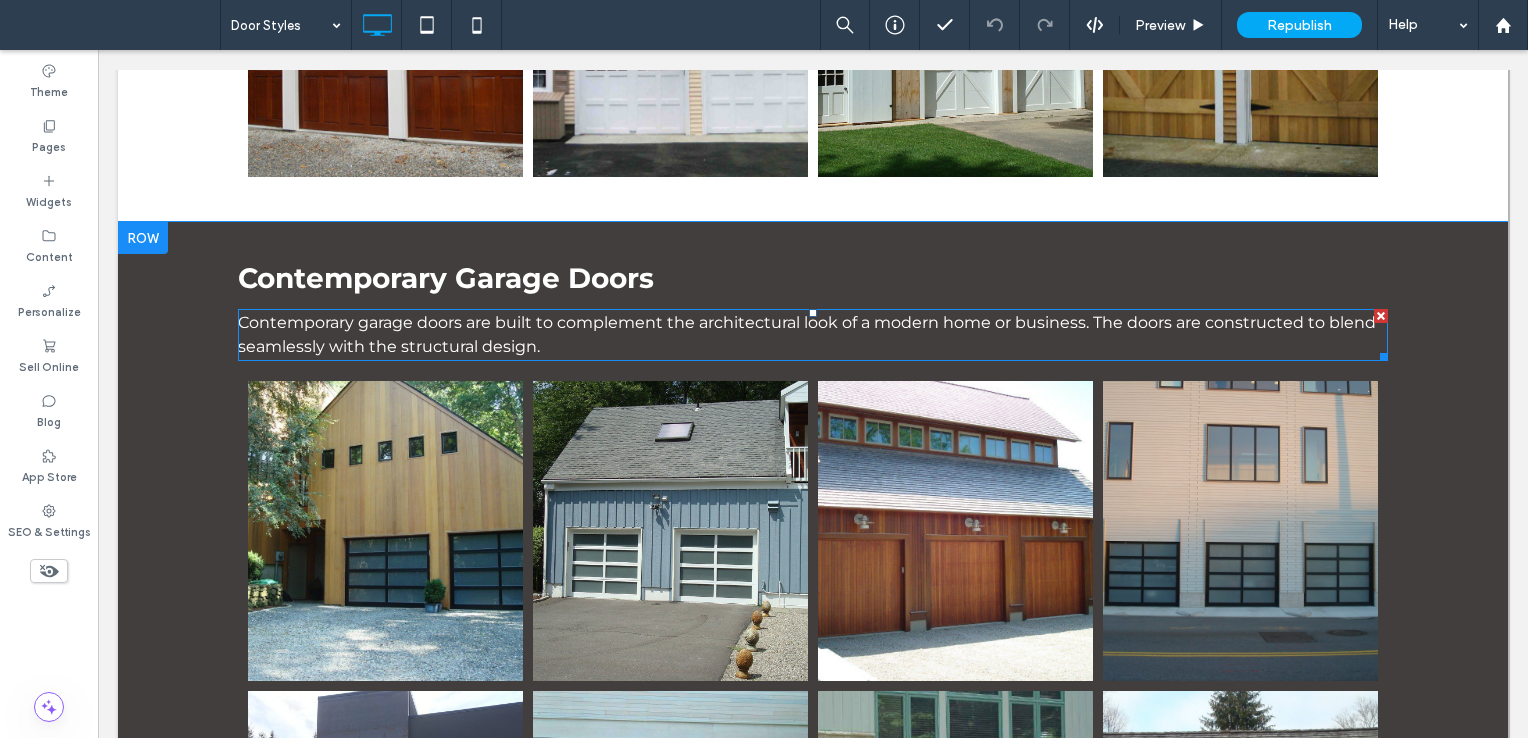click on "Contemporary garage doors are built to complement the architectural look of a modern home or business. The doors are constructed to blend seamlessly with the structural design." at bounding box center [813, 335] 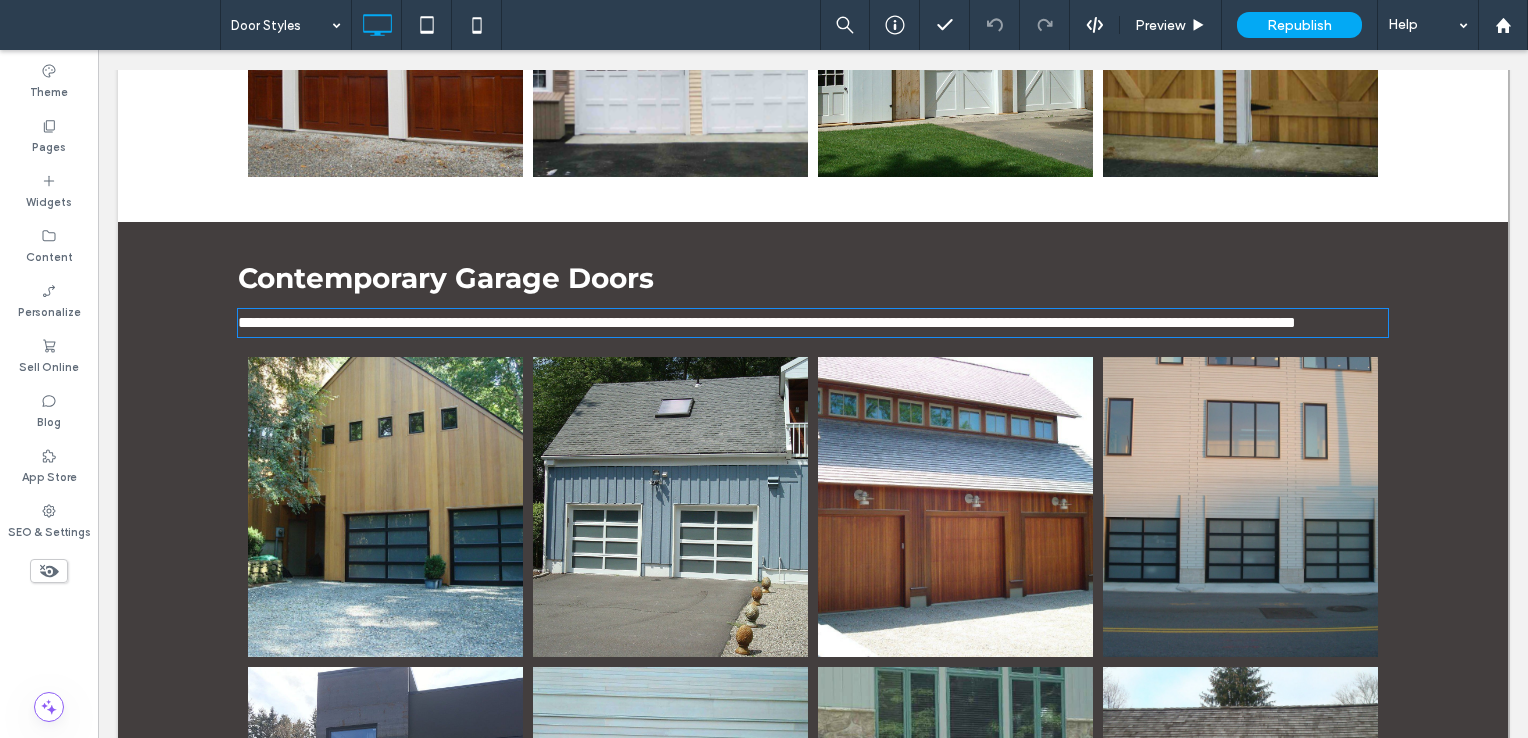 type on "**********" 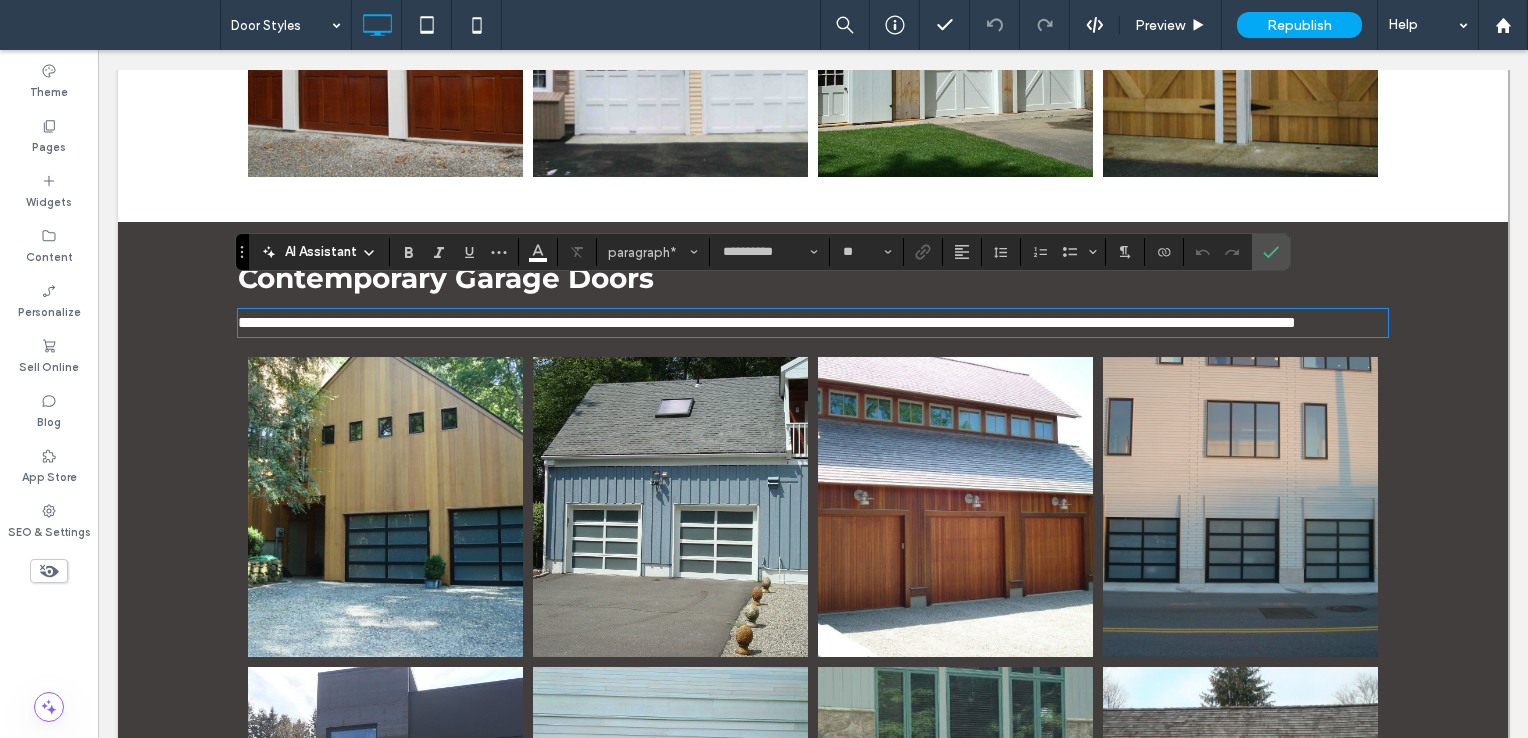 type 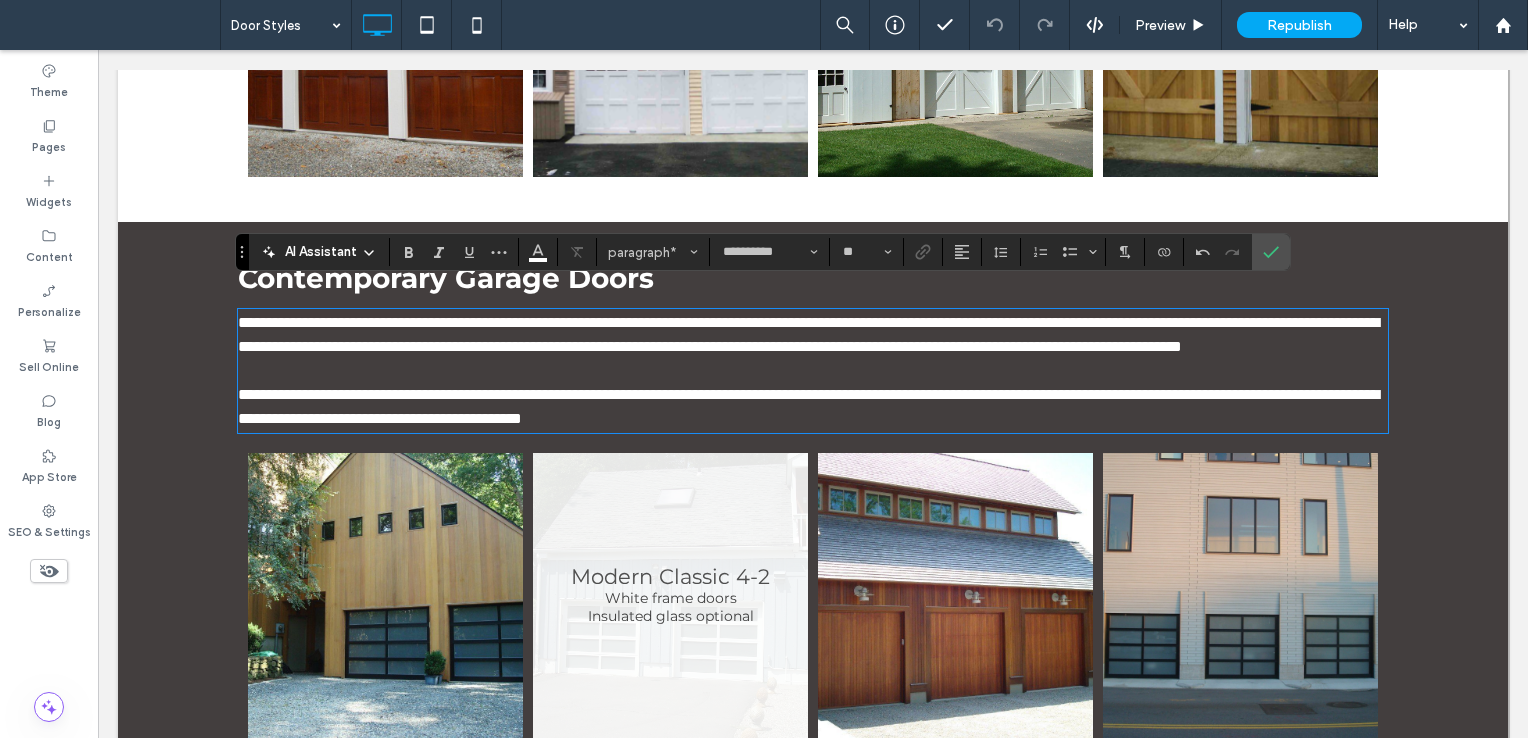 scroll, scrollTop: 0, scrollLeft: 0, axis: both 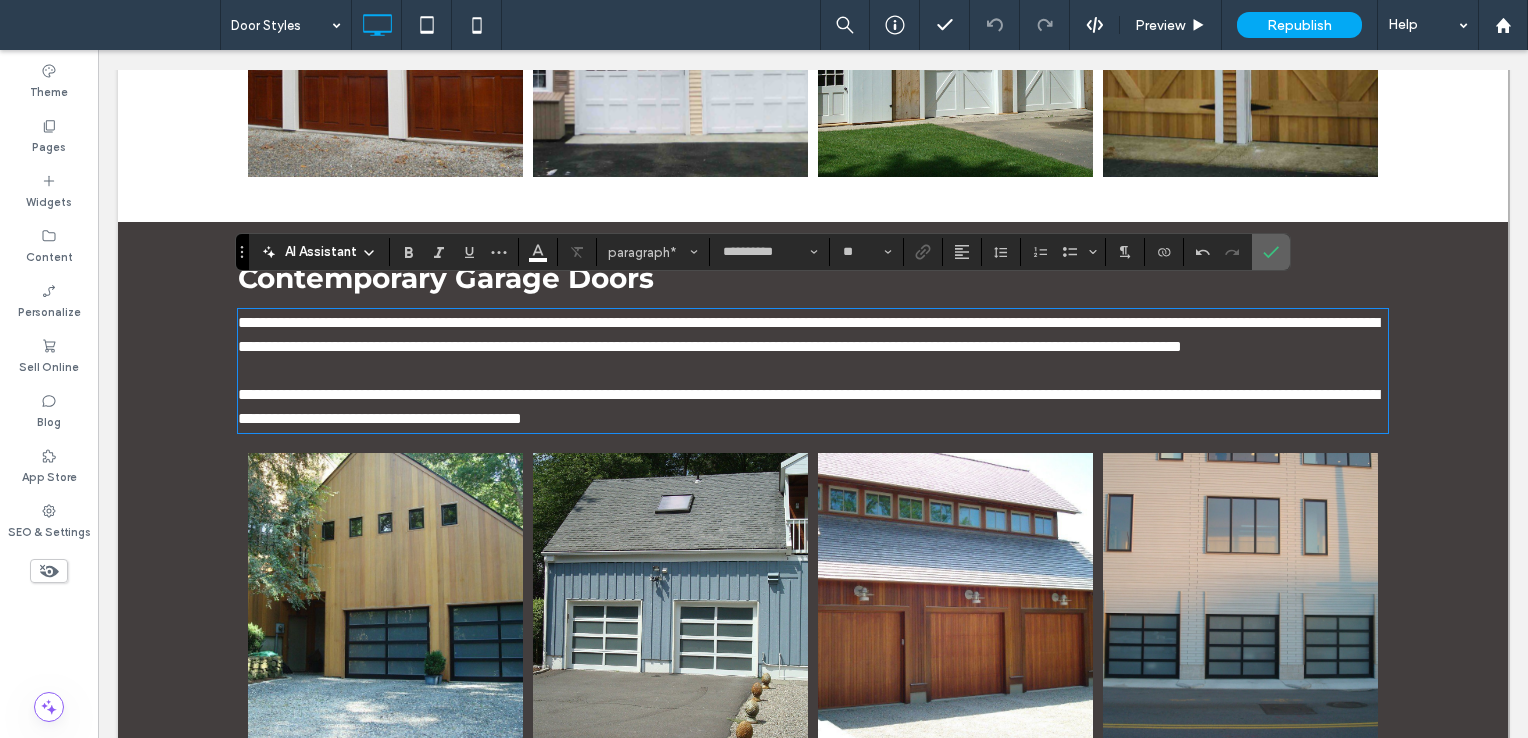 click 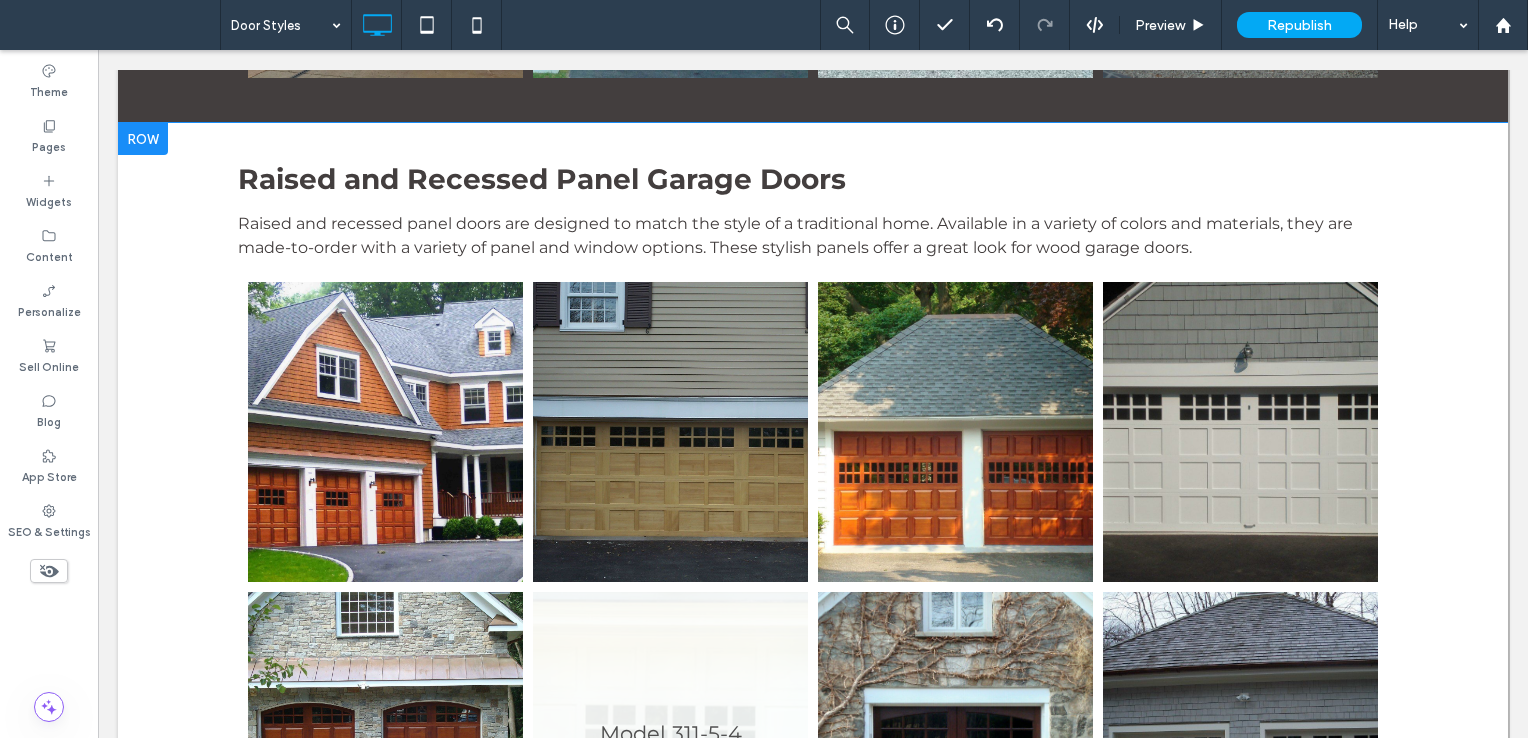 scroll, scrollTop: 4000, scrollLeft: 0, axis: vertical 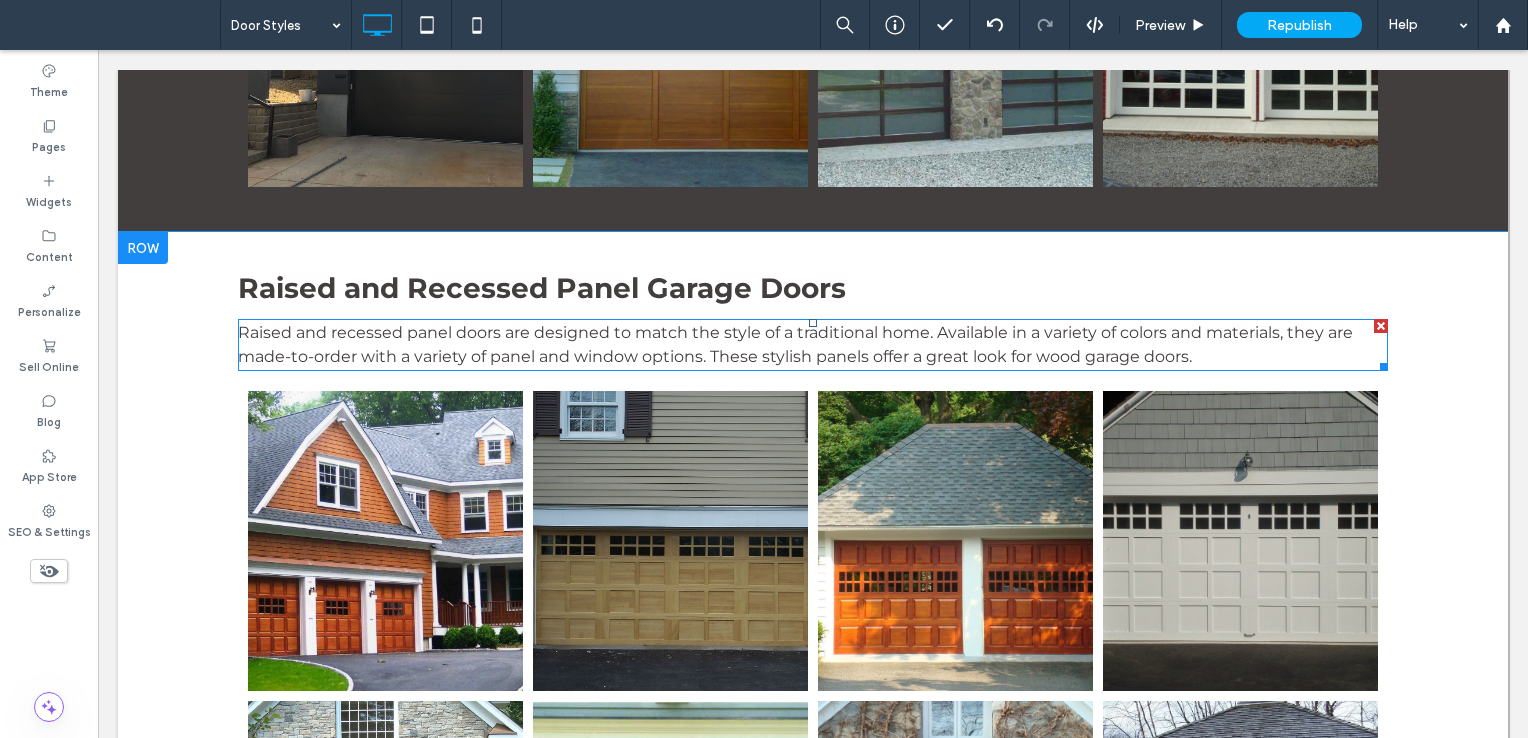 click on "Raised and recessed panel doors are designed to match the style of a traditional home. Available in a variety of colors and materials, they are made-to-order with a variety of panel and window options. These stylish panels offer a great look for wood garage doors." at bounding box center (795, 344) 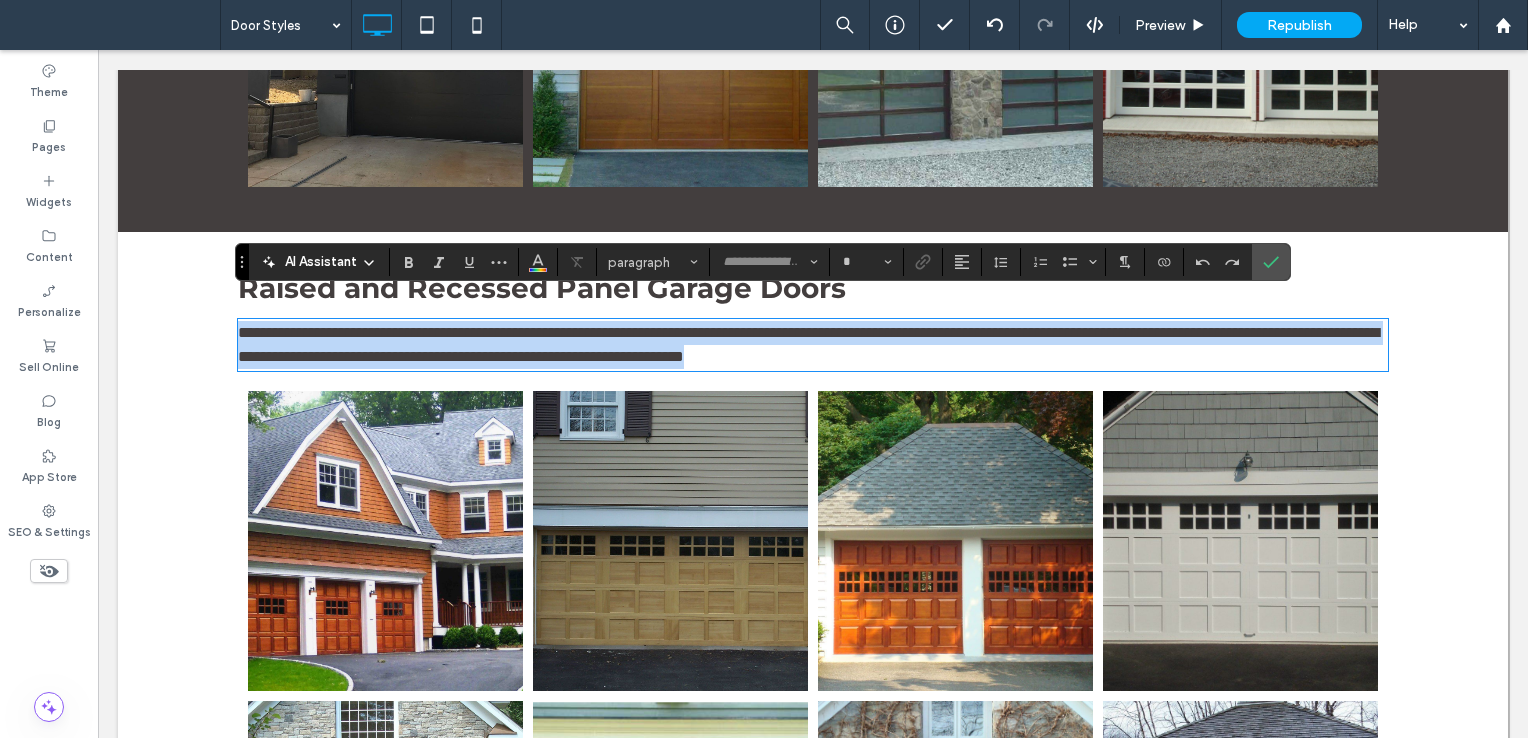 type on "**********" 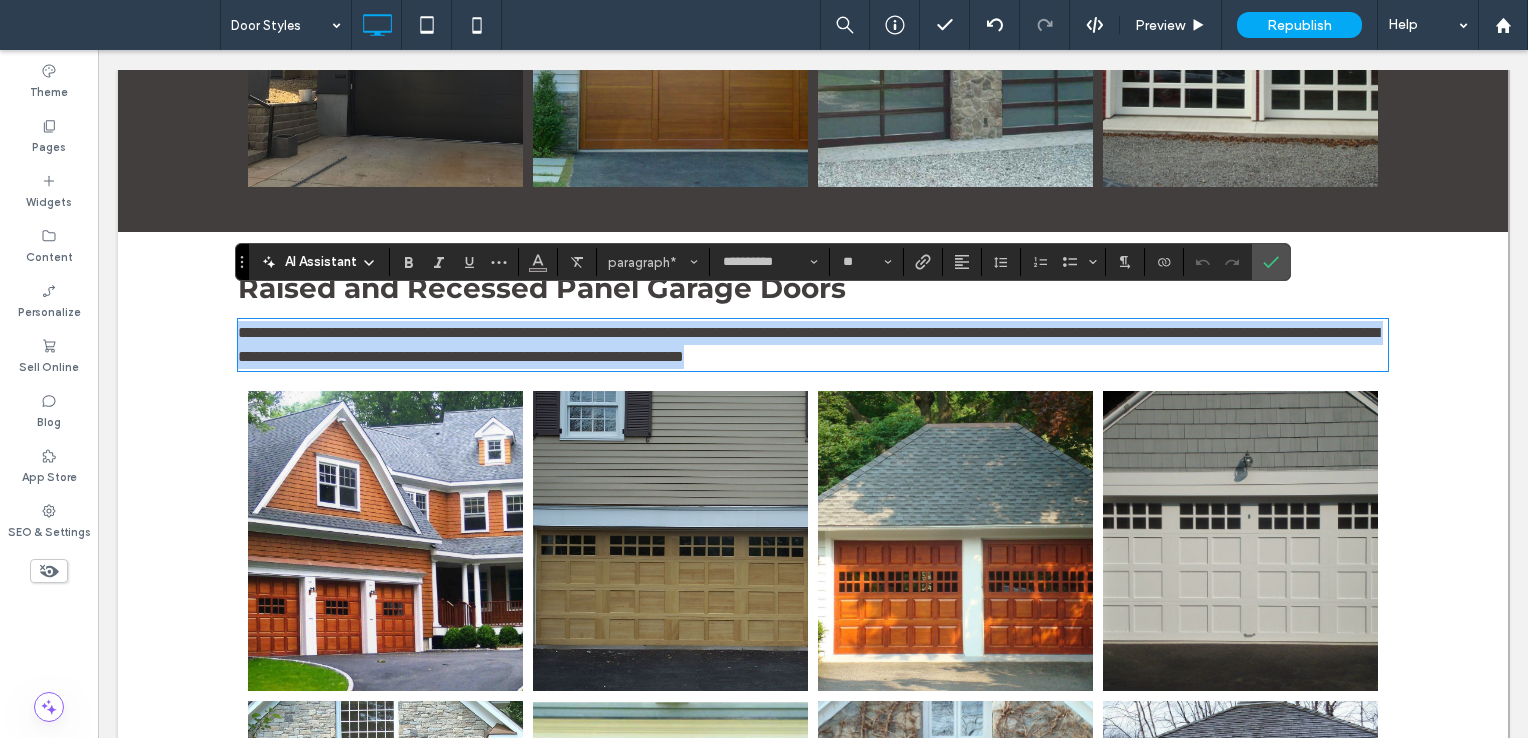 click on "**********" at bounding box center (808, 344) 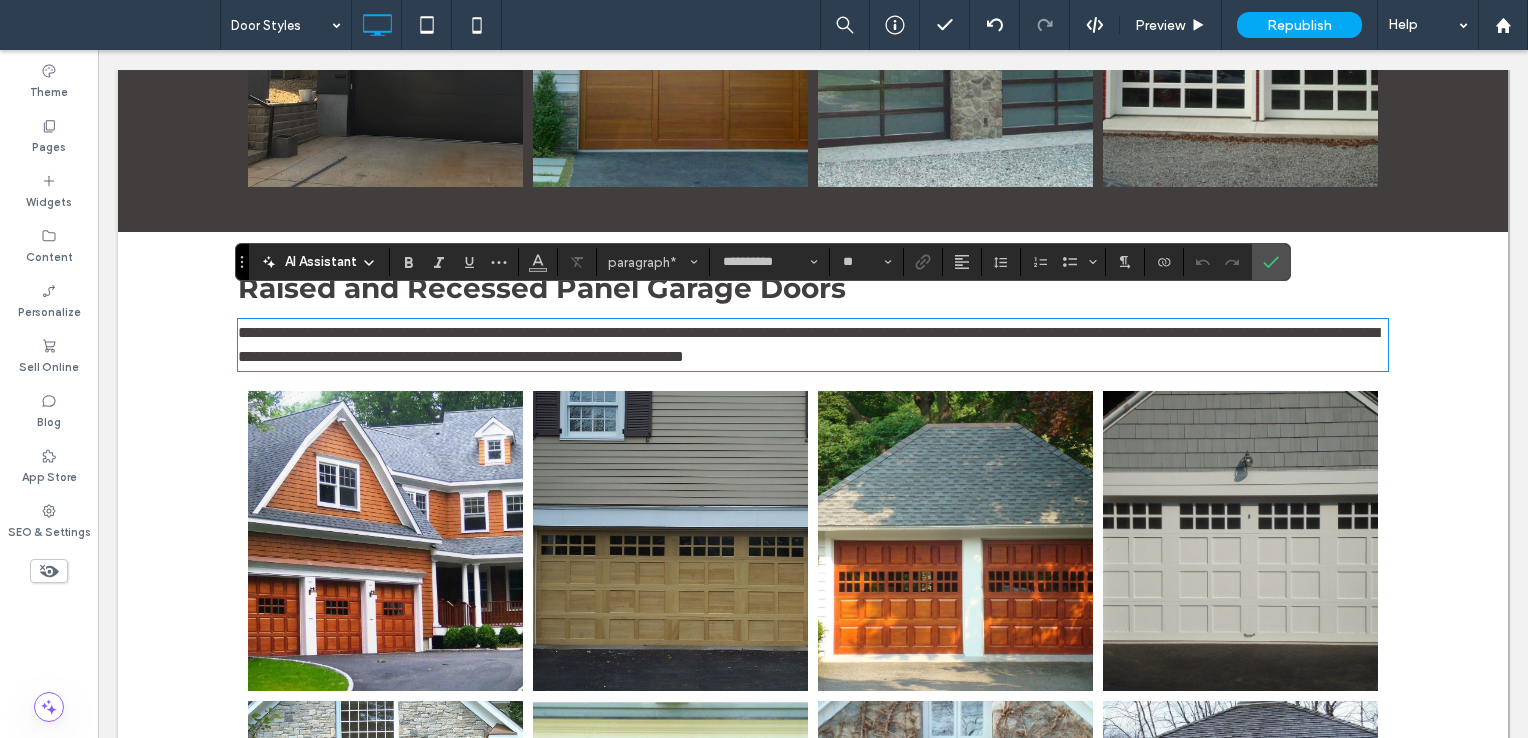 type 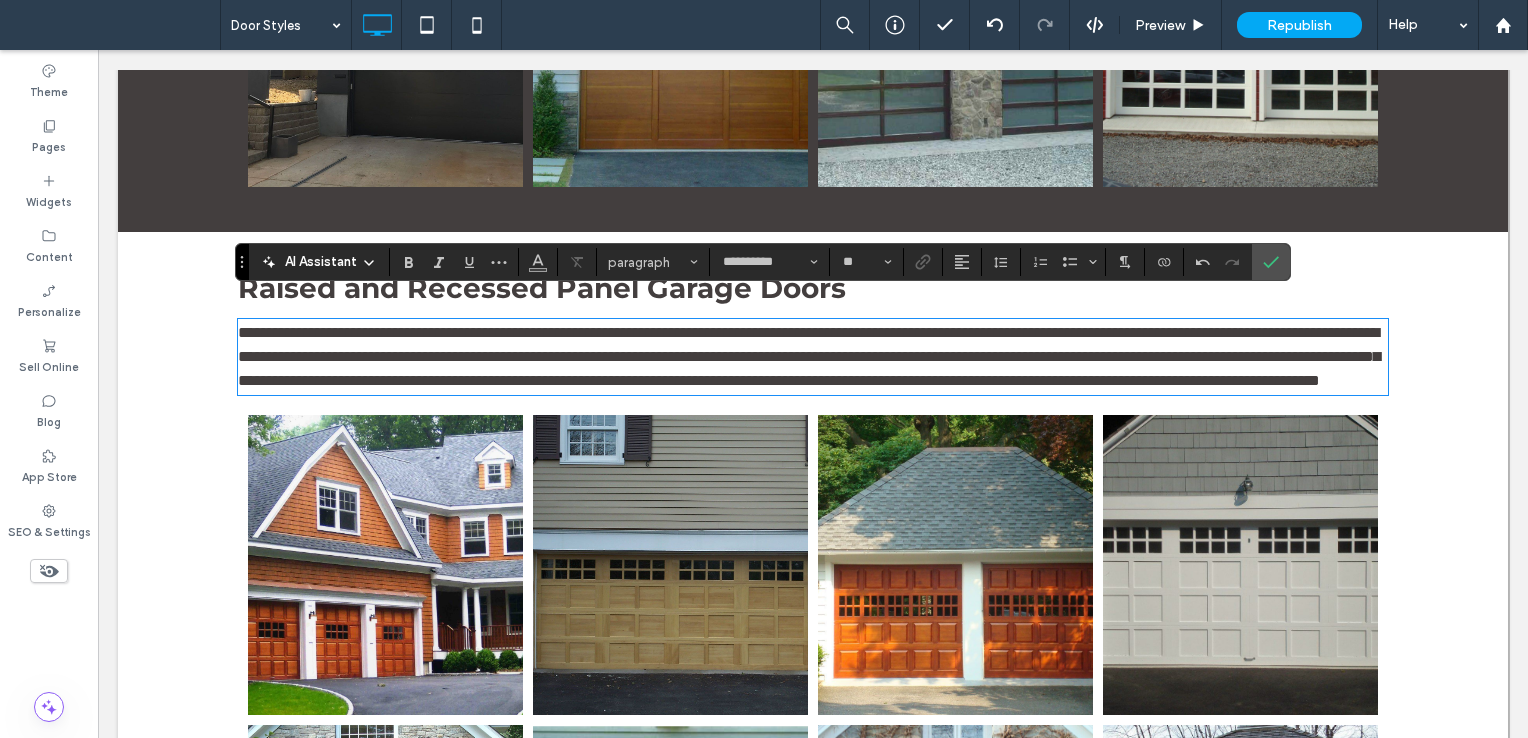 scroll, scrollTop: 0, scrollLeft: 0, axis: both 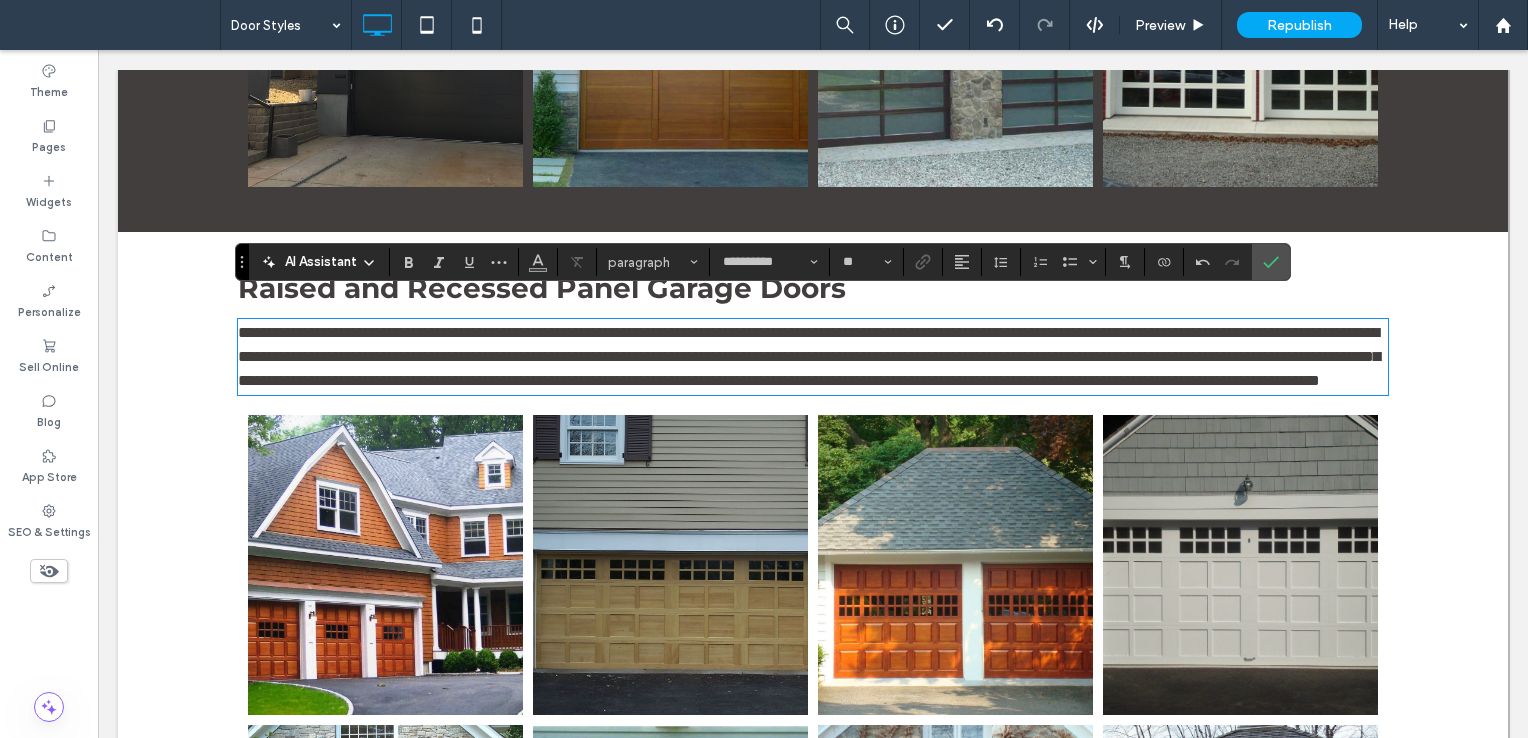 click on "**********" at bounding box center [813, 651] 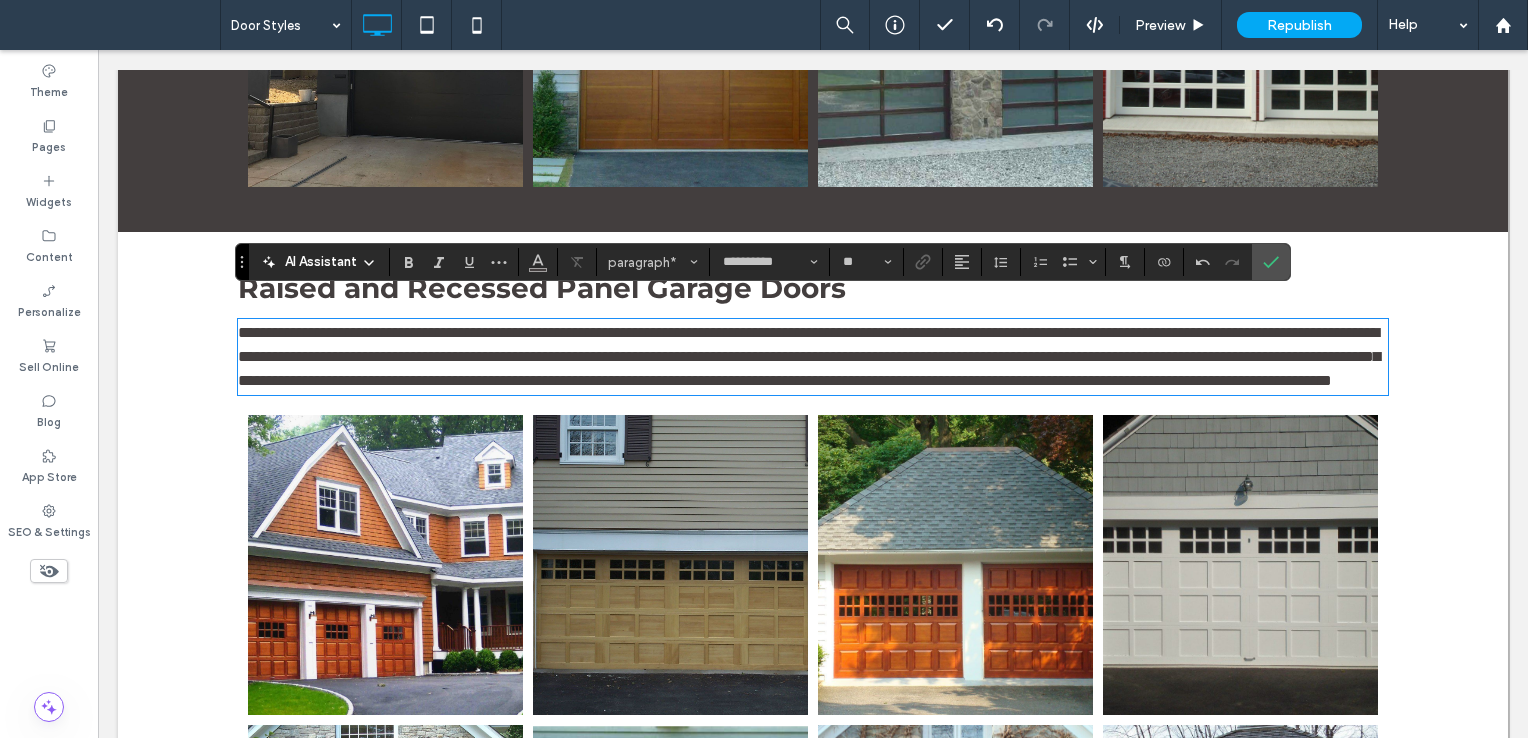 click on "**********" at bounding box center [809, 356] 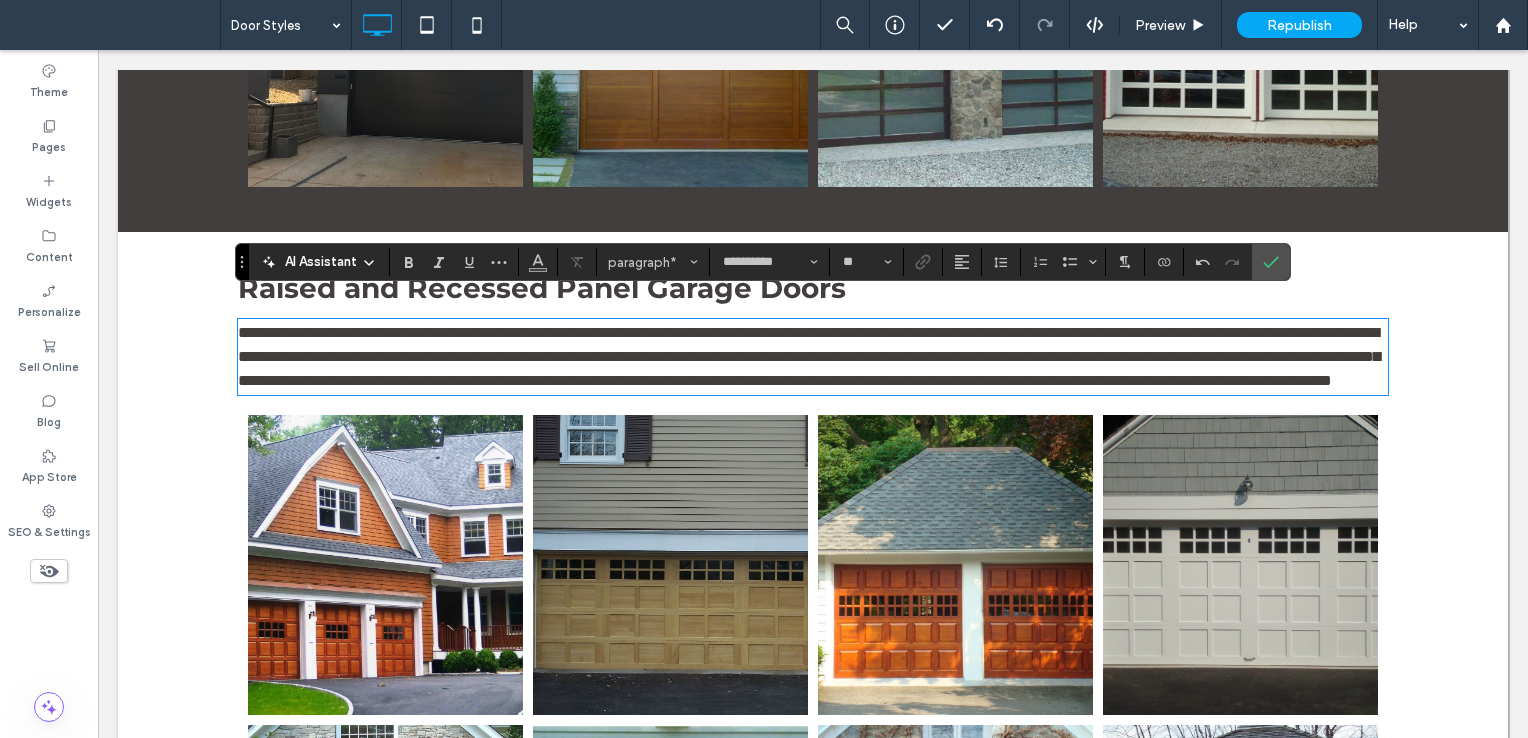 click on "**********" at bounding box center (809, 356) 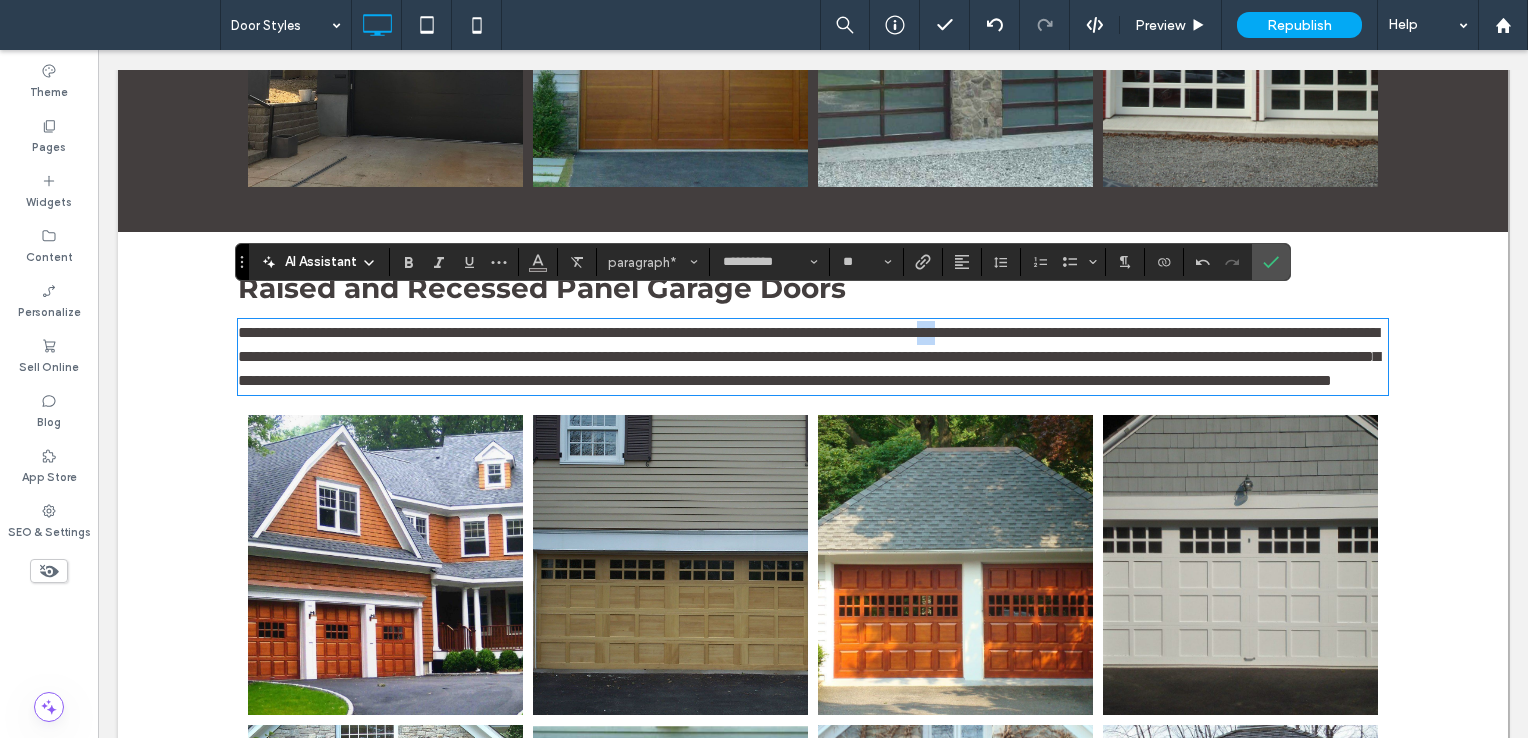 click on "**********" at bounding box center (809, 356) 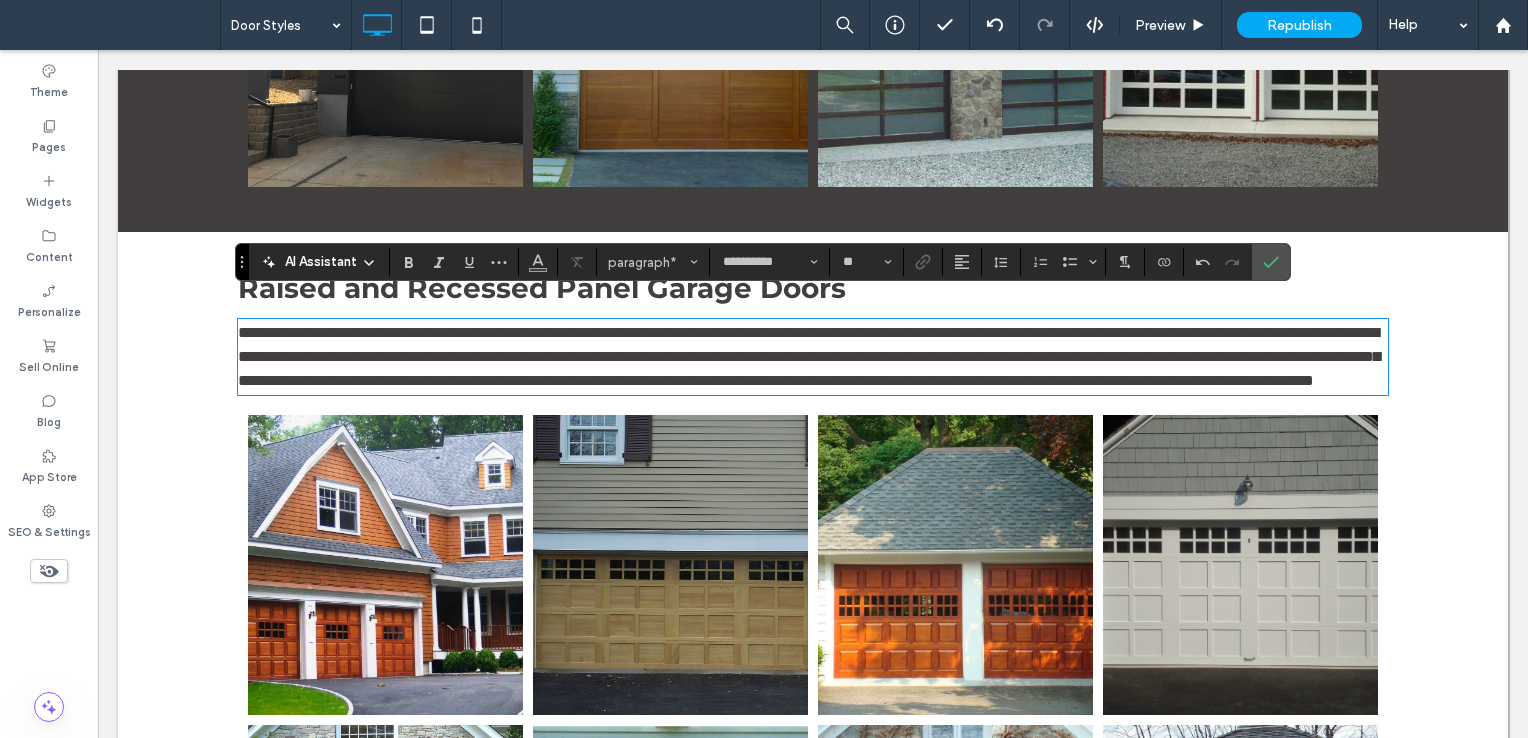 click on "**********" at bounding box center [809, 356] 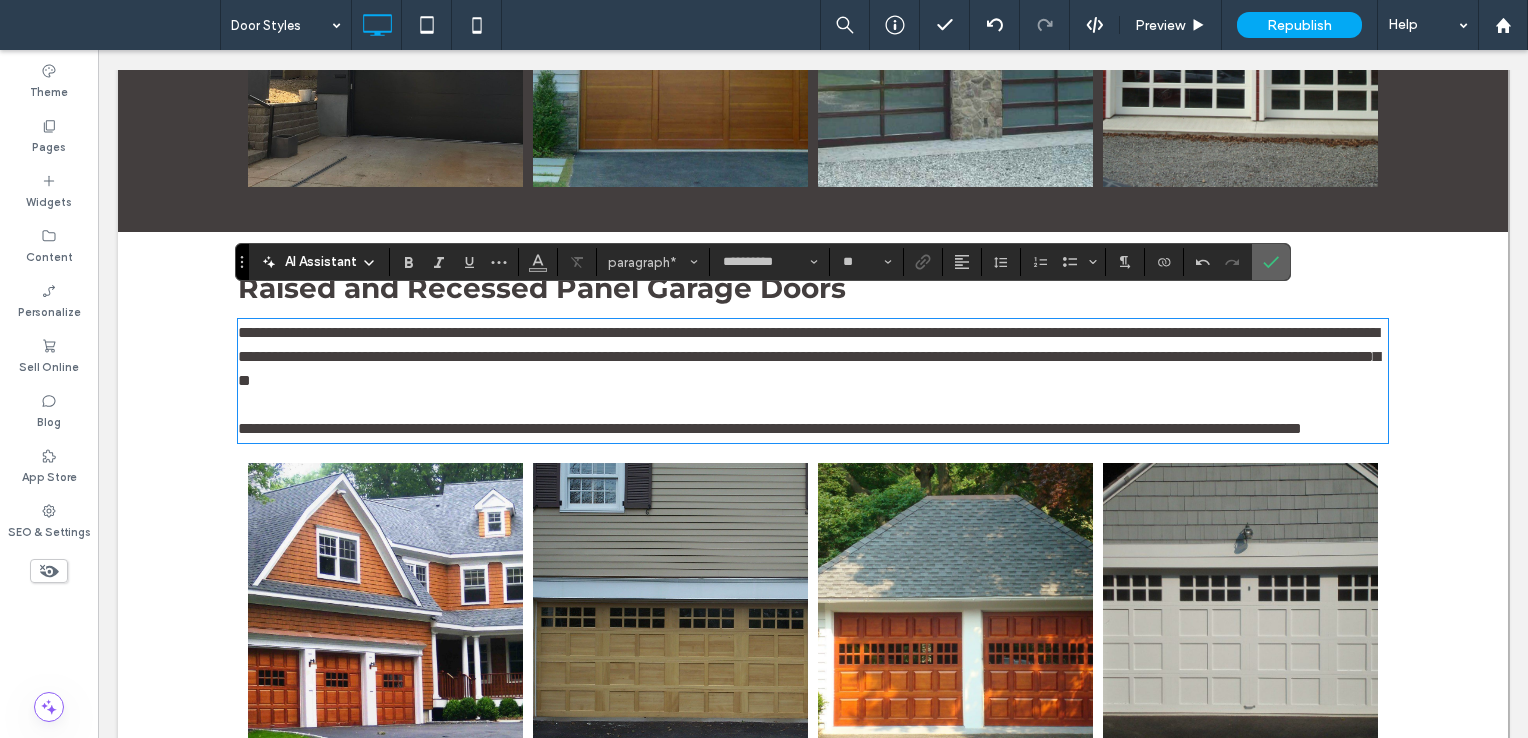 click 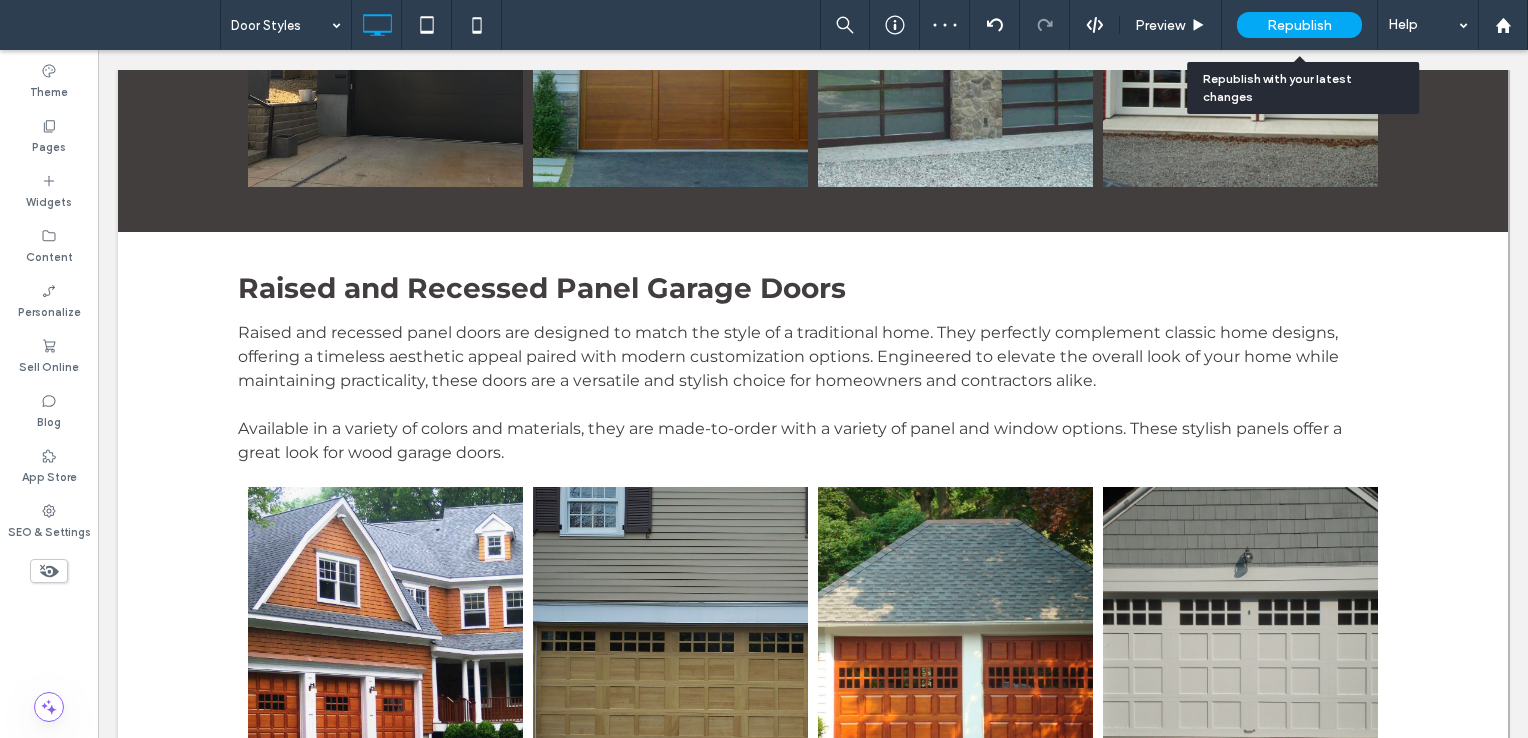 click on "Republish" at bounding box center (1299, 25) 